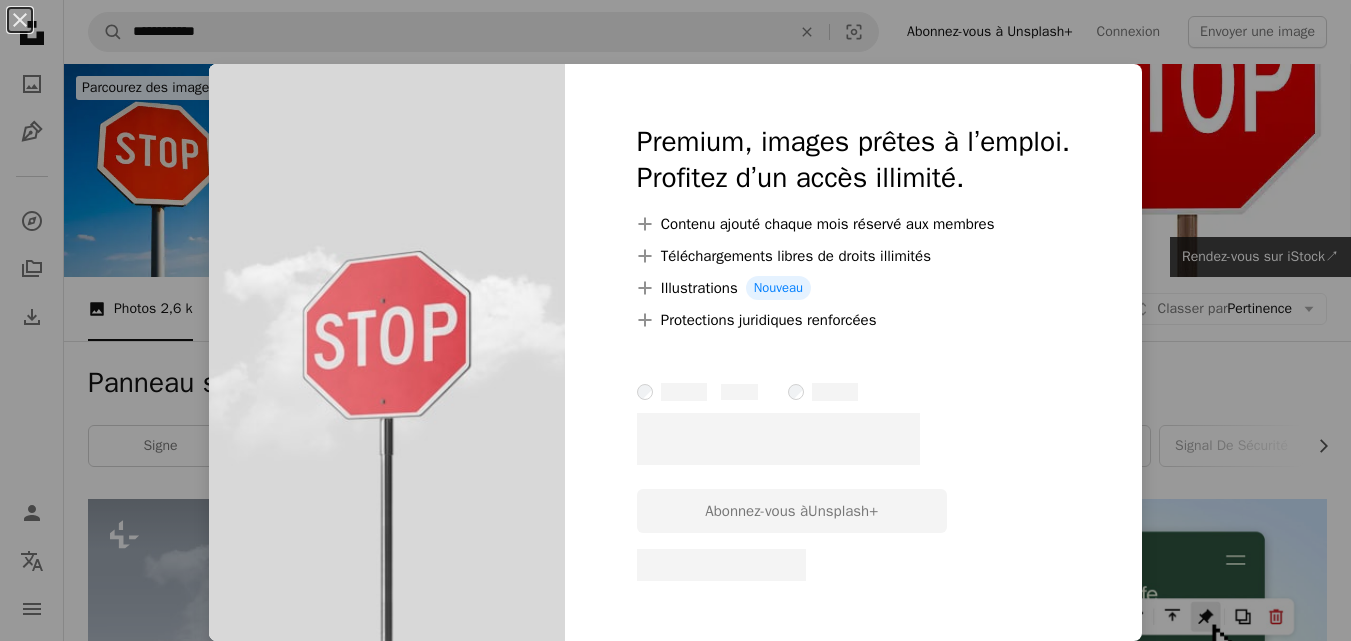 scroll, scrollTop: 900, scrollLeft: 0, axis: vertical 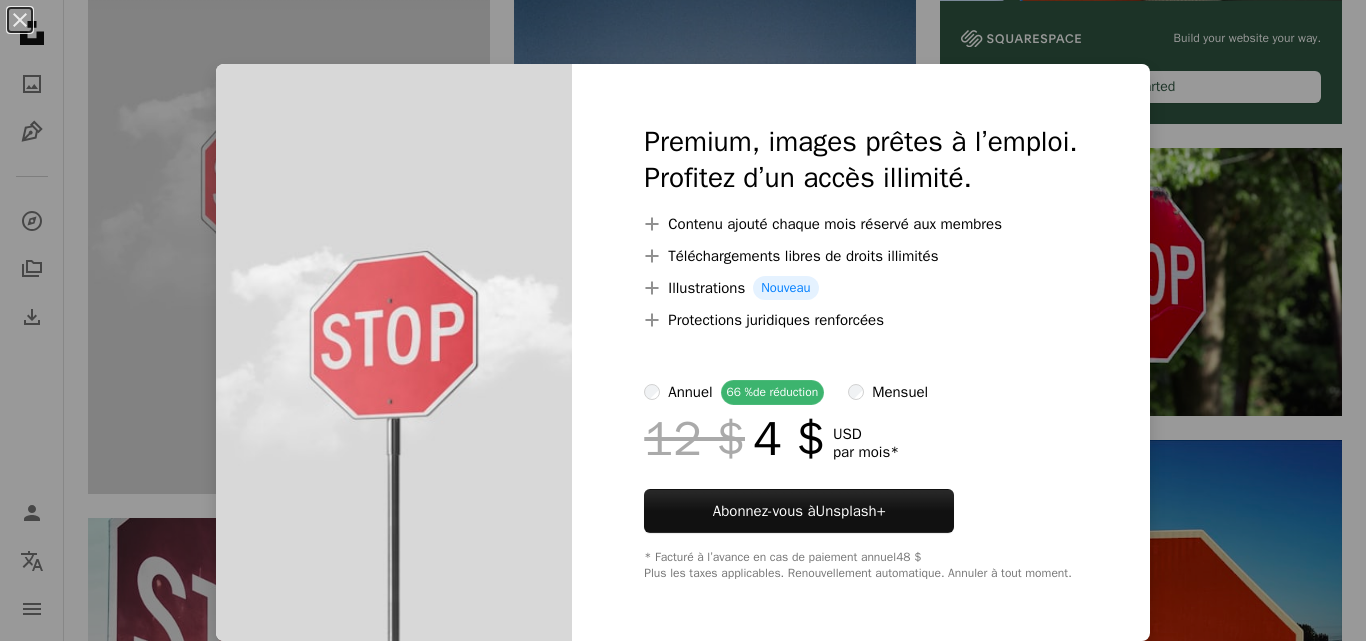 click on "An X shape Premium, images prêtes à l’emploi. Profitez d’un accès illimité. A plus sign Contenu ajouté chaque mois réservé aux membres A plus sign Téléchargements libres de droits illimités A plus sign Illustrations  Nouveau A plus sign Protections juridiques renforcées annuel 66 %  de réduction mensuel 12 $   4 $ USD par mois * Abonnez-vous à  Unsplash+ * Facturé à l’avance en cas de paiement annuel  48 $ Plus les taxes applicables. Renouvellement automatique. Annuler à tout moment." at bounding box center [683, 320] 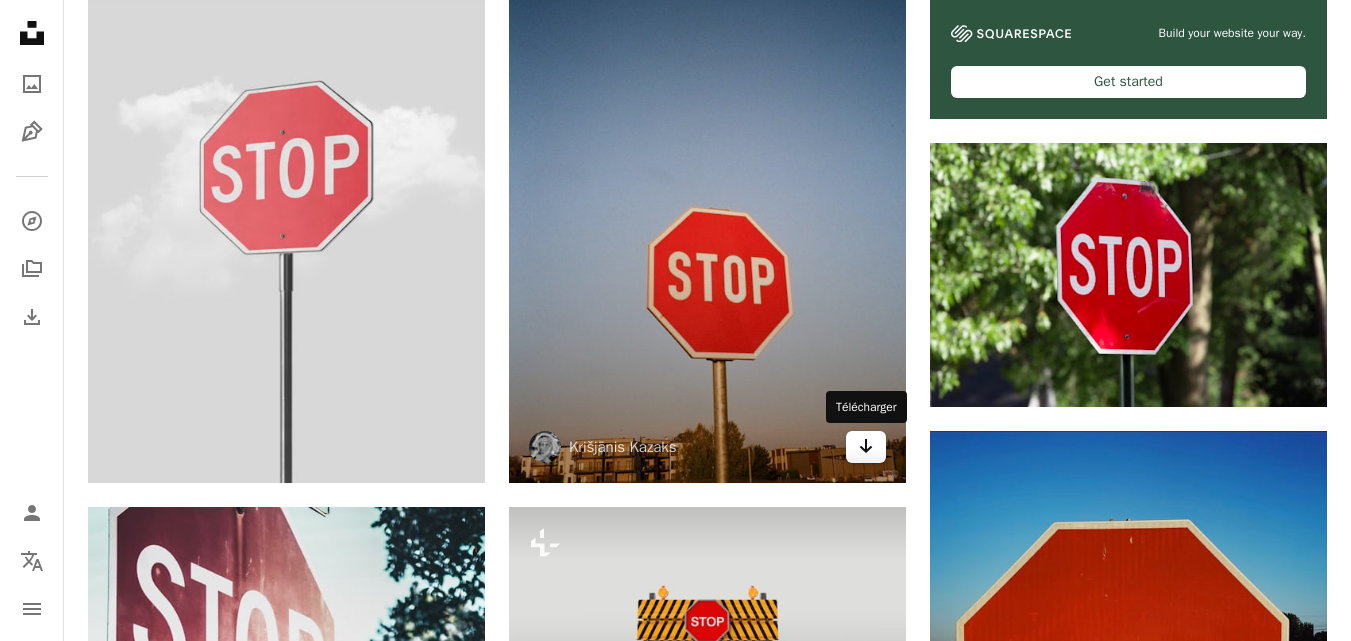 click on "Arrow pointing down" at bounding box center [866, 447] 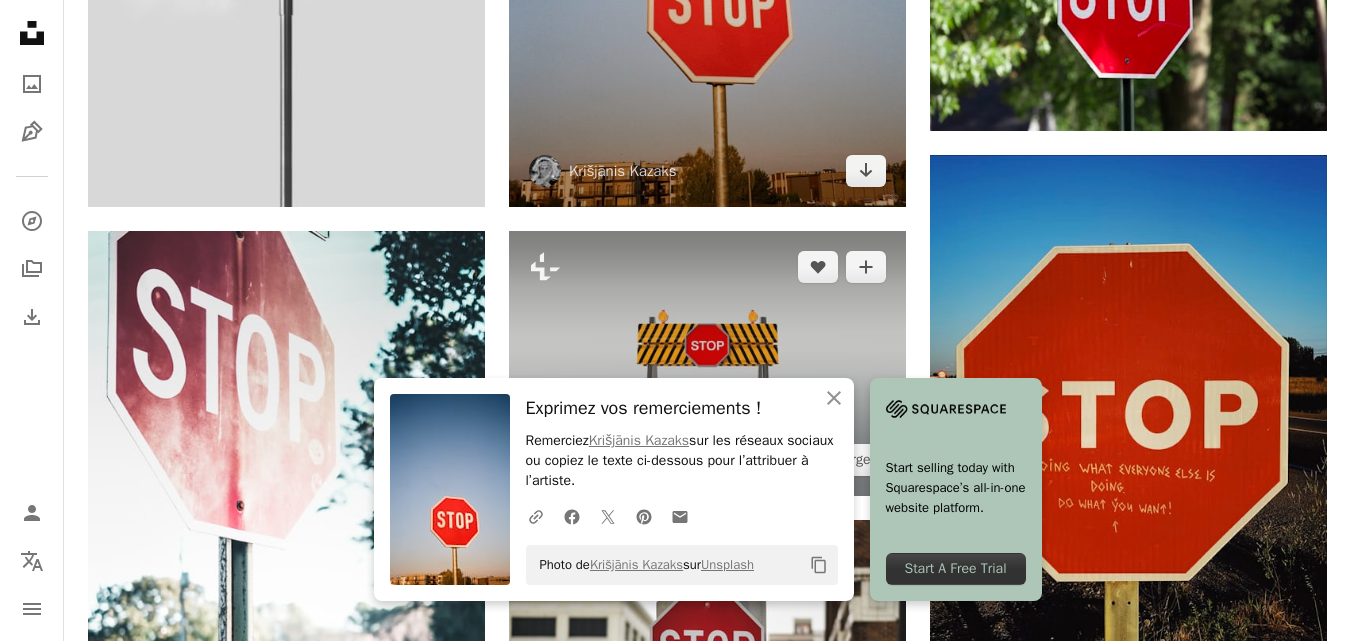 scroll, scrollTop: 1177, scrollLeft: 0, axis: vertical 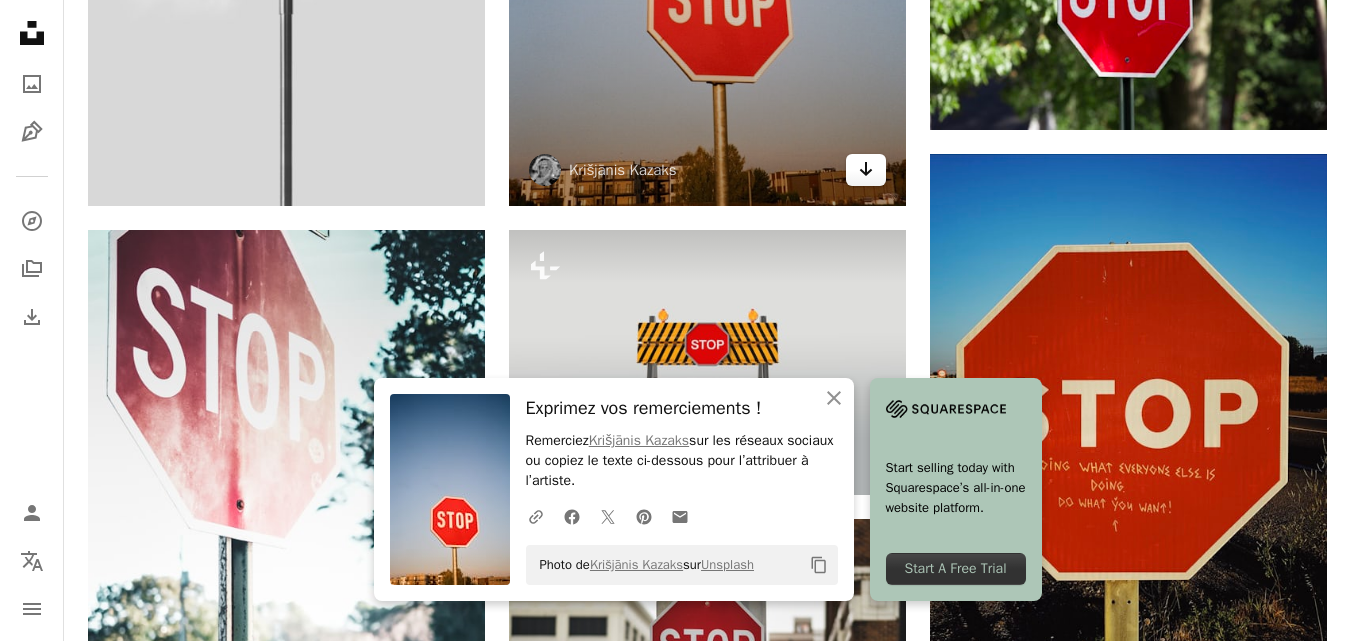 click 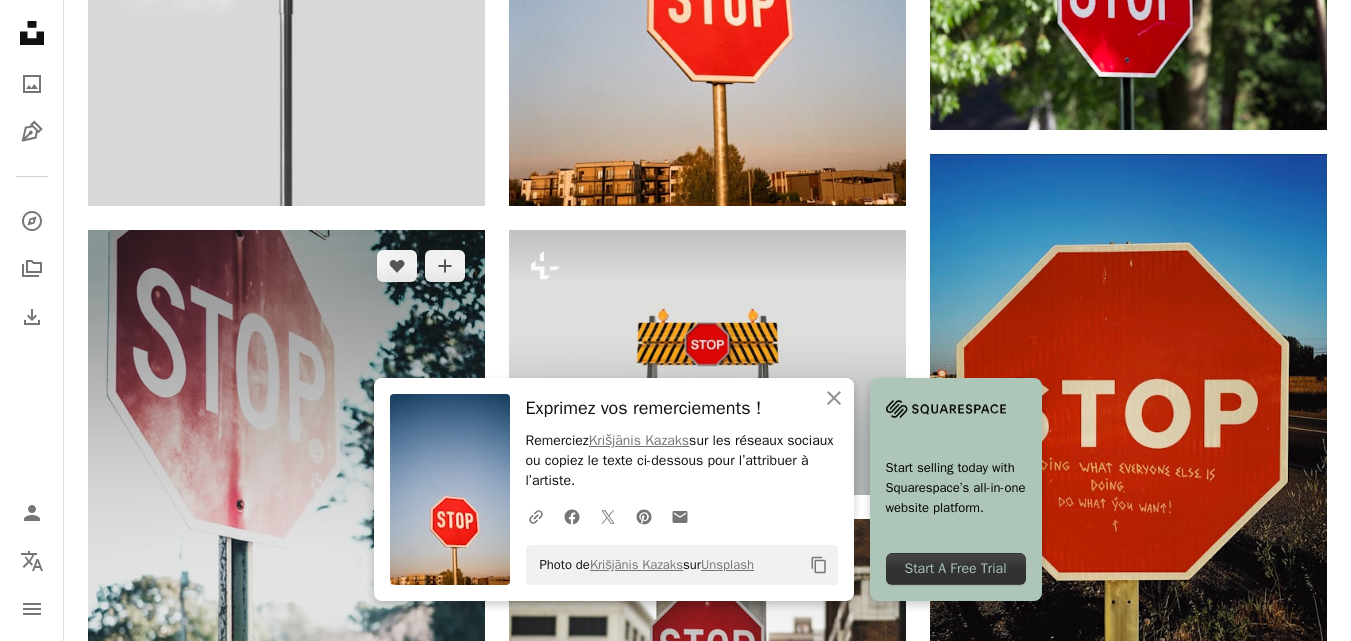 drag, startPoint x: 772, startPoint y: 221, endPoint x: 328, endPoint y: 399, distance: 478.35135 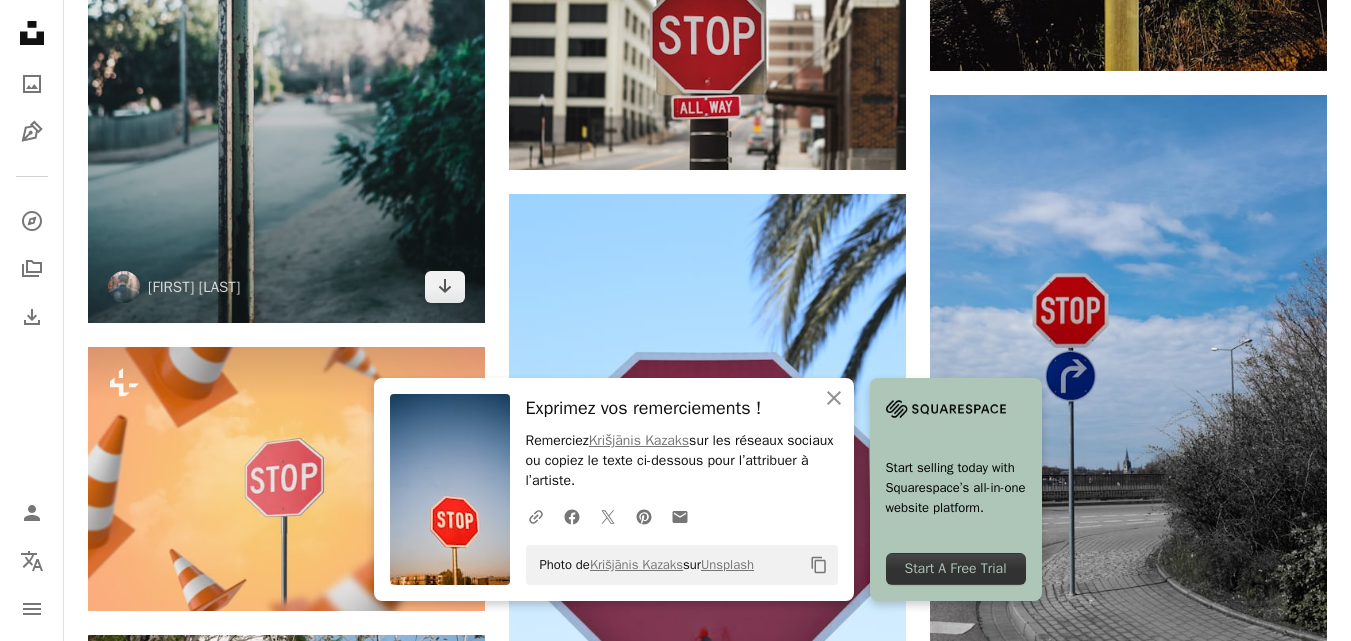 scroll, scrollTop: 1793, scrollLeft: 0, axis: vertical 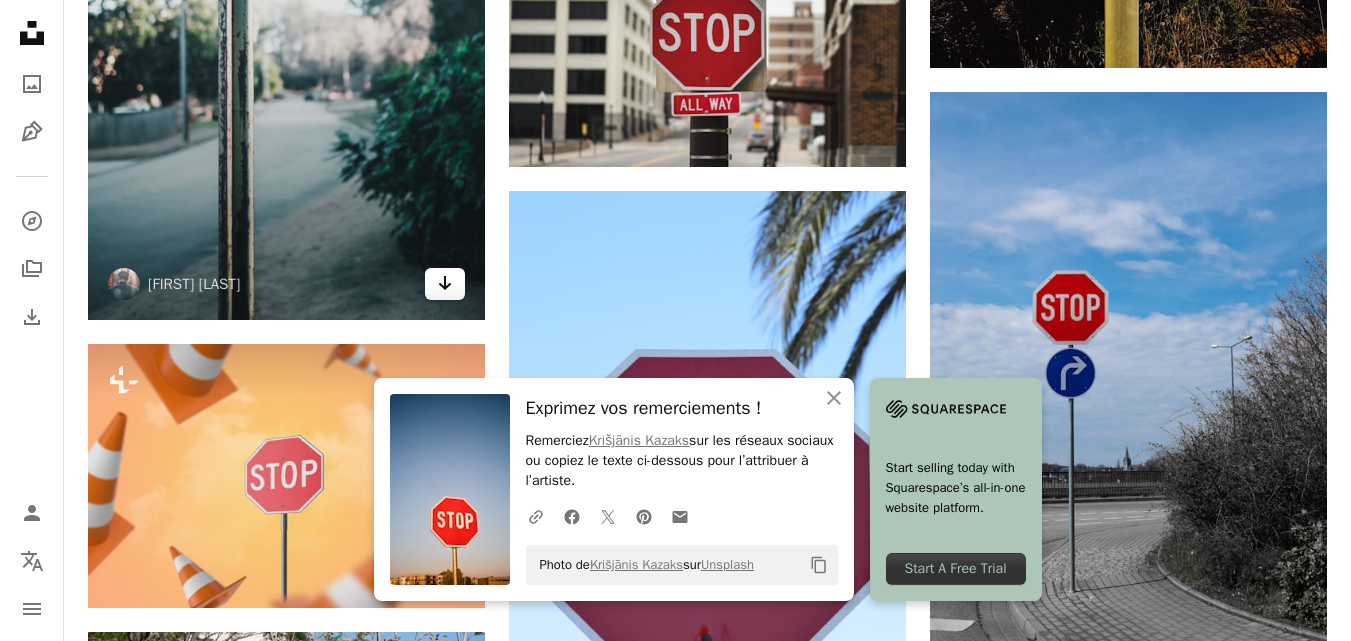 click on "Arrow pointing down" 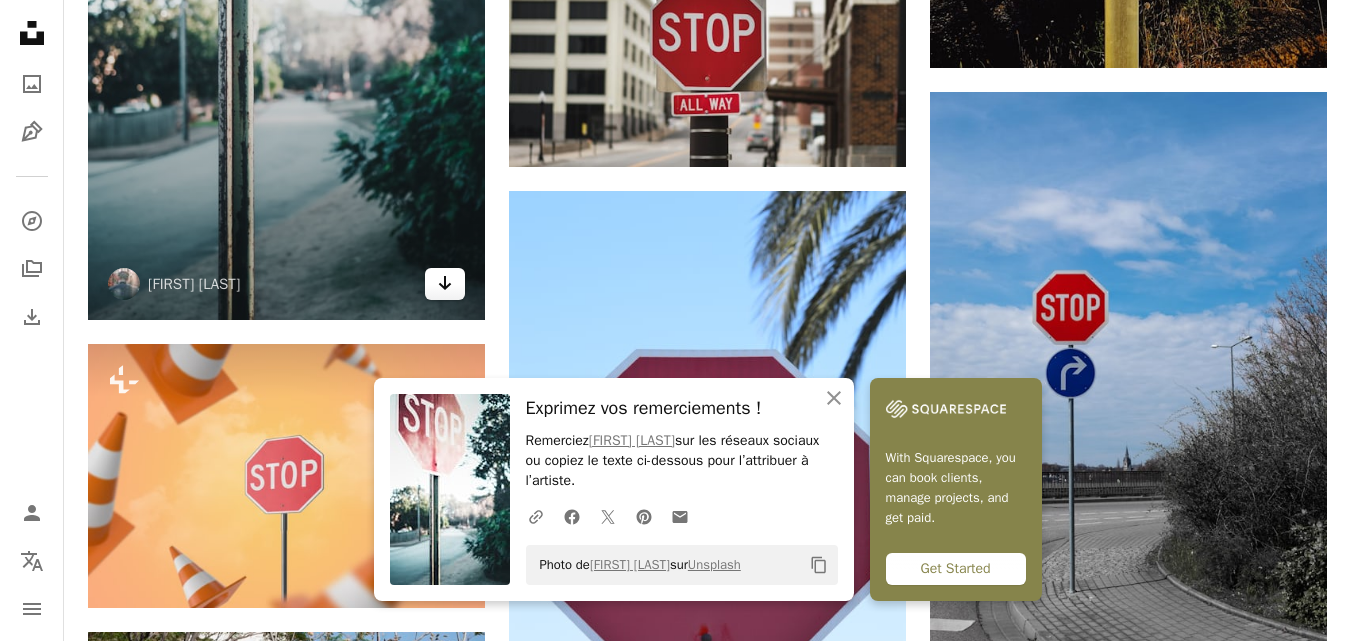click on "Arrow pointing down" at bounding box center [445, 284] 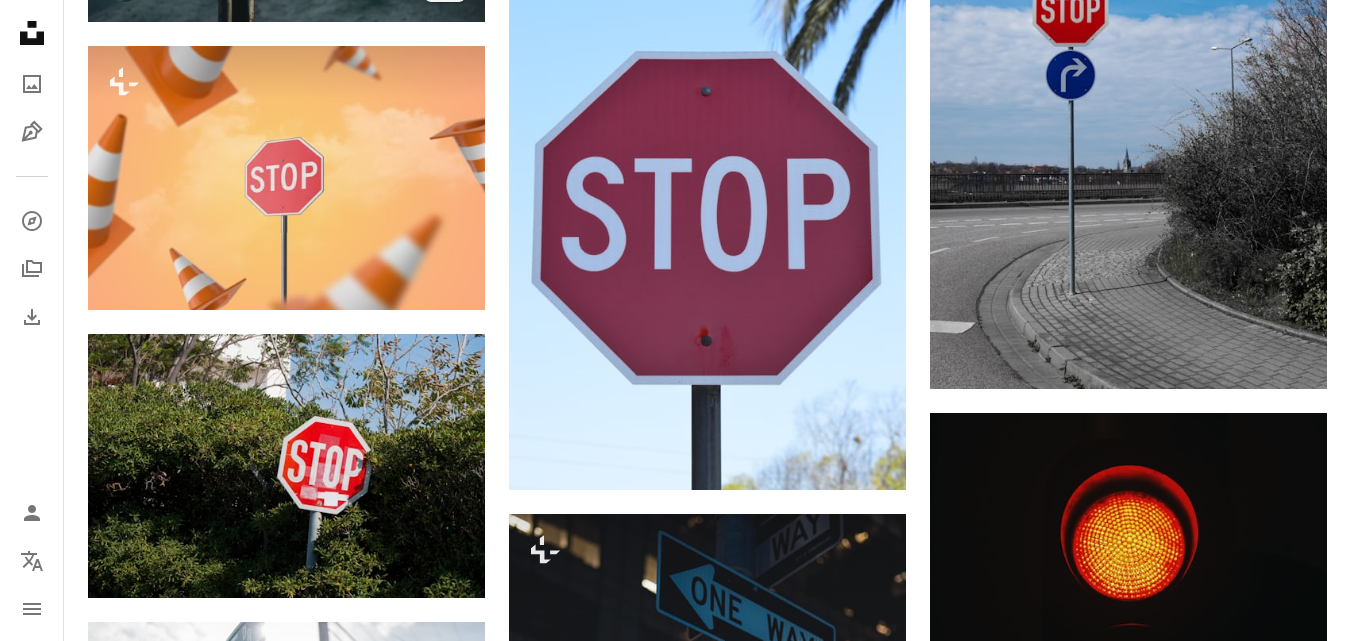 scroll, scrollTop: 2127, scrollLeft: 0, axis: vertical 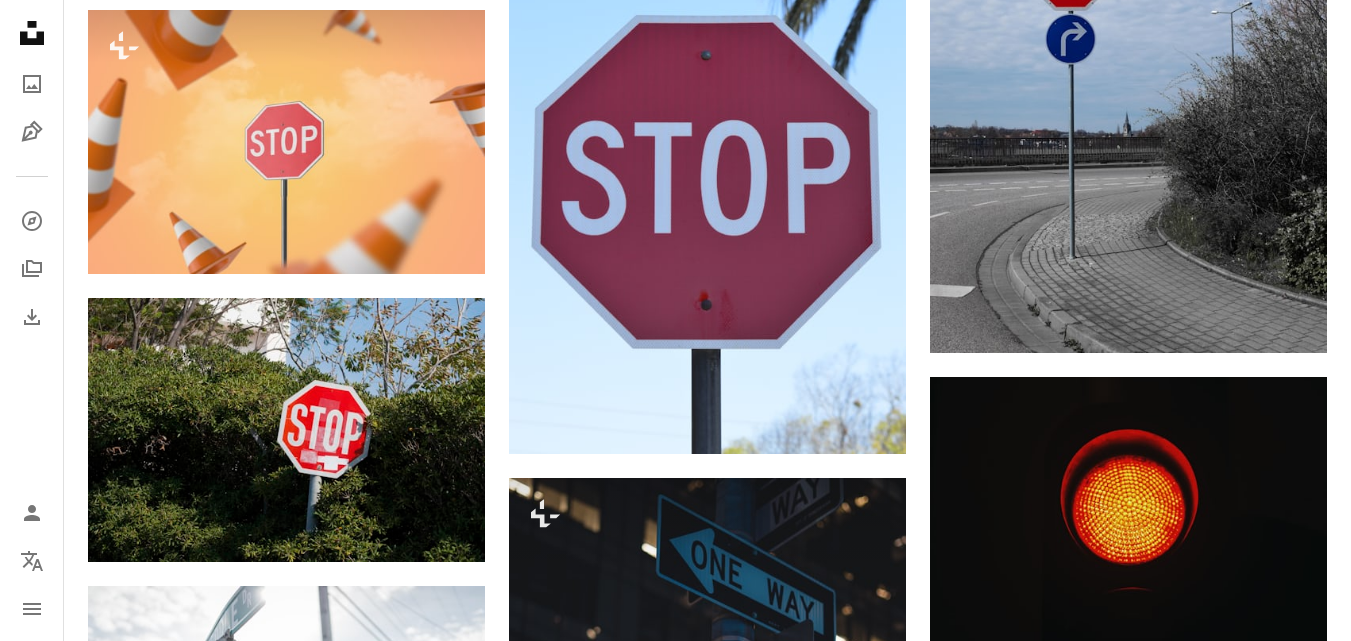 click on "Plus sign for Unsplash+ A heart A plus sign [FIRST] [LAST] Pour  Unsplash+ A lock Télécharger Plus sign for Unsplash+ A heart A plus sign [FIRST] [LAST] Pour  Unsplash+ A lock Télécharger A heart A plus sign [FIRST] [LAST] Arrow pointing down Plus sign for Unsplash+ A heart A plus sign [FIRST] [LAST] Pour  Unsplash+ A lock Télécharger A heart A plus sign [FIRST] [LAST] Disponible à l’embauche A checkmark inside of a circle Arrow pointing down A heart A plus sign [FIRST] [LAST] Disponible à l’embauche A checkmark inside of a circle Arrow pointing down A heart A plus sign [FIRST] [LAST] Arrow pointing down A heart A plus sign [FIRST] [LAST] Disponible à l’embauche A checkmark inside of a circle Arrow pointing down A heart A plus sign [FIRST] [LAST] Arrow pointing down" at bounding box center (707, -17) 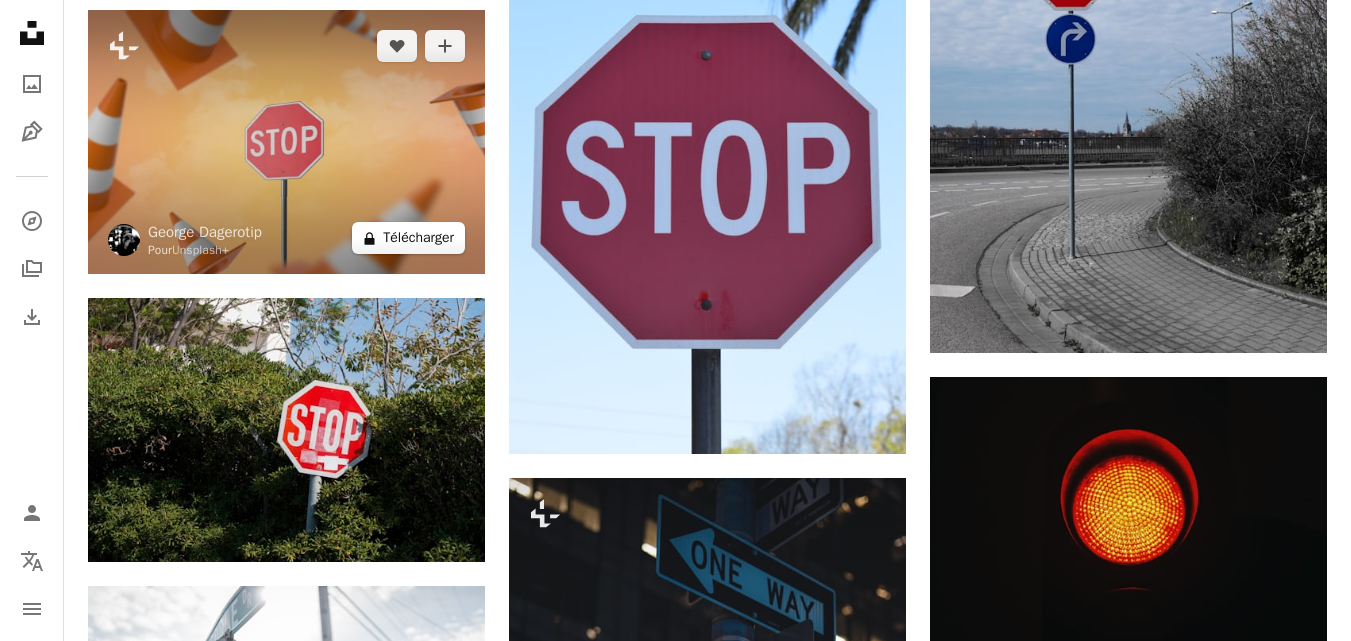 click on "A lock Télécharger" at bounding box center [408, 238] 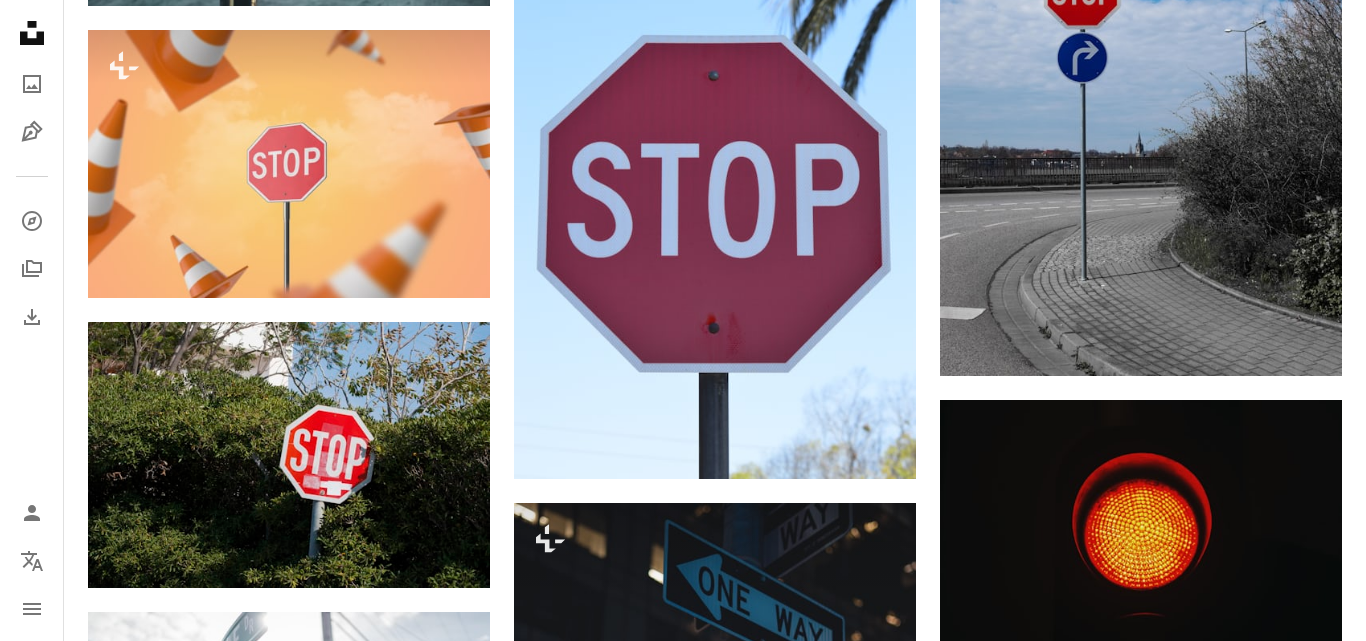 click on "An X shape Premium, images prêtes à l’emploi. Profitez d’un accès illimité. A plus sign Contenu ajouté chaque mois réservé aux membres A plus sign Téléchargements libres de droits illimités A plus sign Illustrations  Nouveau A plus sign Protections juridiques renforcées annuel 66 %  de réduction mensuel 12 $   4 $ USD par mois * Abonnez-vous à  Unsplash+ * Facturé à l’avance en cas de paiement annuel  48 $ Plus les taxes applicables. Renouvellement automatique. Annuler à tout moment." at bounding box center [683, 2859] 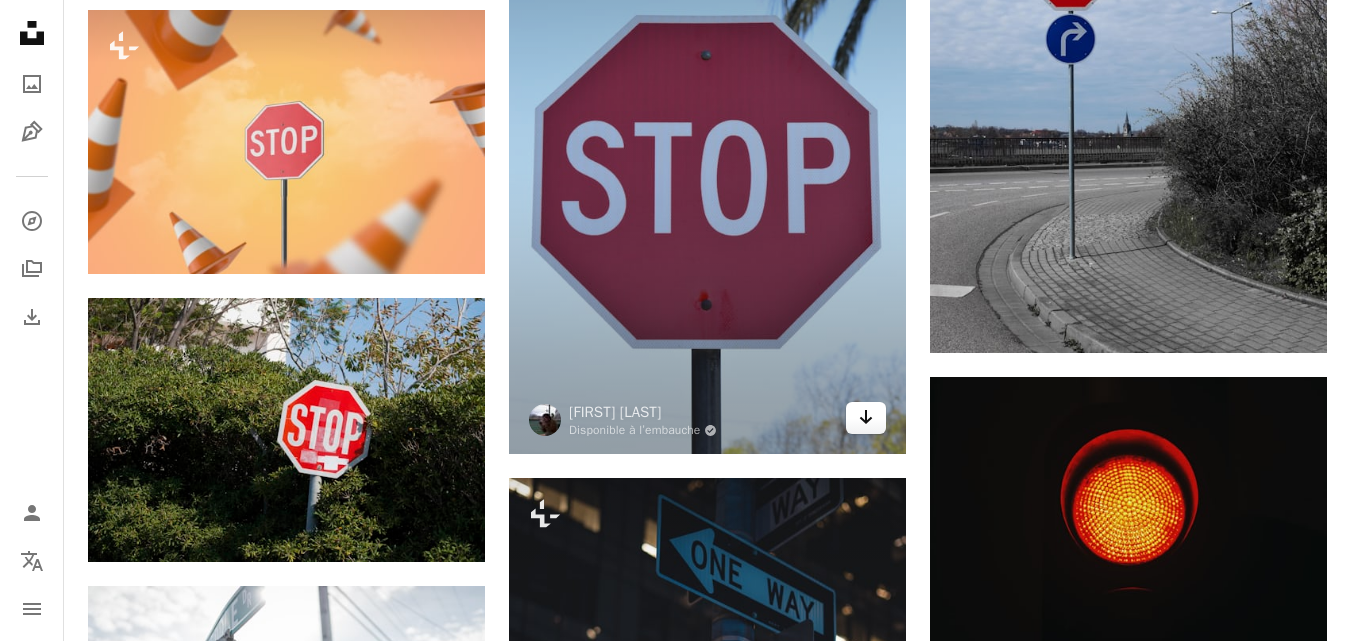 click 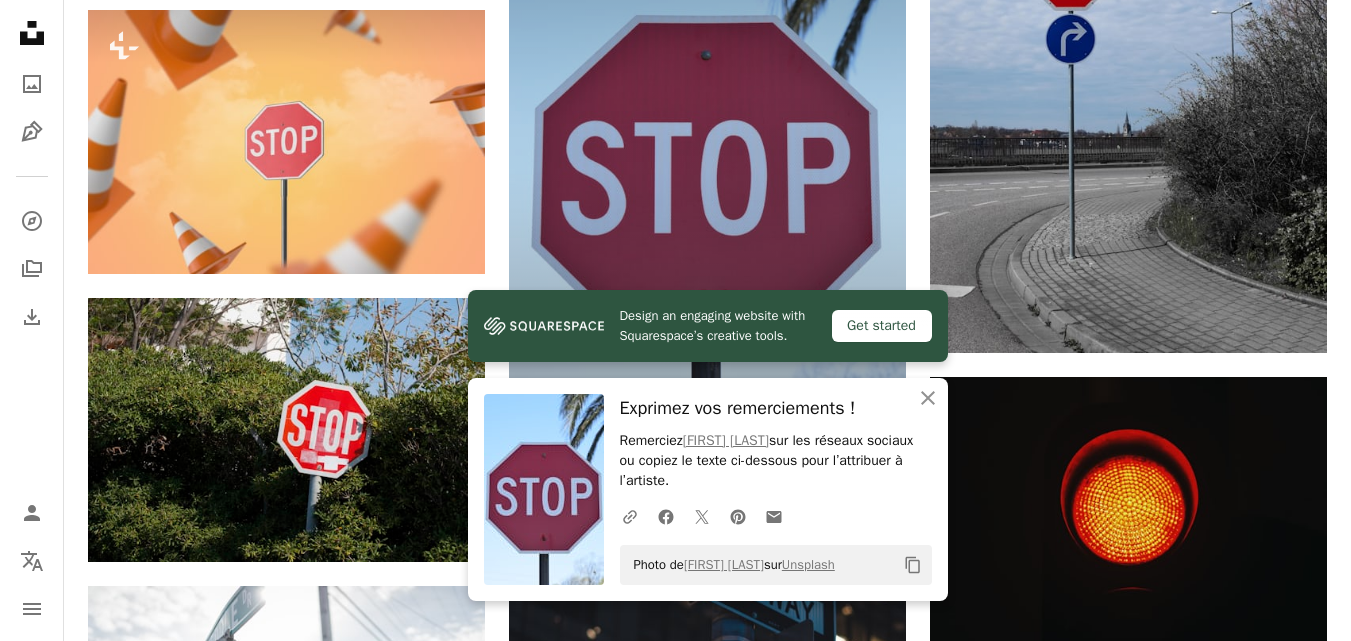 click at bounding box center [707, 155] 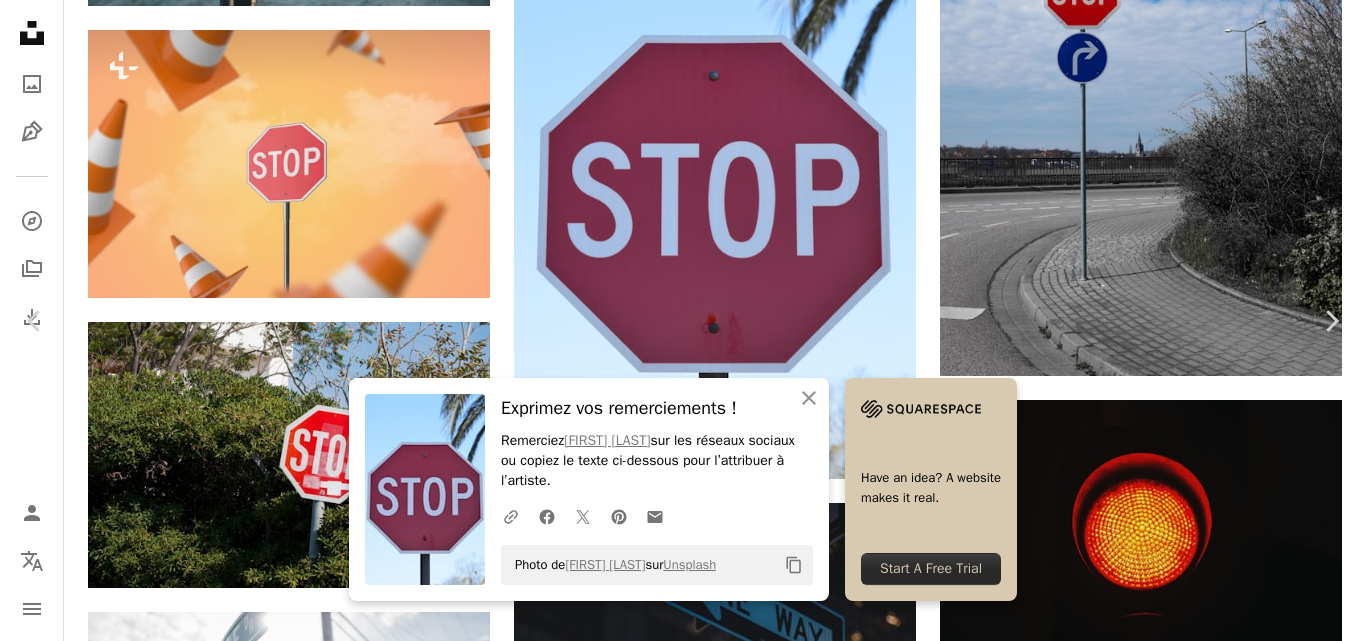 click on "An X shape Chevron left Chevron right An X shape Fermer Exprimez vos remerciements ! Remerciez Larkin Hammond sur les réseaux sociaux ou copiez le texte ci-dessous pour l’attribuer à l’artiste. A URL sharing icon (chains) Facebook icon X (formerly Twitter) icon Pinterest icon An envelope Photo de Larkin Hammond sur Unsplash
Copy content Have an idea? A website makes it real. Start A Free Trial Larkin Hammond Disponible à l’embauche A checkmark inside of a circle A heart A plus sign Télécharger gratuitement Chevron down Zoom in Vues 569 150 Téléchargements 6 325 A forward-right arrow Partager Info icon Infos More Actions Calendar outlined Publiée le [DAY] [MONTH] [YEAR] Camera NIKON CORPORATION, NIKON D3200 Safety Utilisation gratuite sous la Licence Unsplash arrêter Panneau stop Marron signe symbole panneau de signalisation panneau stop Fonds d’écran HD Parcourez des images premium sur iStock  |  - 20 % avec le code UNSPLASH20 Rendez-vous sur iStock ↗ Images associées" at bounding box center [683, 2859] 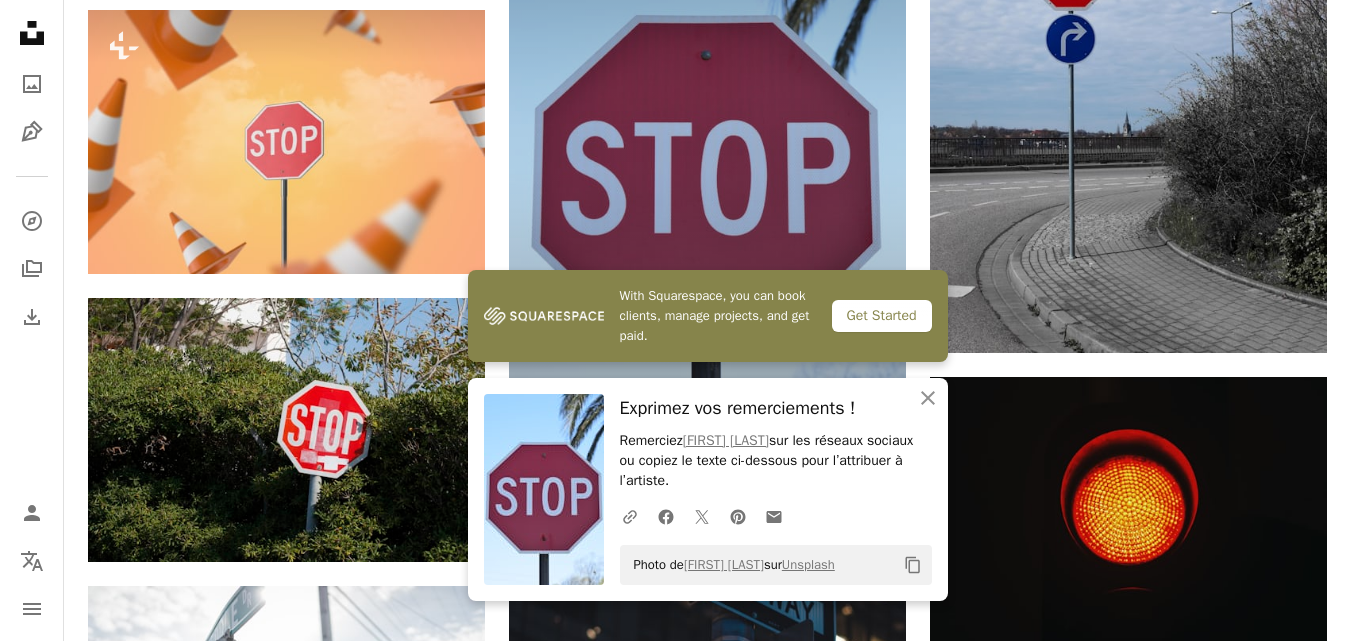 click at bounding box center [707, 155] 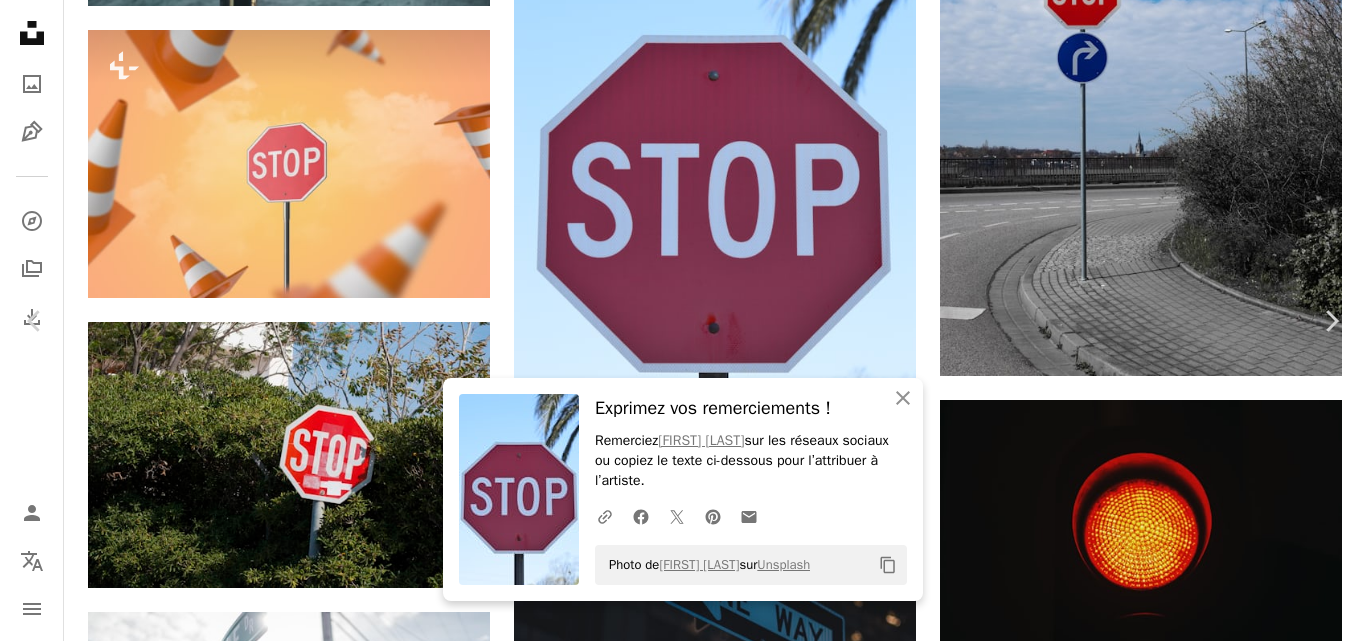 click on "An X shape" at bounding box center (20, 20) 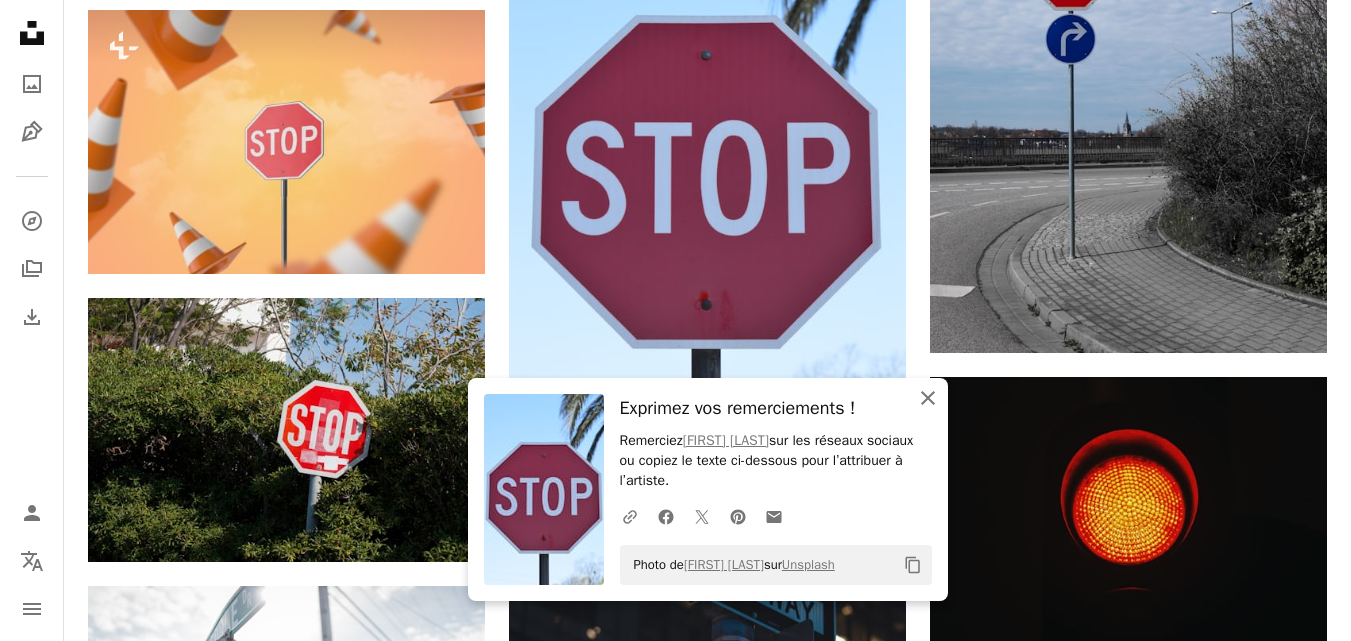click on "An X shape" 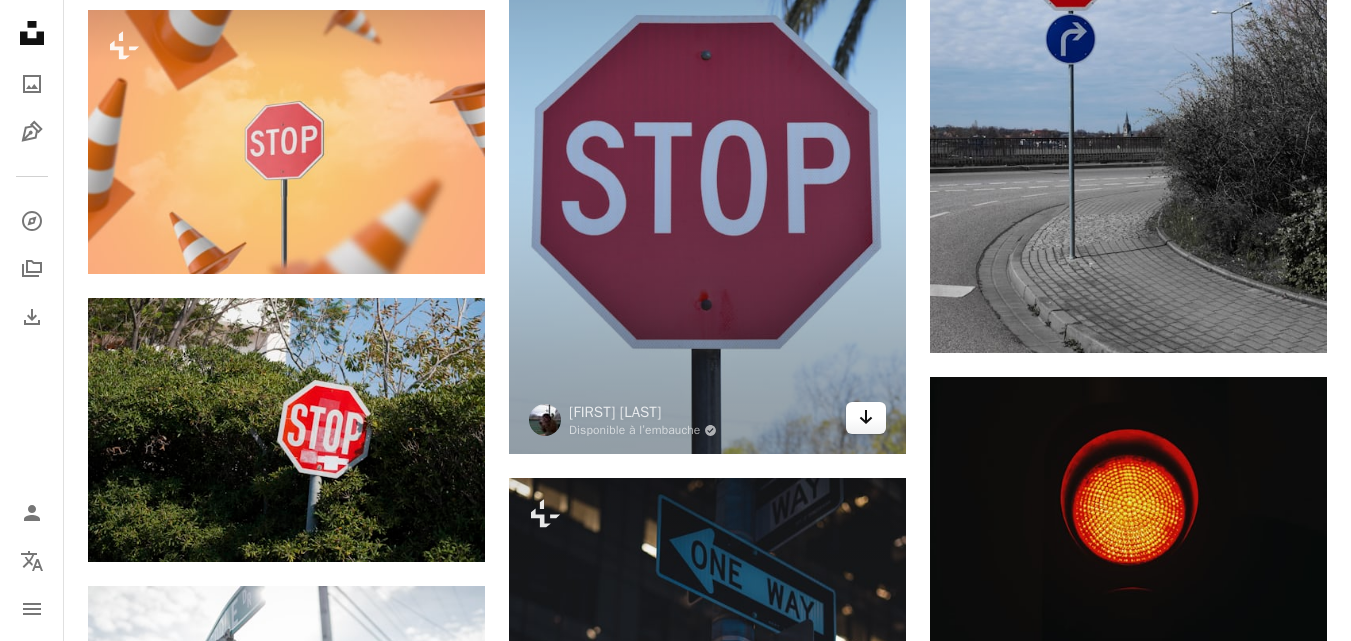 click on "Arrow pointing down" at bounding box center [866, 418] 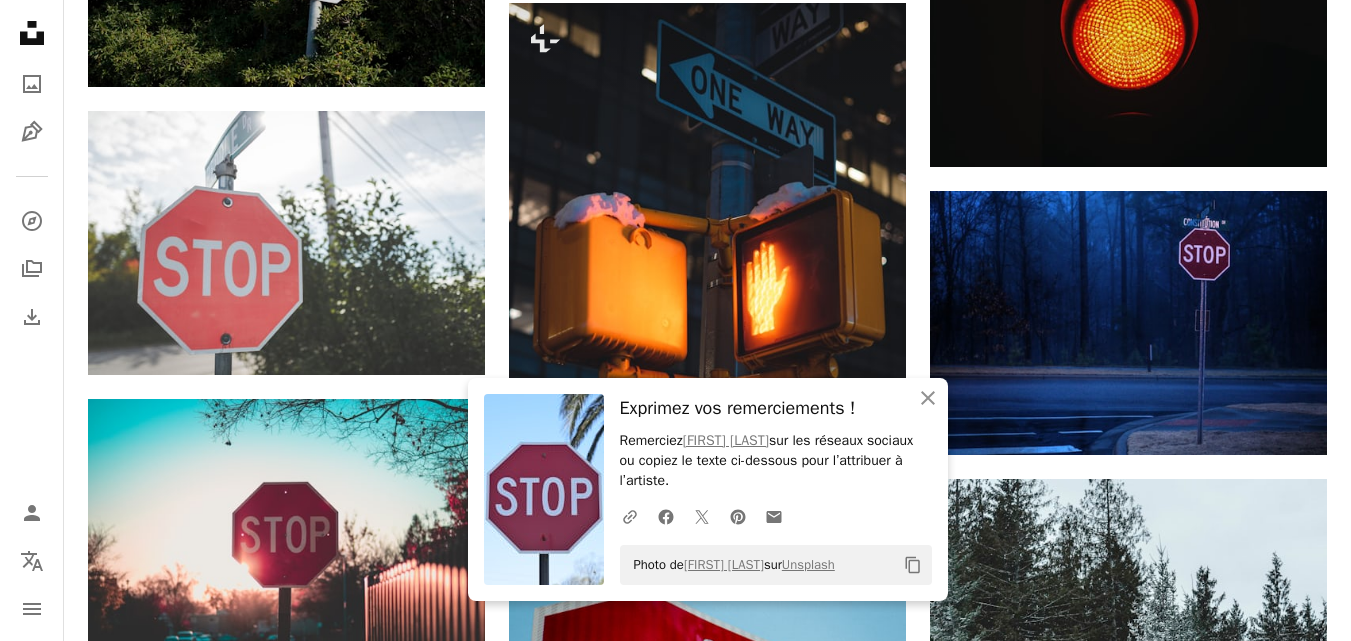 scroll, scrollTop: 2603, scrollLeft: 0, axis: vertical 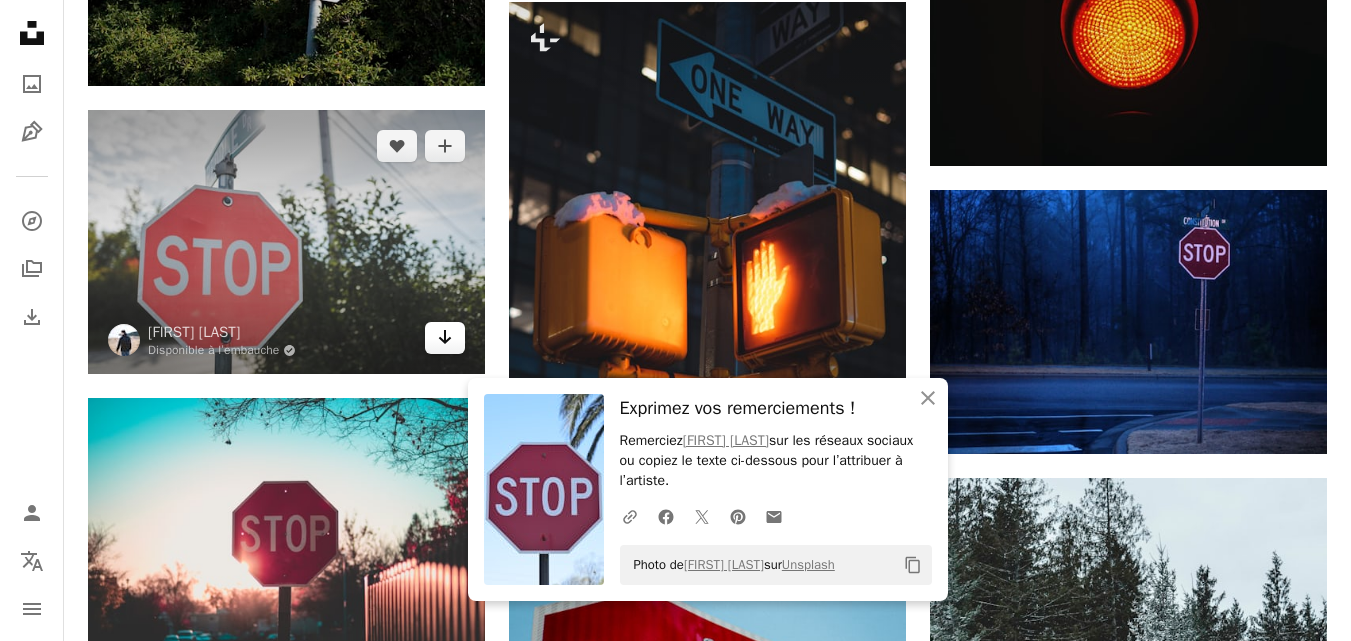 click on "Arrow pointing down" at bounding box center [445, 338] 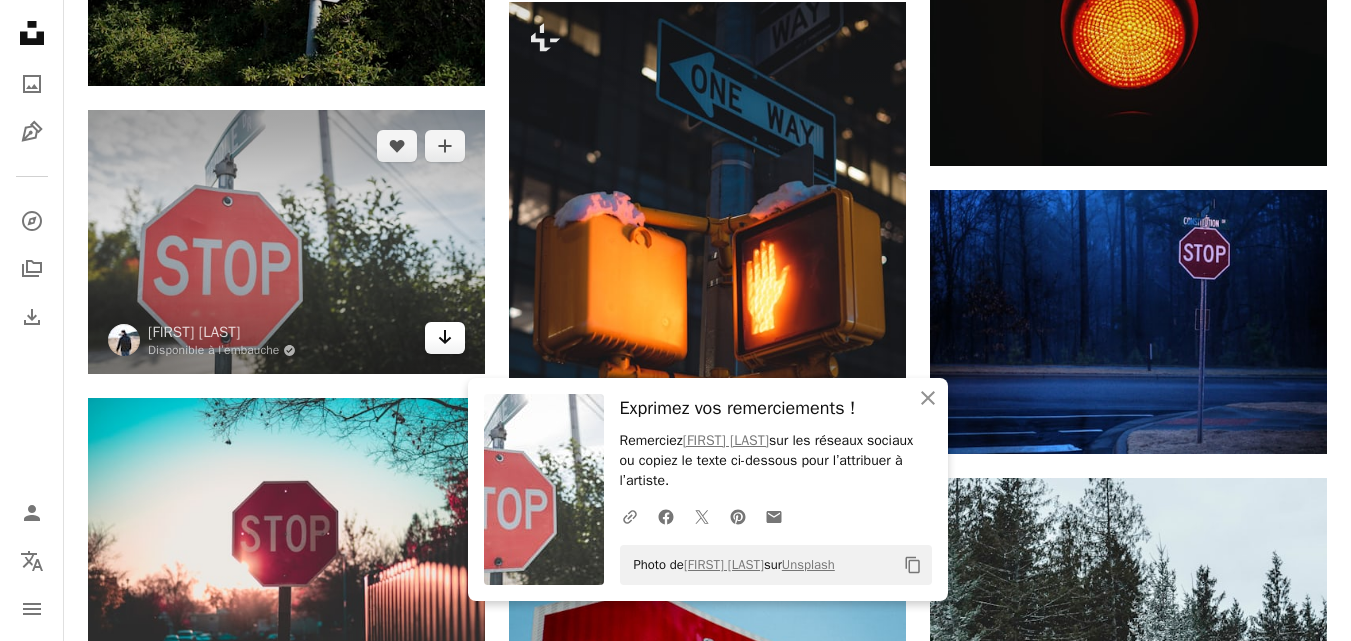 click on "Arrow pointing down" at bounding box center [445, 338] 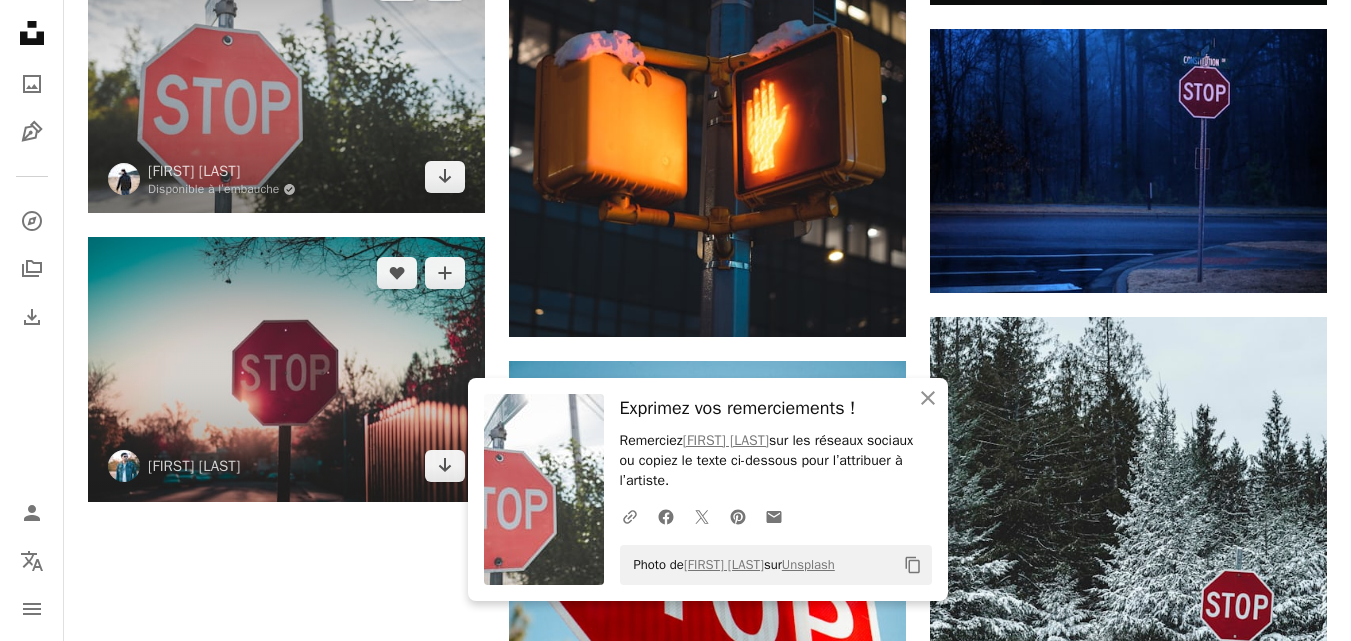 scroll, scrollTop: 2769, scrollLeft: 0, axis: vertical 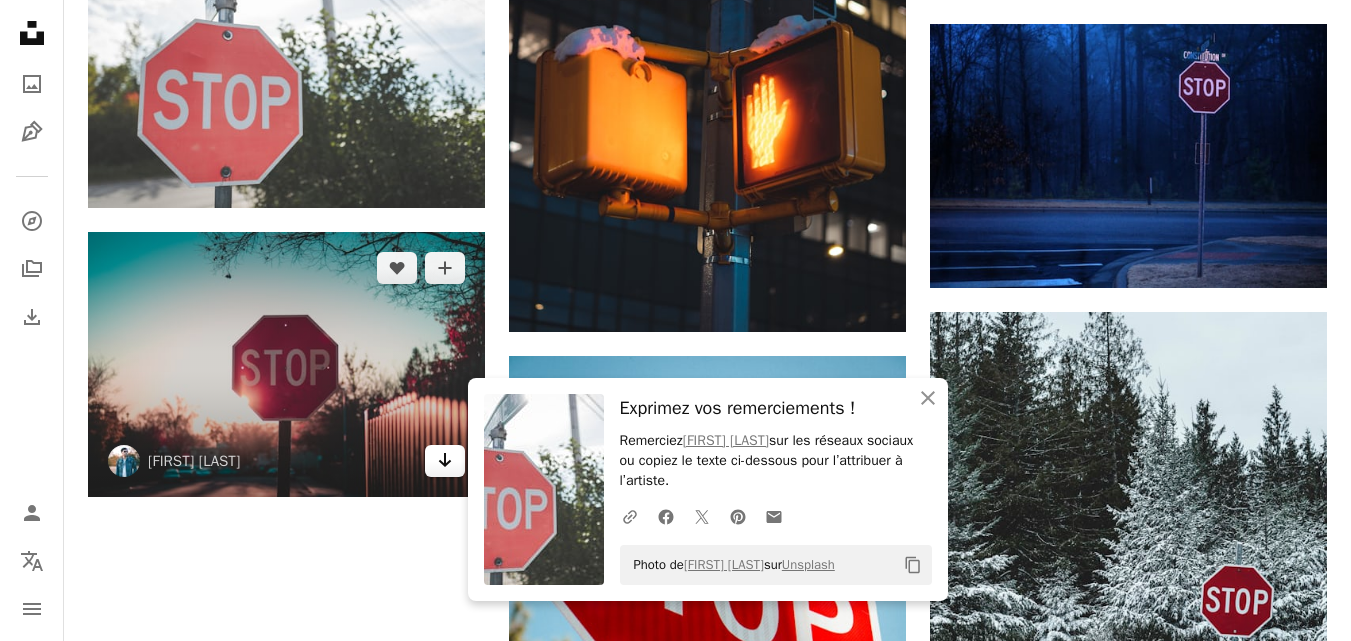 click on "Arrow pointing down" 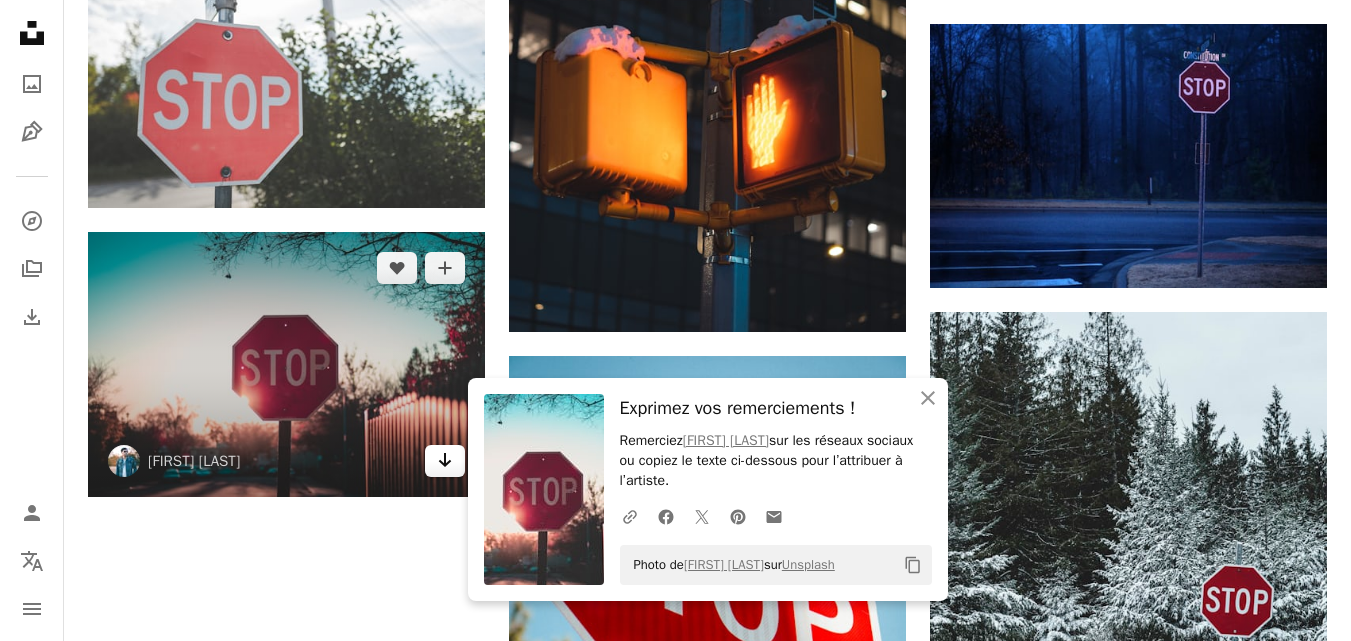 click on "Arrow pointing down" 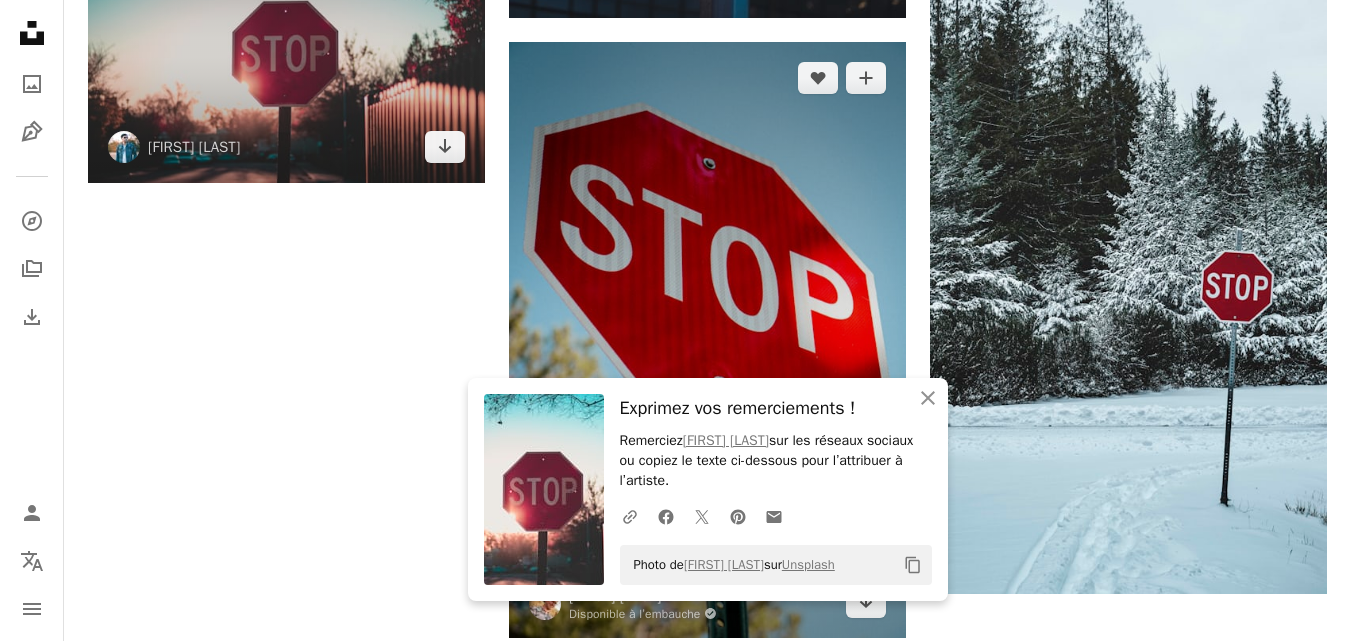 scroll, scrollTop: 3084, scrollLeft: 0, axis: vertical 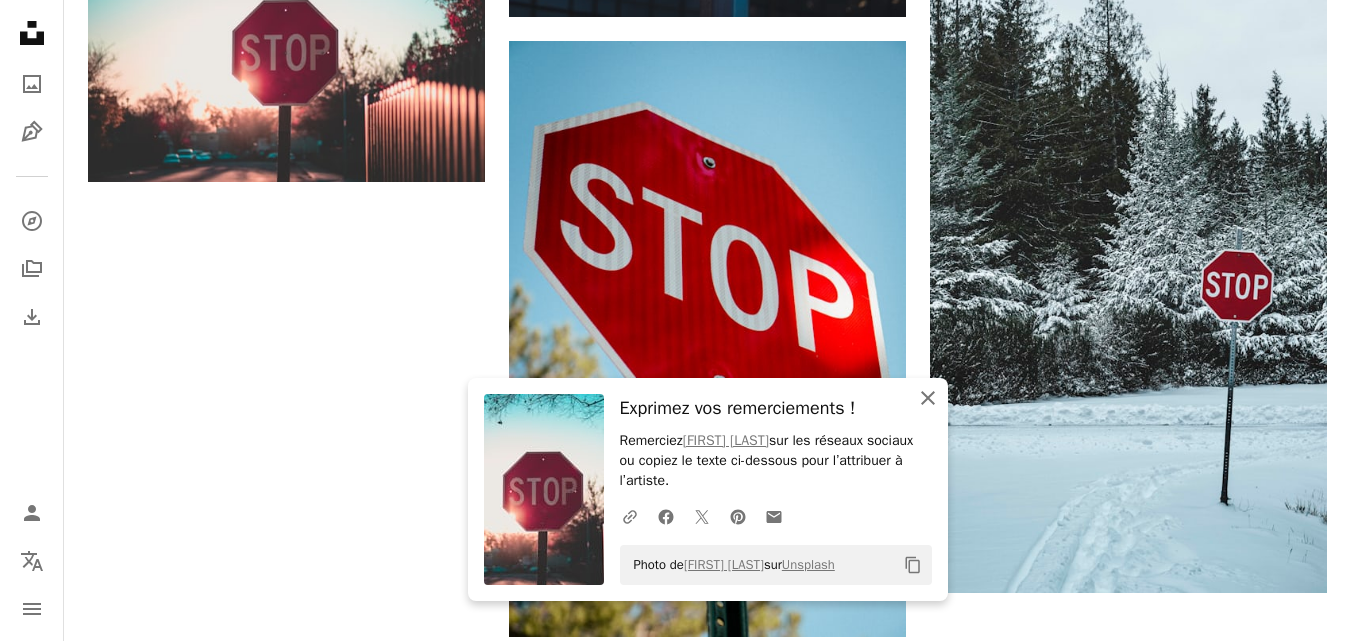 click on "An X shape" 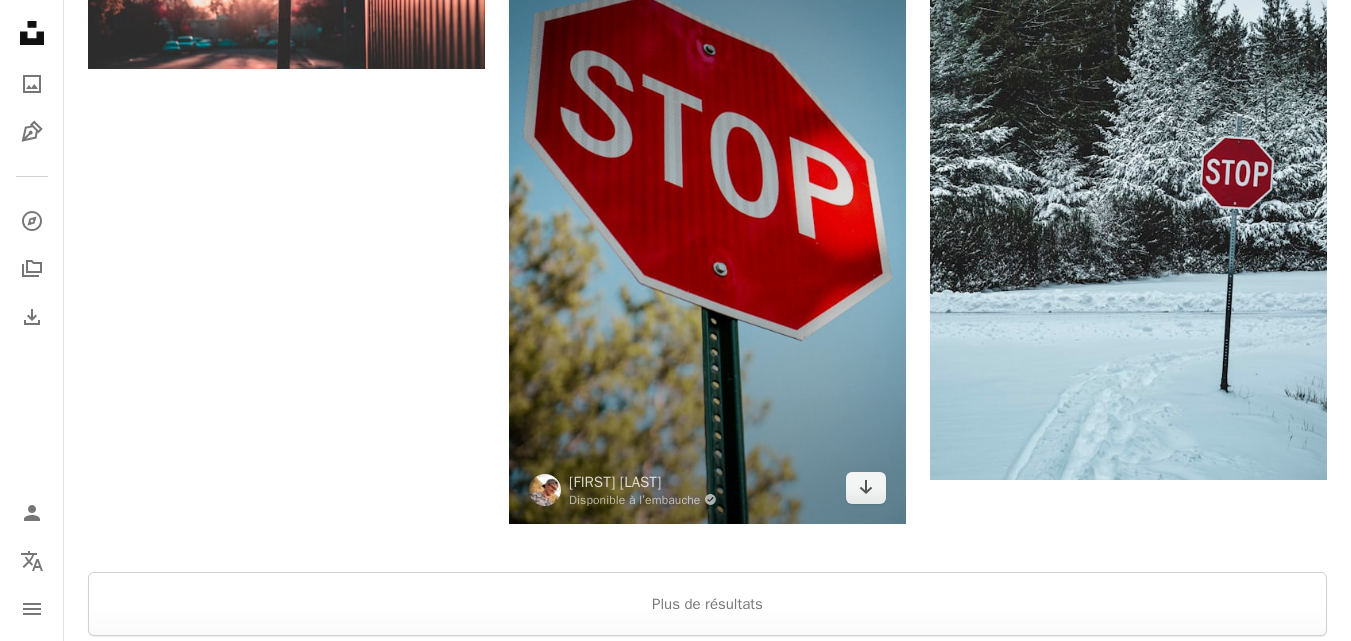 scroll, scrollTop: 3200, scrollLeft: 0, axis: vertical 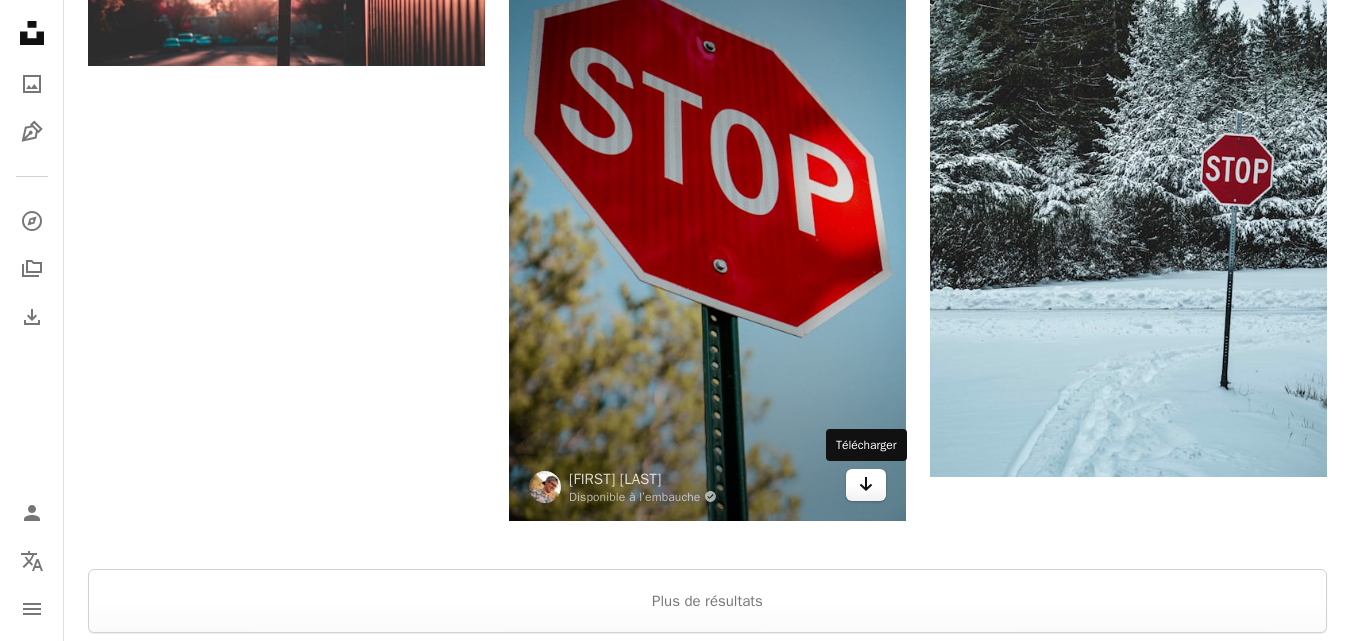 click 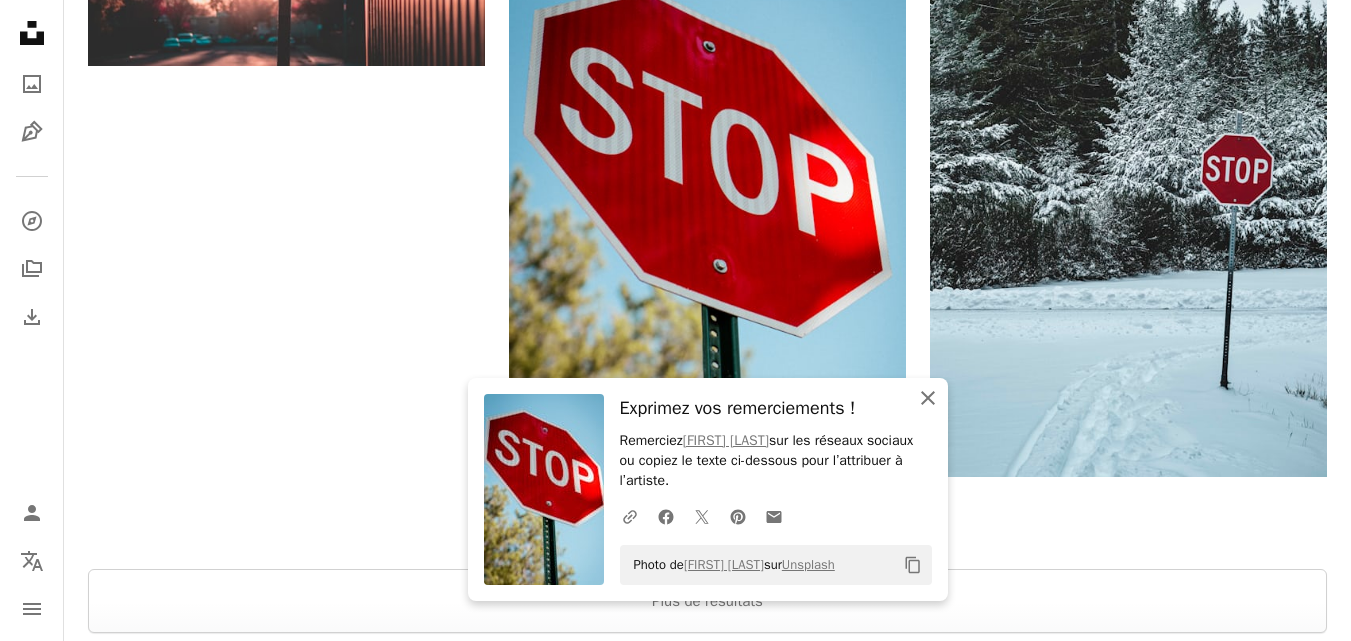click 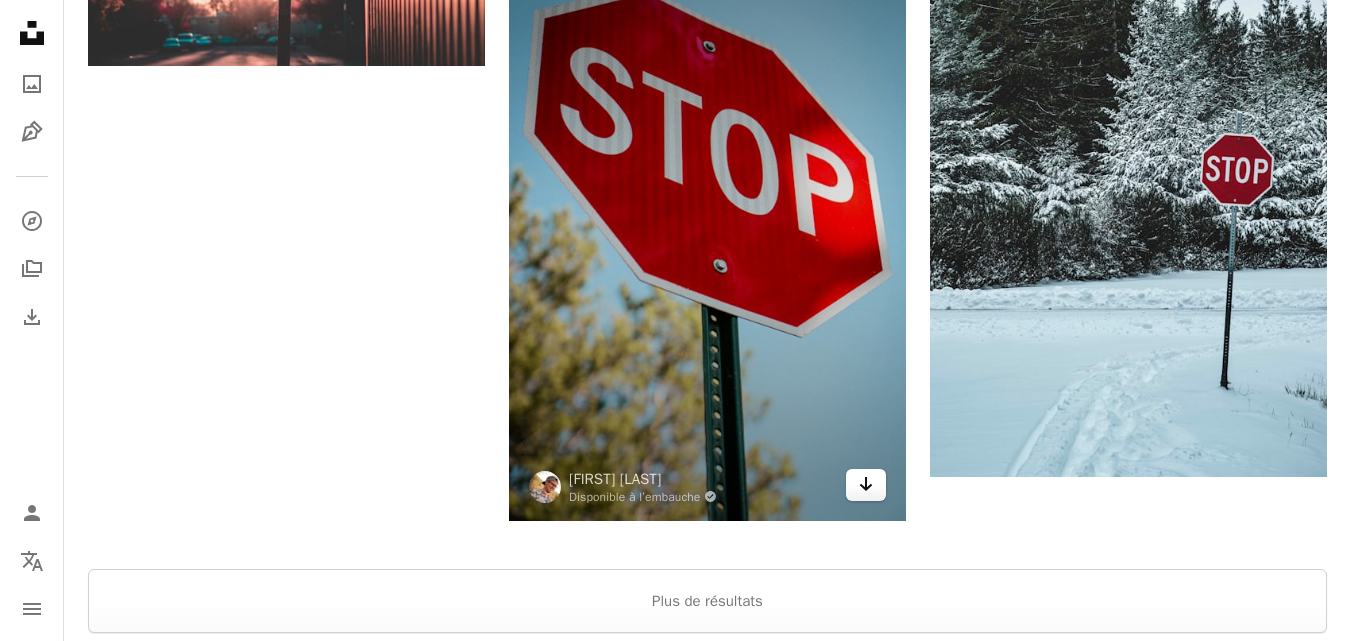 click on "Arrow pointing down" 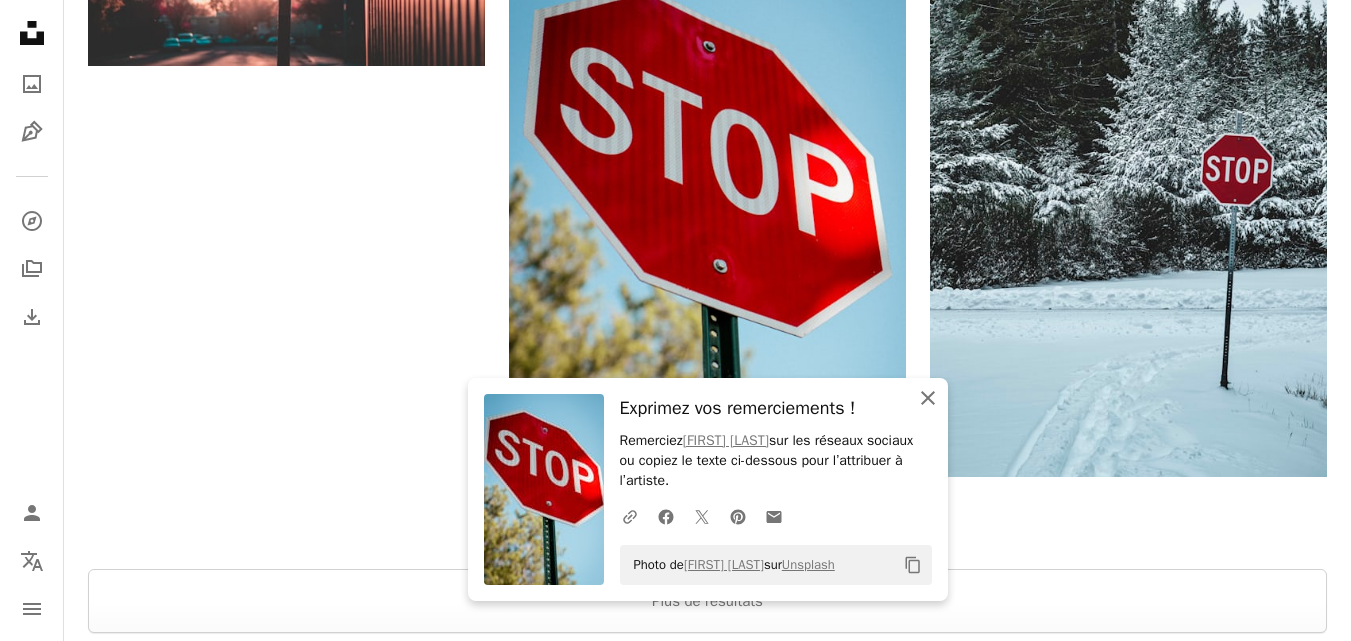 click on "An X shape" 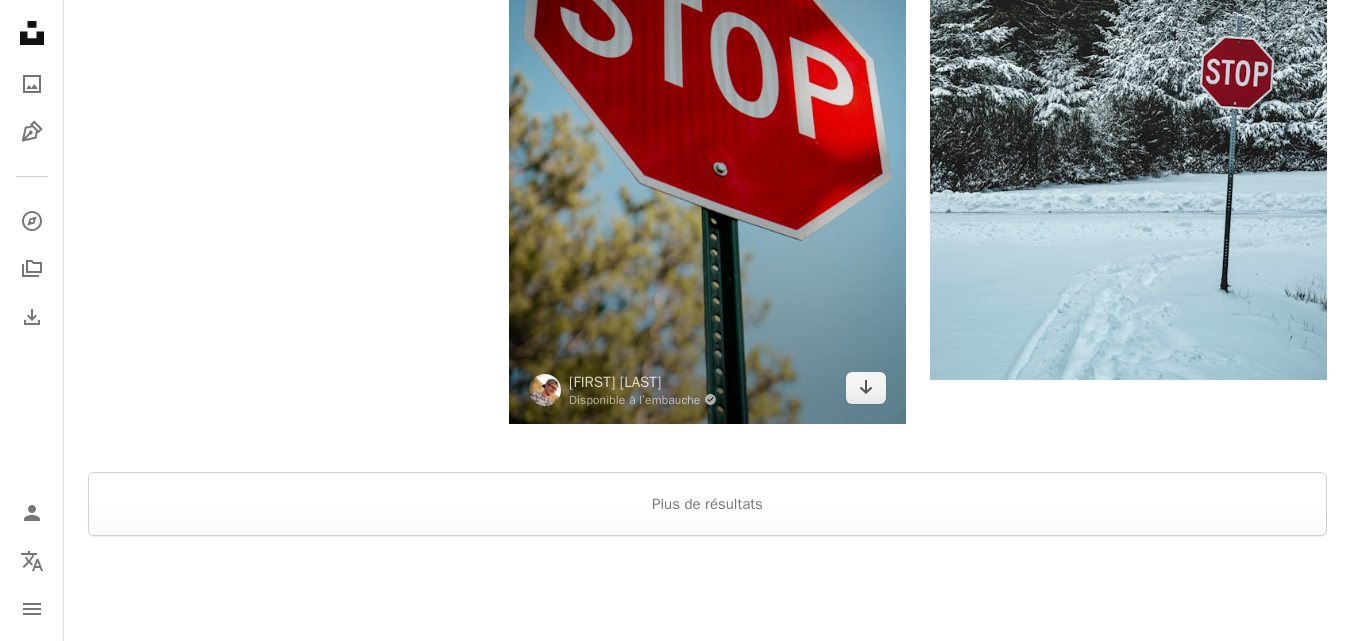 scroll, scrollTop: 3313, scrollLeft: 0, axis: vertical 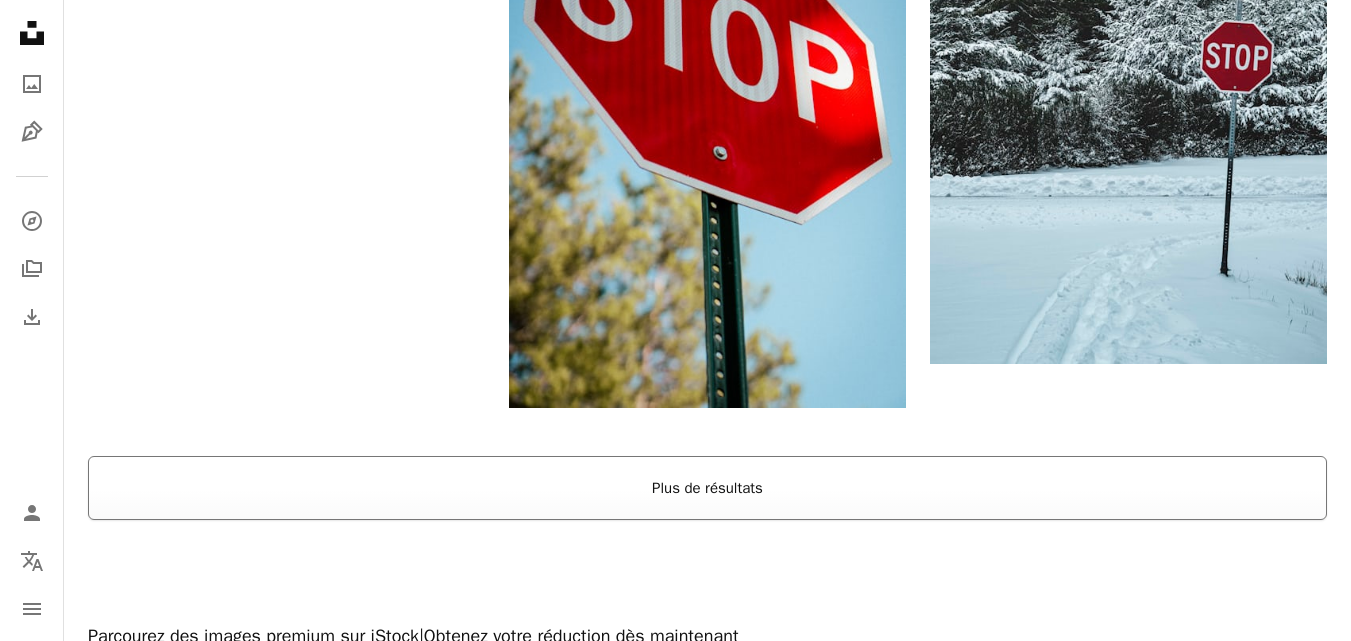 click on "Plus de résultats" at bounding box center [707, 488] 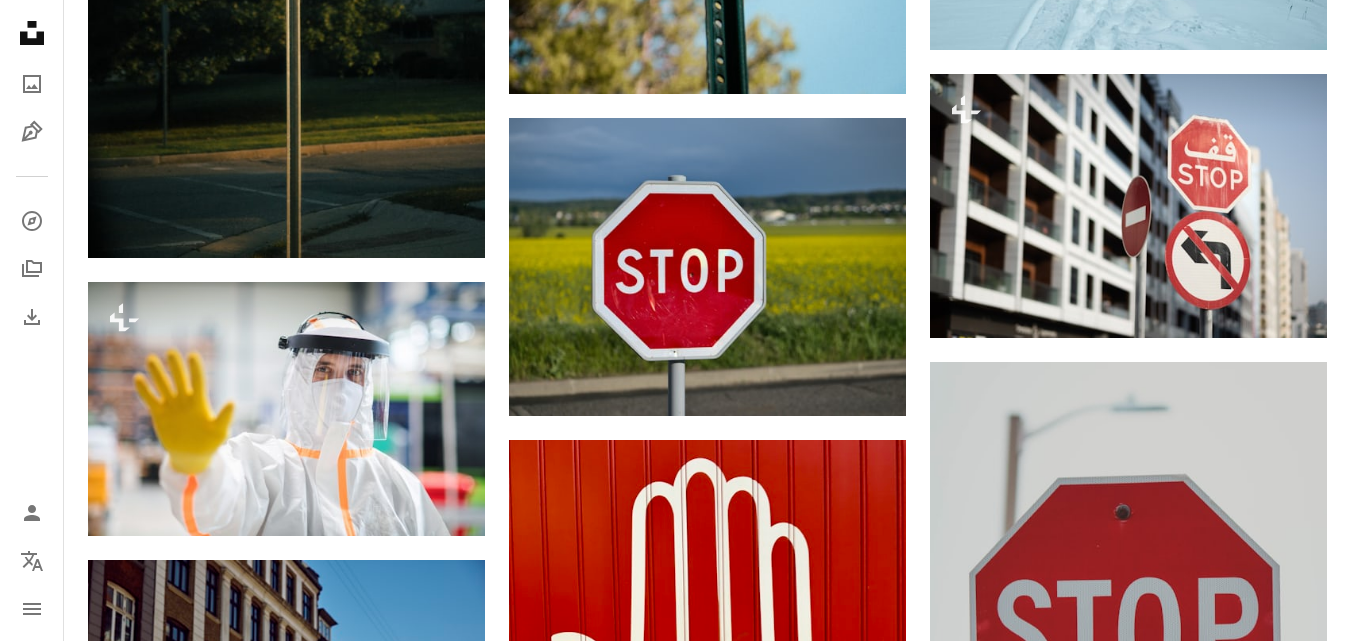 scroll, scrollTop: 3628, scrollLeft: 0, axis: vertical 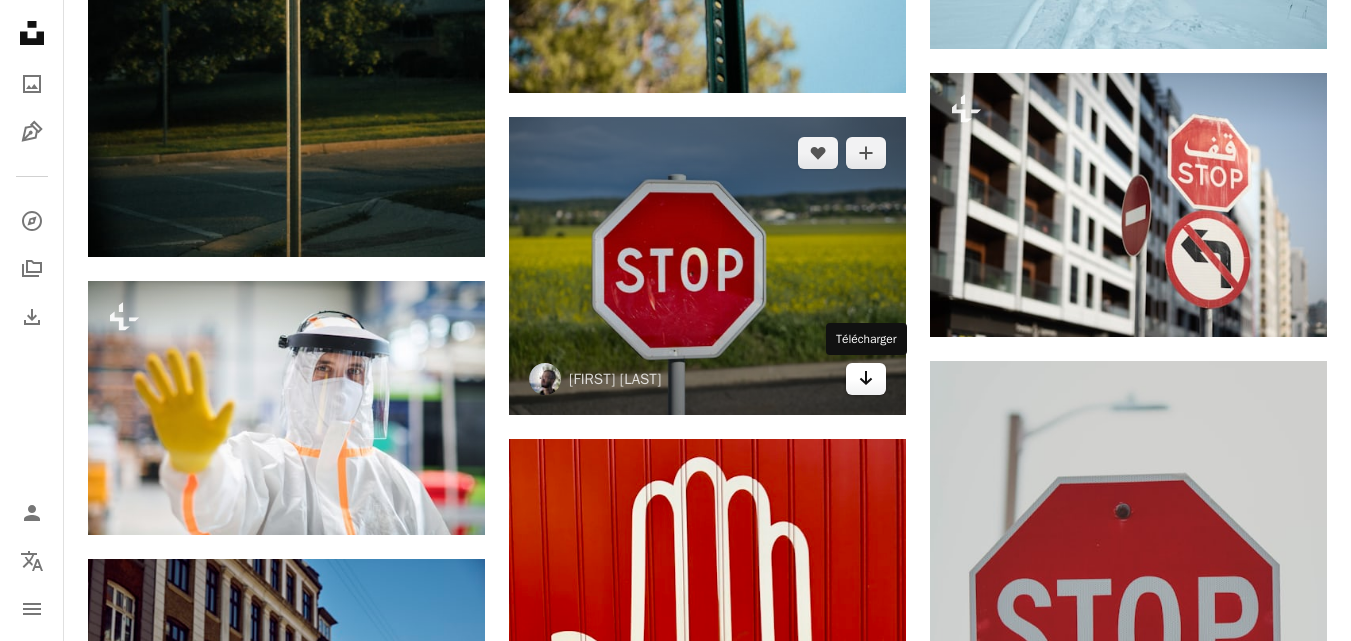 click on "Arrow pointing down" 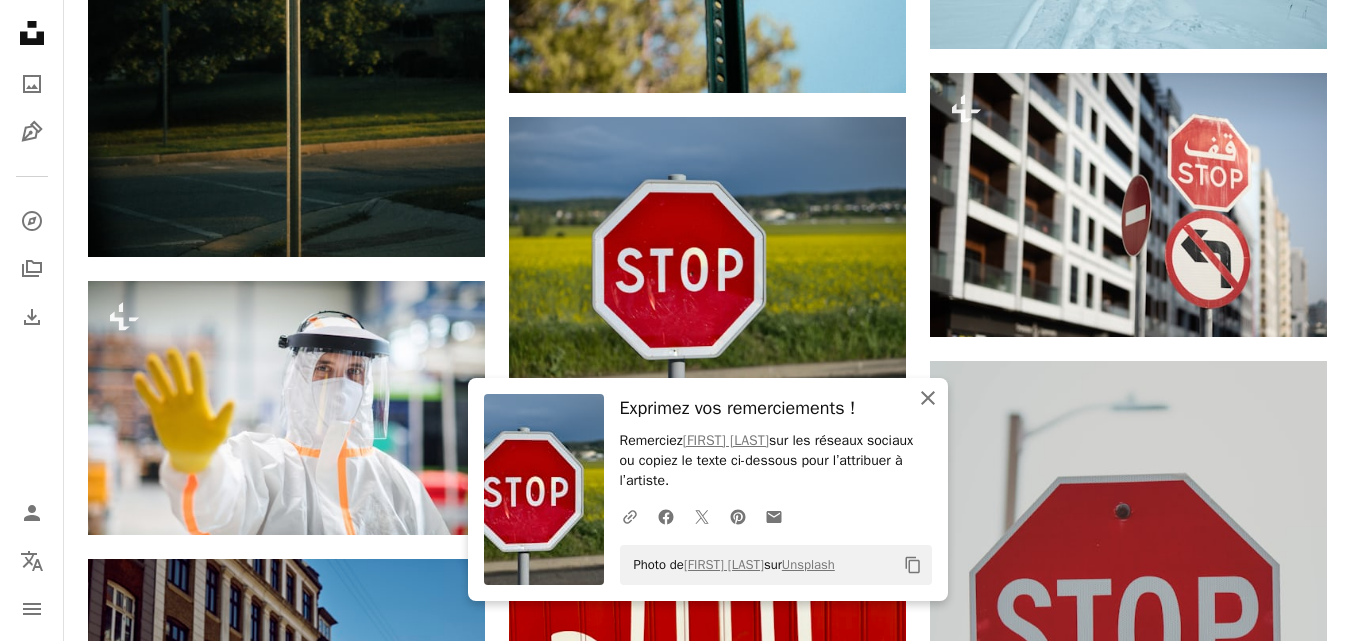 click on "An X shape" 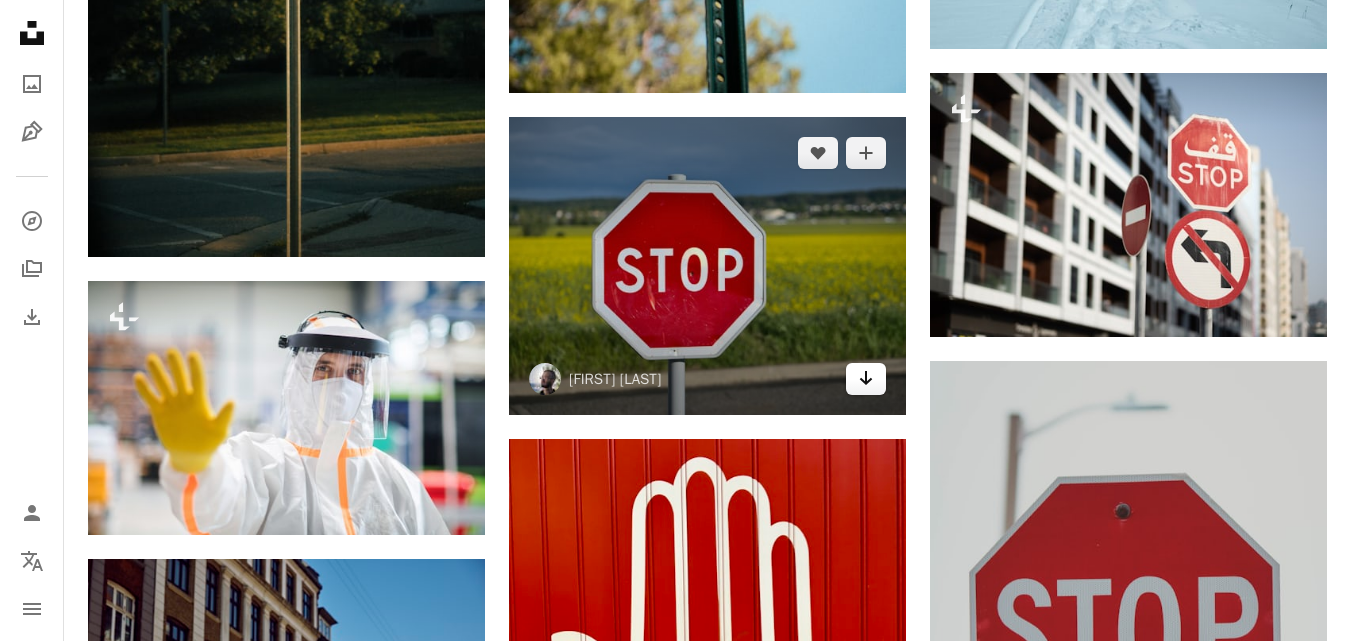 click on "Arrow pointing down" 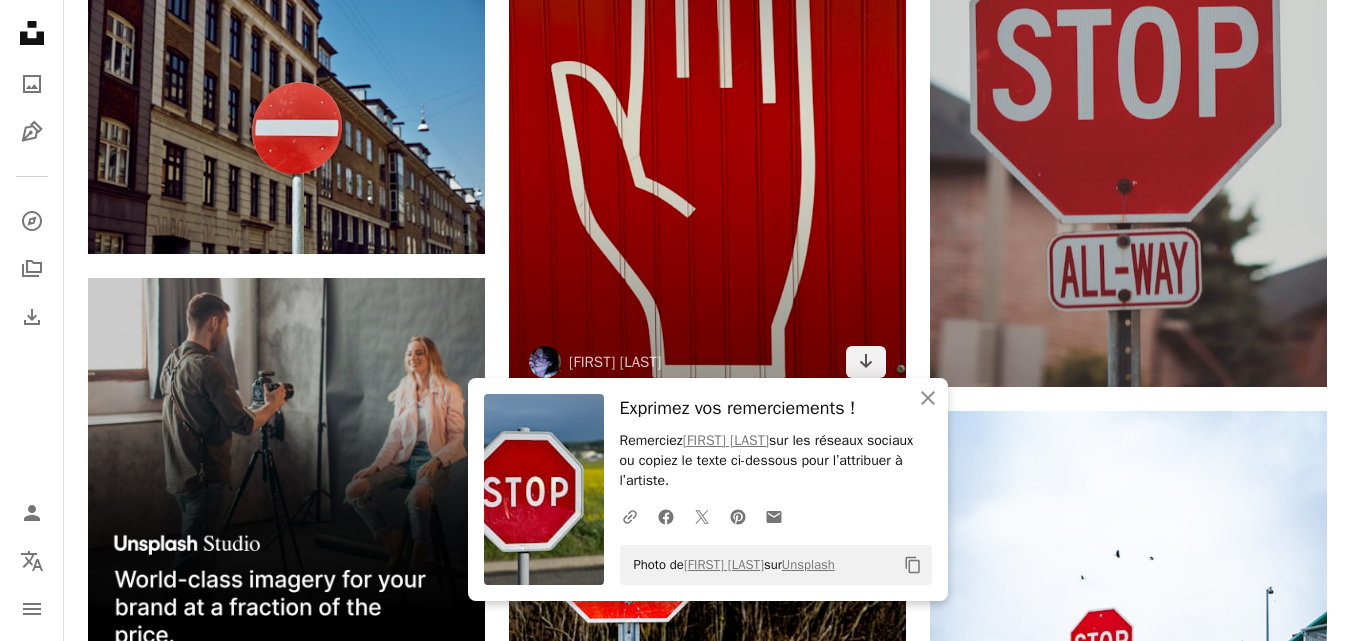 scroll, scrollTop: 4203, scrollLeft: 0, axis: vertical 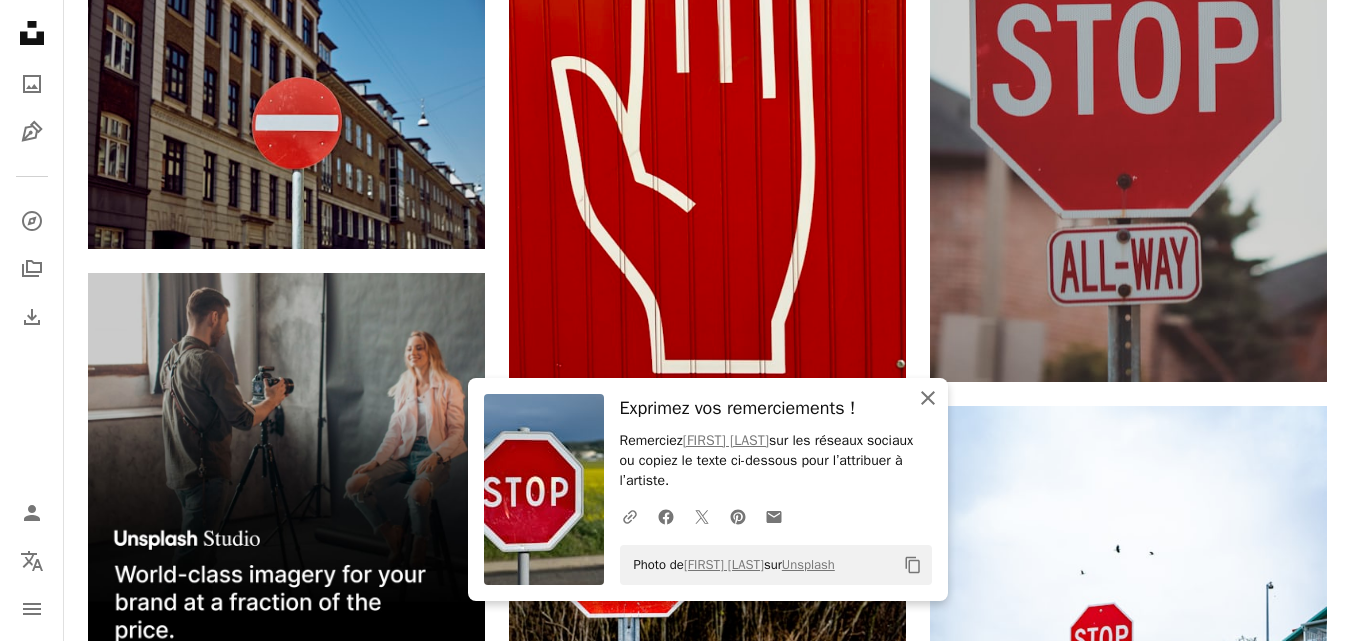 click on "An X shape" 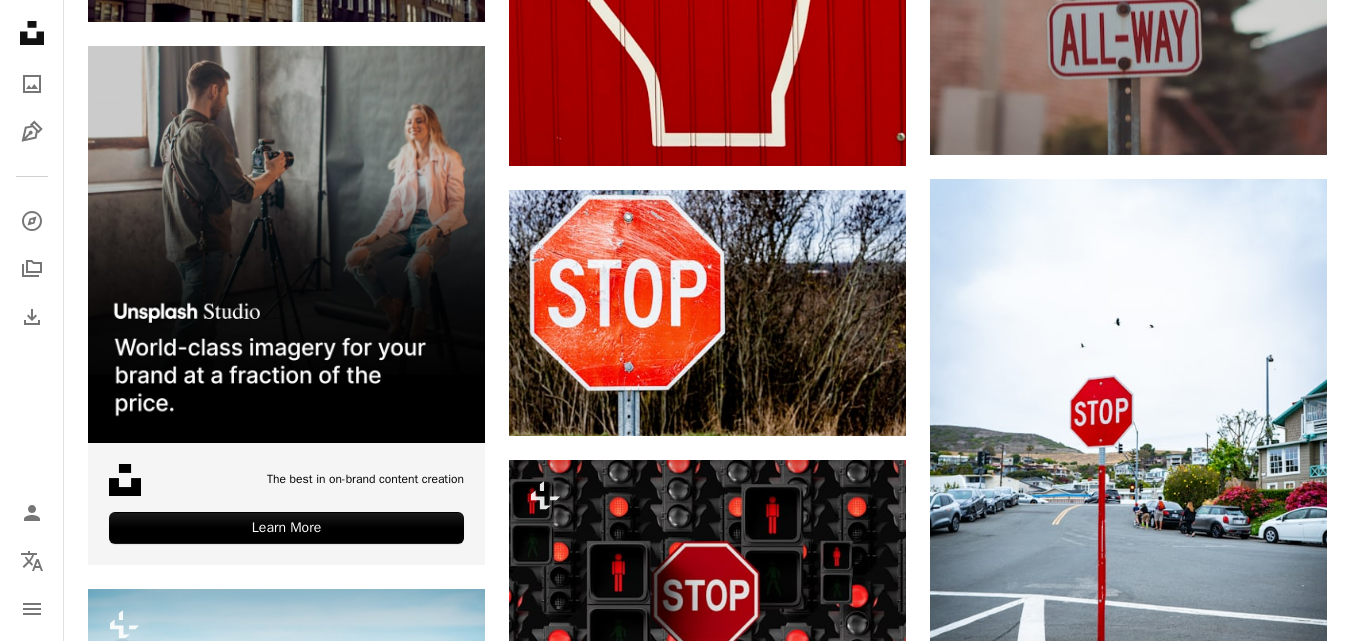 scroll, scrollTop: 4451, scrollLeft: 0, axis: vertical 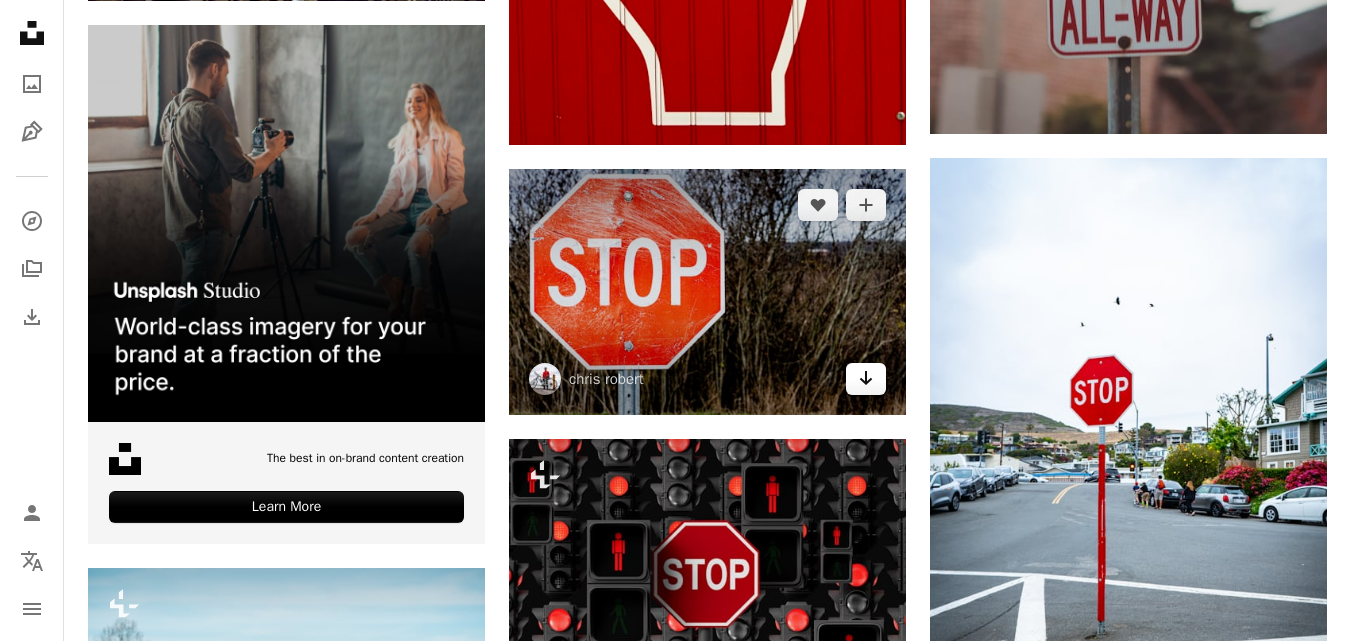 click on "Arrow pointing down" 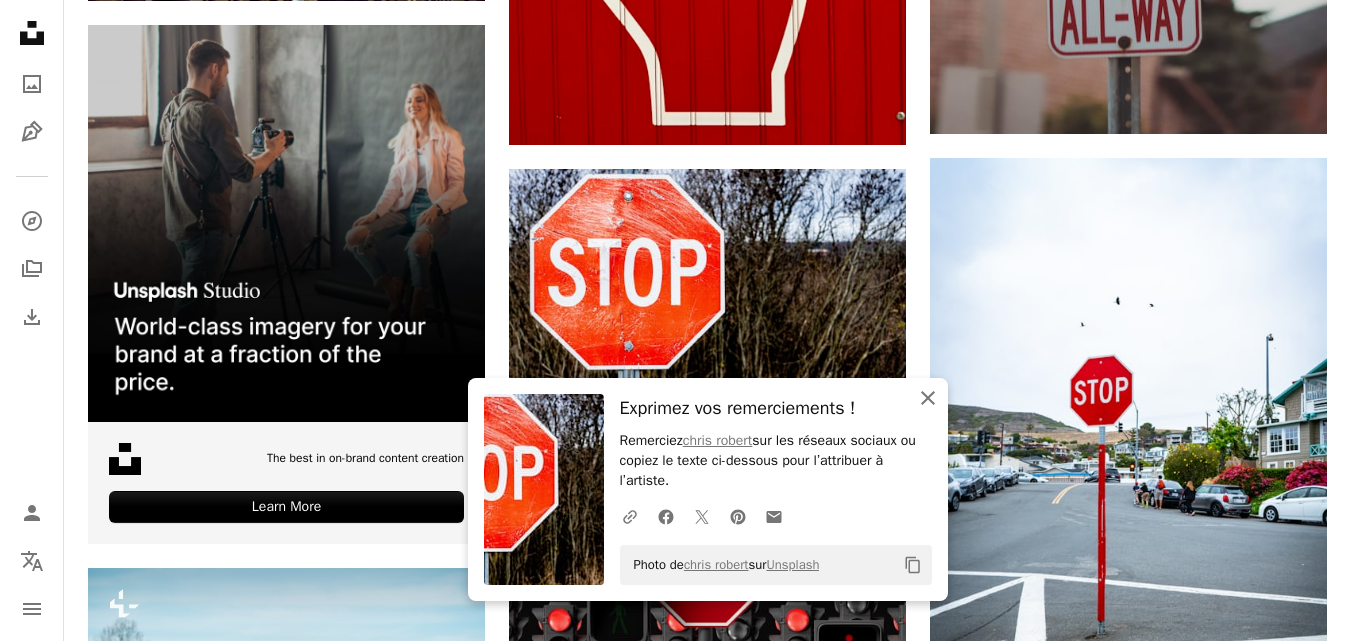 click on "An X shape" 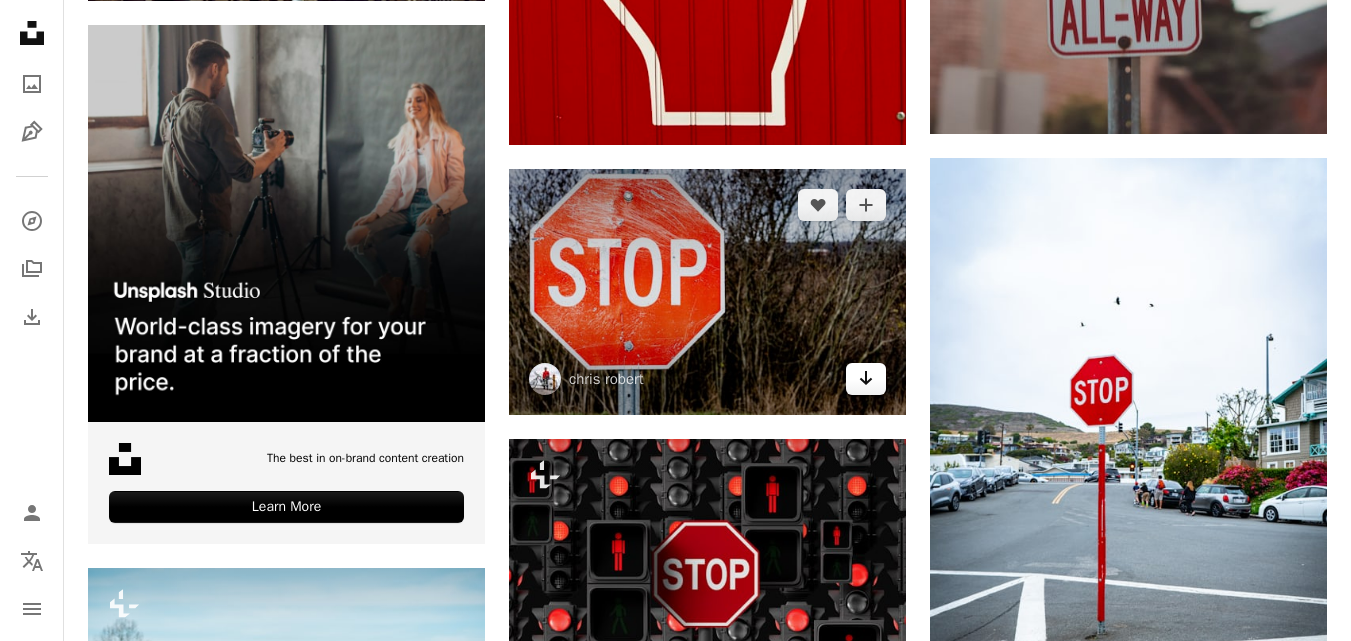 click on "Arrow pointing down" 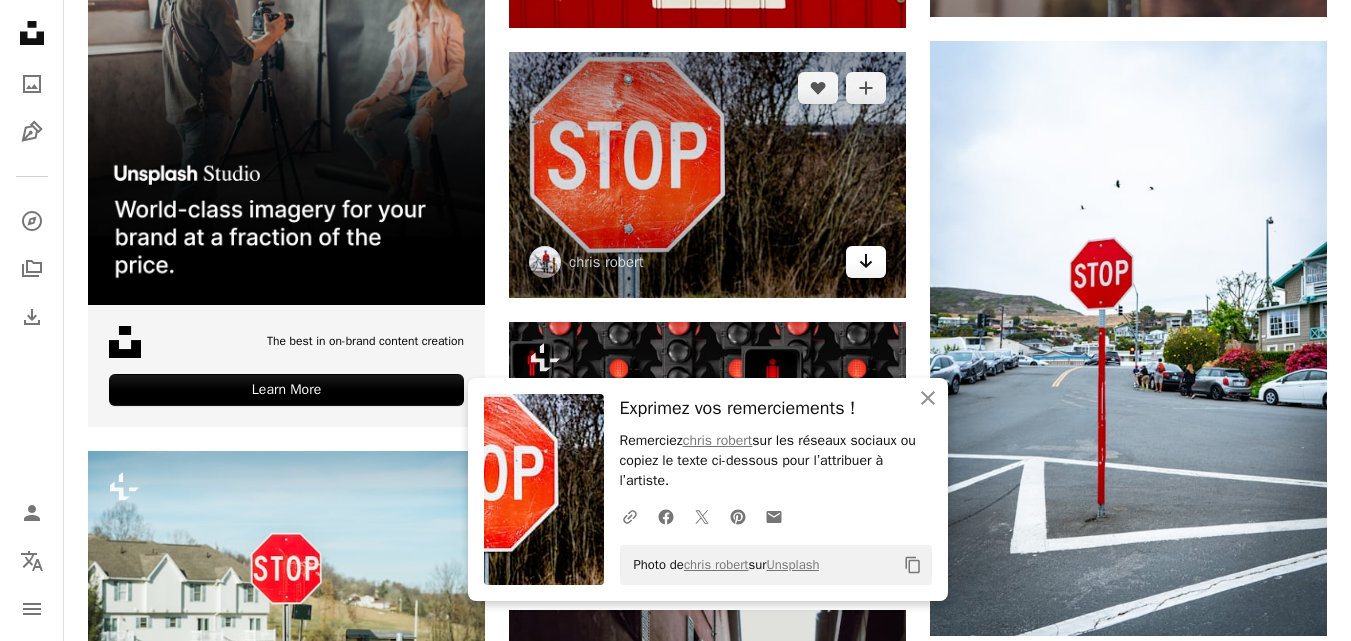 scroll, scrollTop: 4577, scrollLeft: 0, axis: vertical 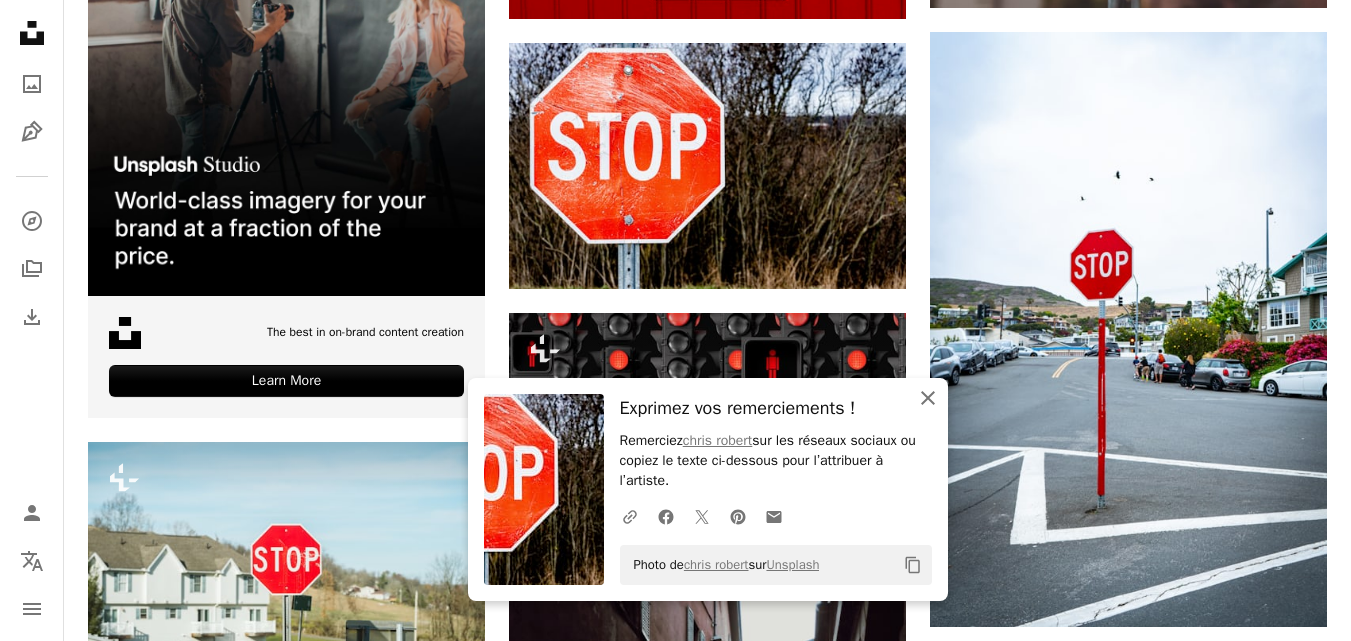 click on "An X shape" 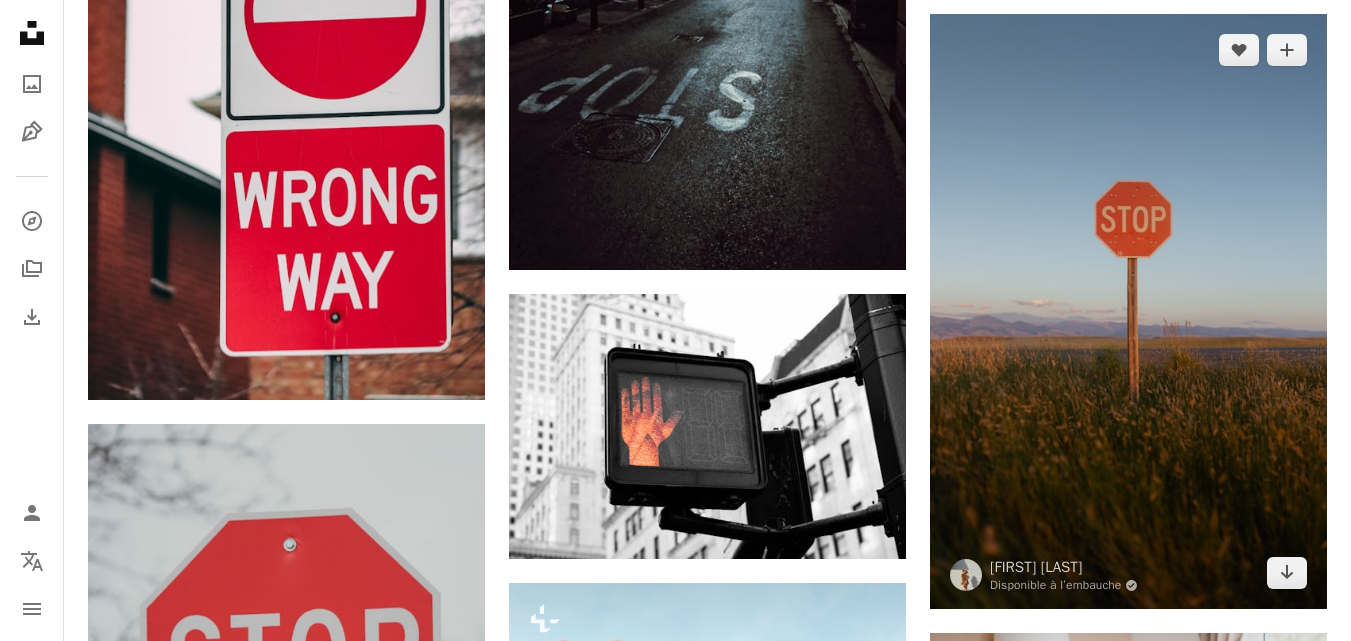 scroll, scrollTop: 5504, scrollLeft: 0, axis: vertical 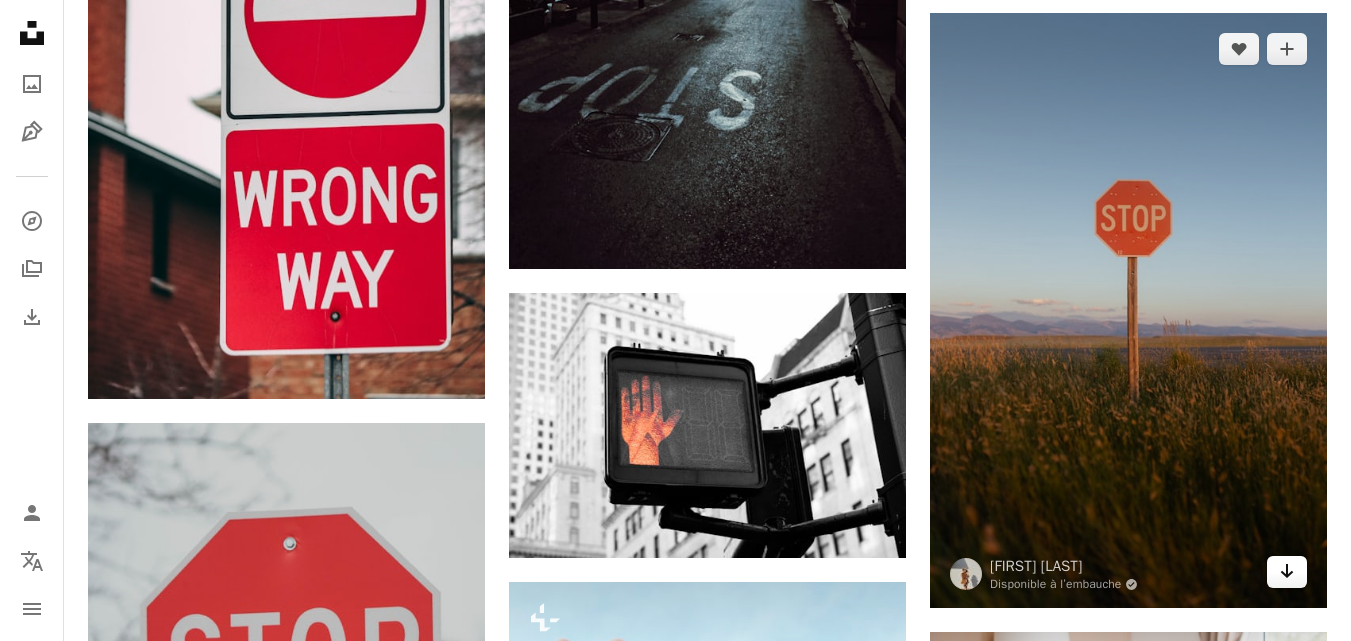 click 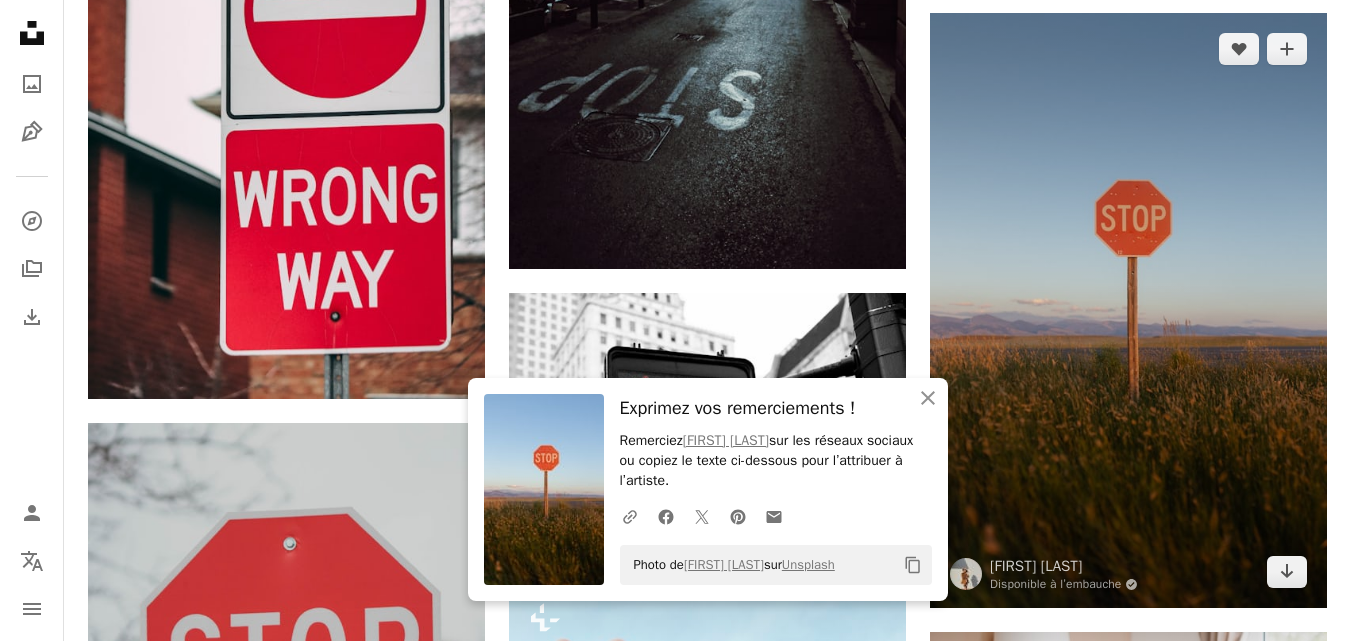 click at bounding box center (1128, 311) 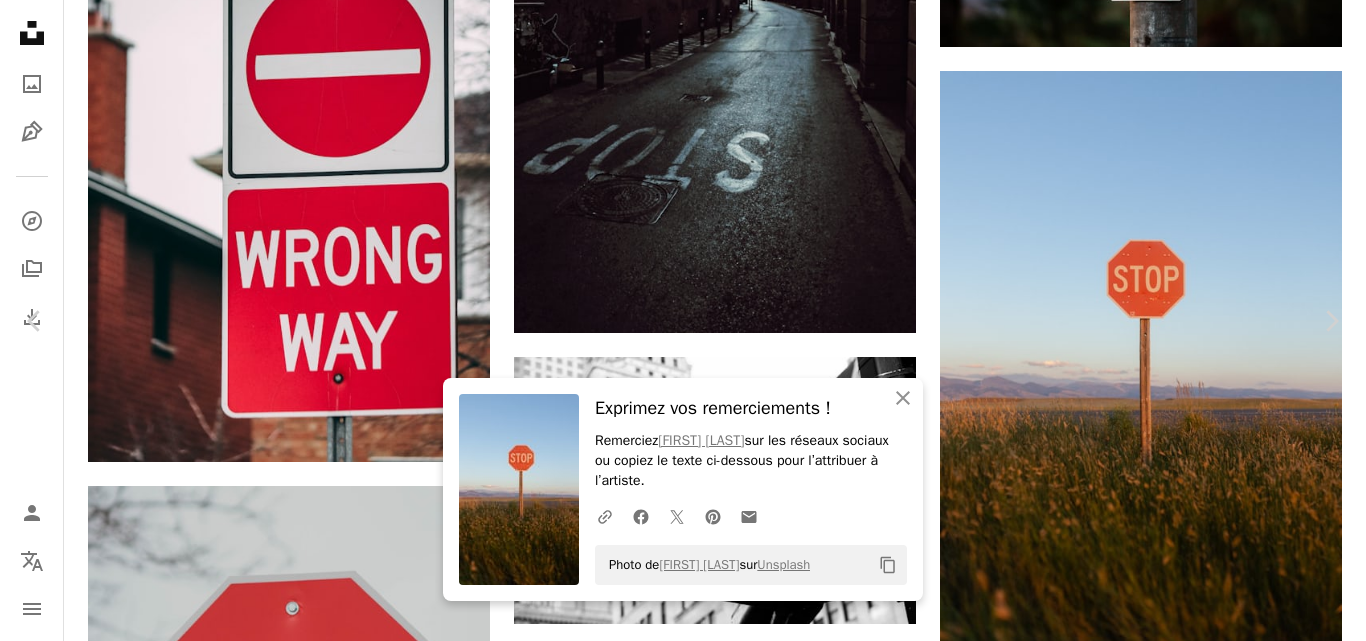 click on "An X shape Chevron left Chevron right An X shape Fermer Exprimez vos remerciements ! Remerciez  [FIRST] [LAST]  sur les réseaux sociaux ou copiez le texte ci-dessous pour l’attribuer à l’artiste. A URL sharing icon (chains) Facebook icon X (formerly Twitter) icon Pinterest icon An envelope Photo de  [FIRST] [LAST]  sur  Unsplash
Copy content [FIRST] [LAST] Disponible à l’embauche A checkmark inside of a circle A heart A plus sign Télécharger gratuitement Chevron down Zoom in Vues 393 243 Téléchargements 4 228 Présentée dans Photos A forward-right arrow Partager Info icon Infos More Actions Calendar outlined Publiée le  15 août 2023 Camera Canon, EOS R6 Safety Utilisation gratuite sous la  Licence Unsplash dehors signe symbole panneau de signalisation panneau stop Images domaine public Parcourez des images premium sur iStock  |  - 20 % avec le code UNSPLASH20 Rendez-vous sur iStock  ↗ Images associées A heart A plus sign [FIRST] [LAST] Arrow pointing down A heart A plus sign [FIRST] [LAST] Arrow pointing down" at bounding box center [683, 5467] 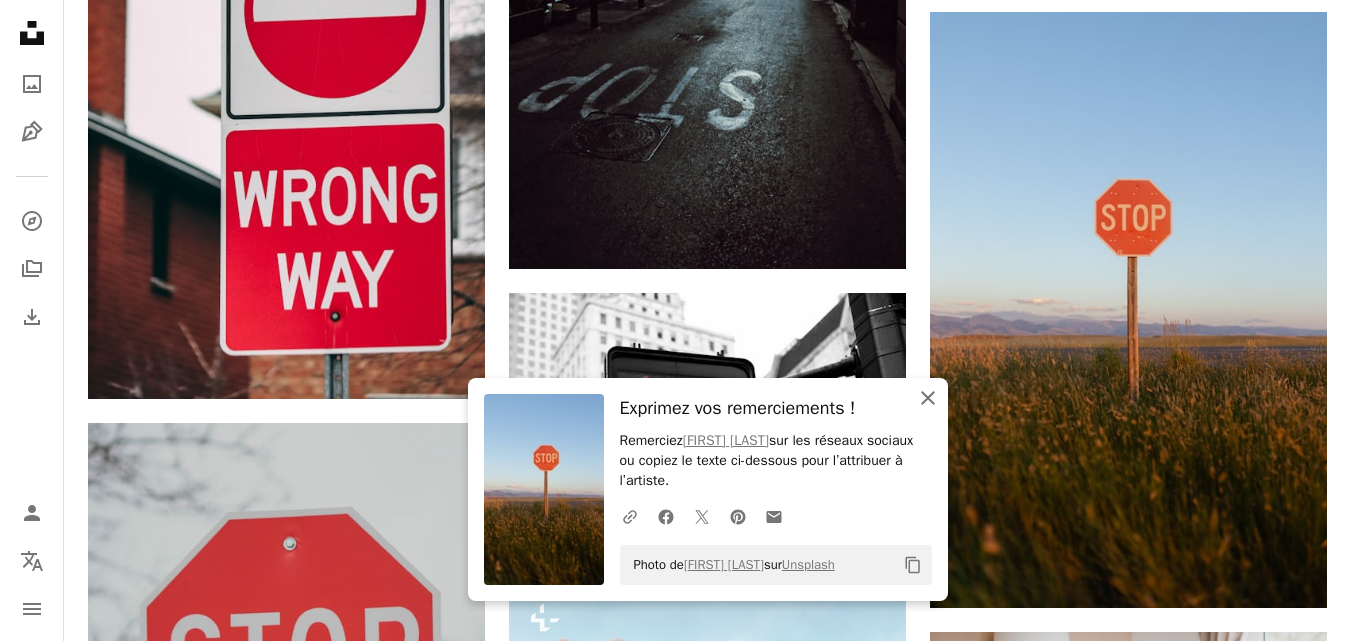 click on "An X shape" 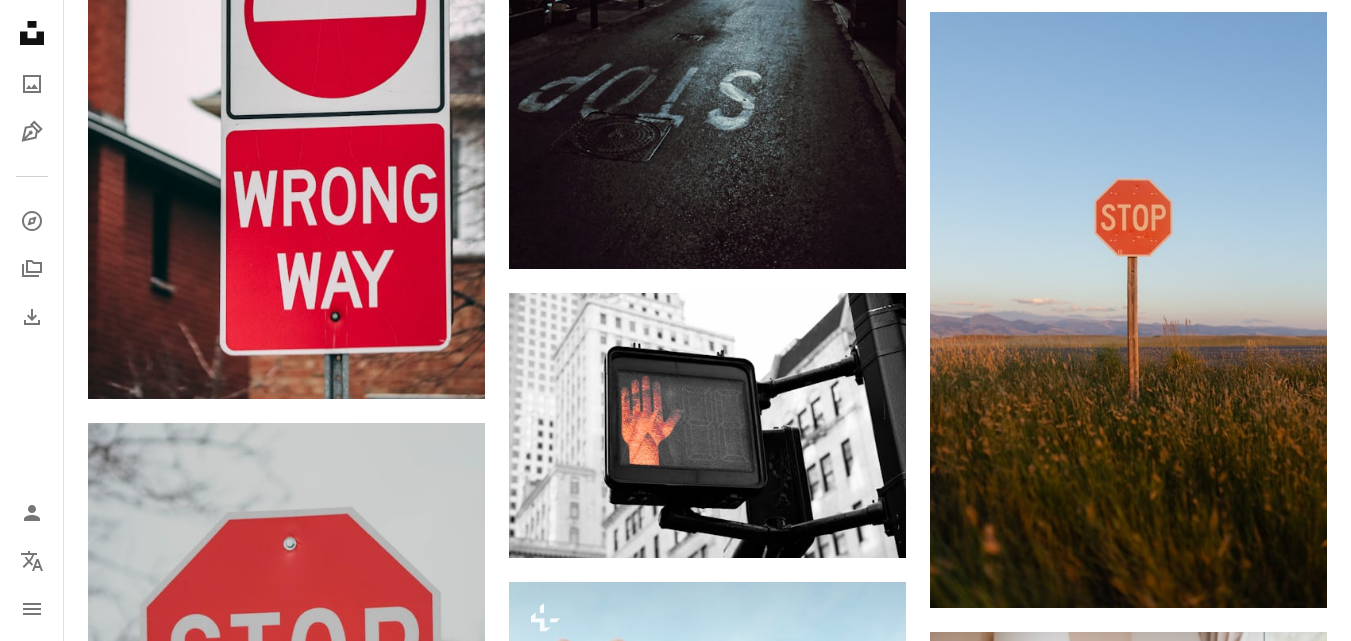 click on "An X shape Fermer" at bounding box center [928, 418] 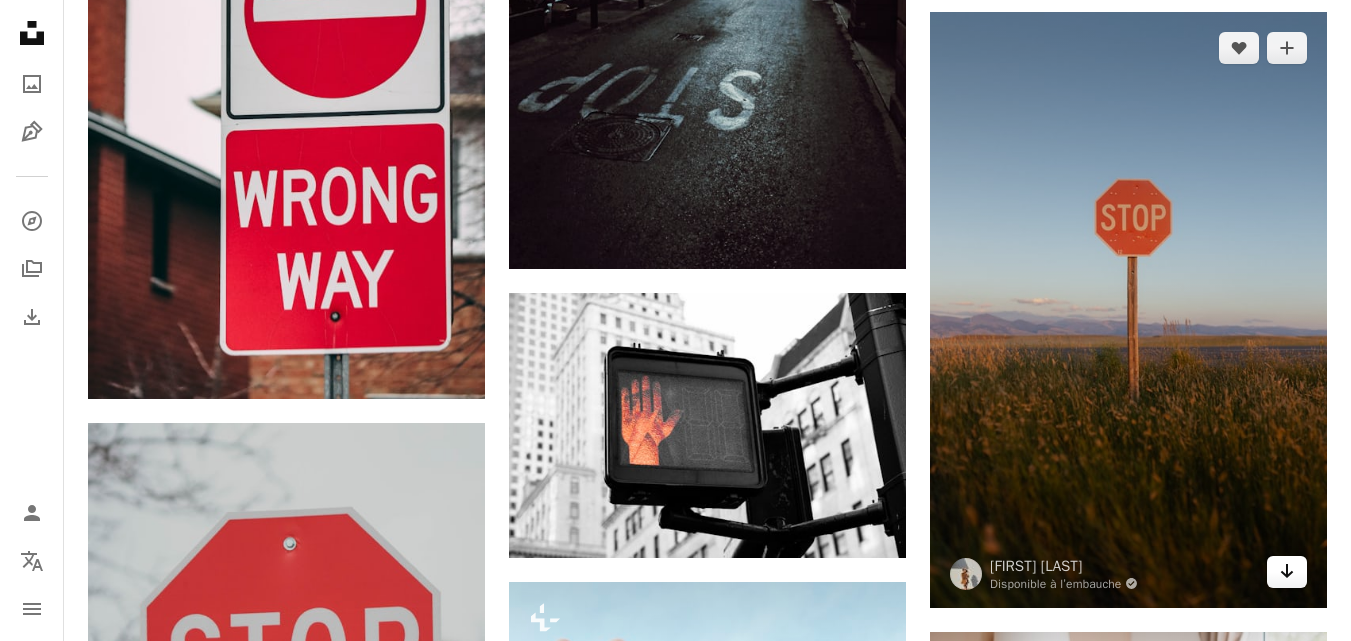 click on "Arrow pointing down" at bounding box center [1287, 572] 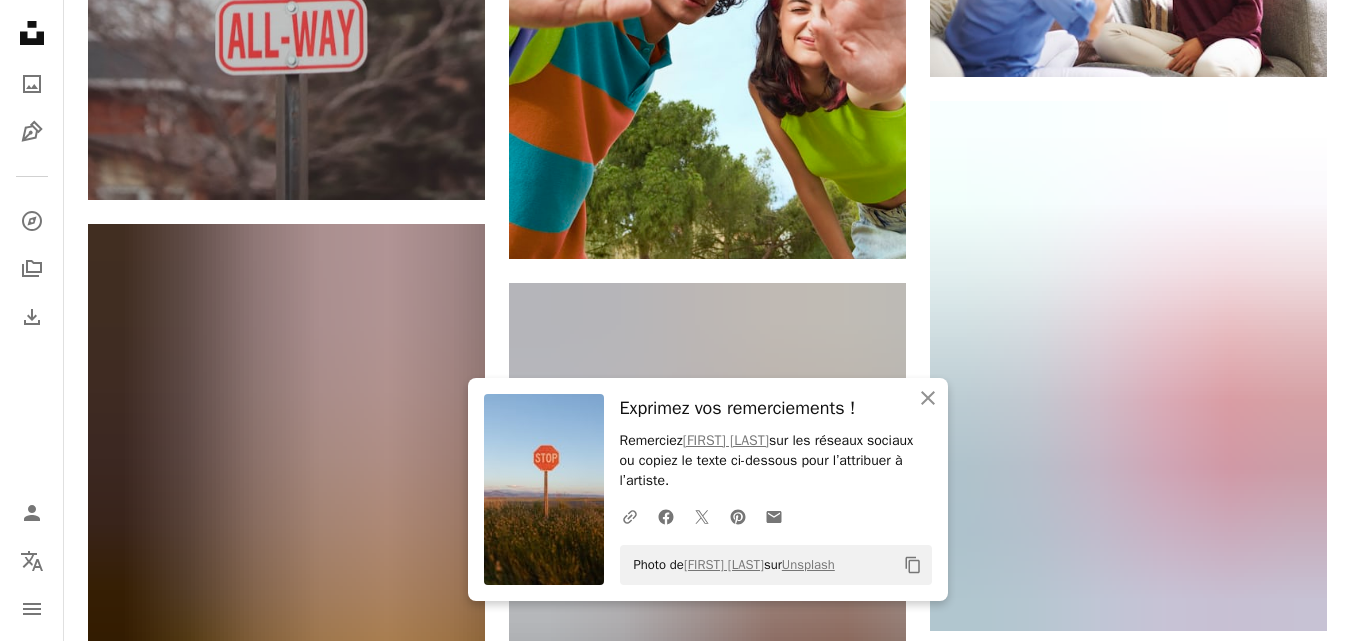 scroll, scrollTop: 6340, scrollLeft: 0, axis: vertical 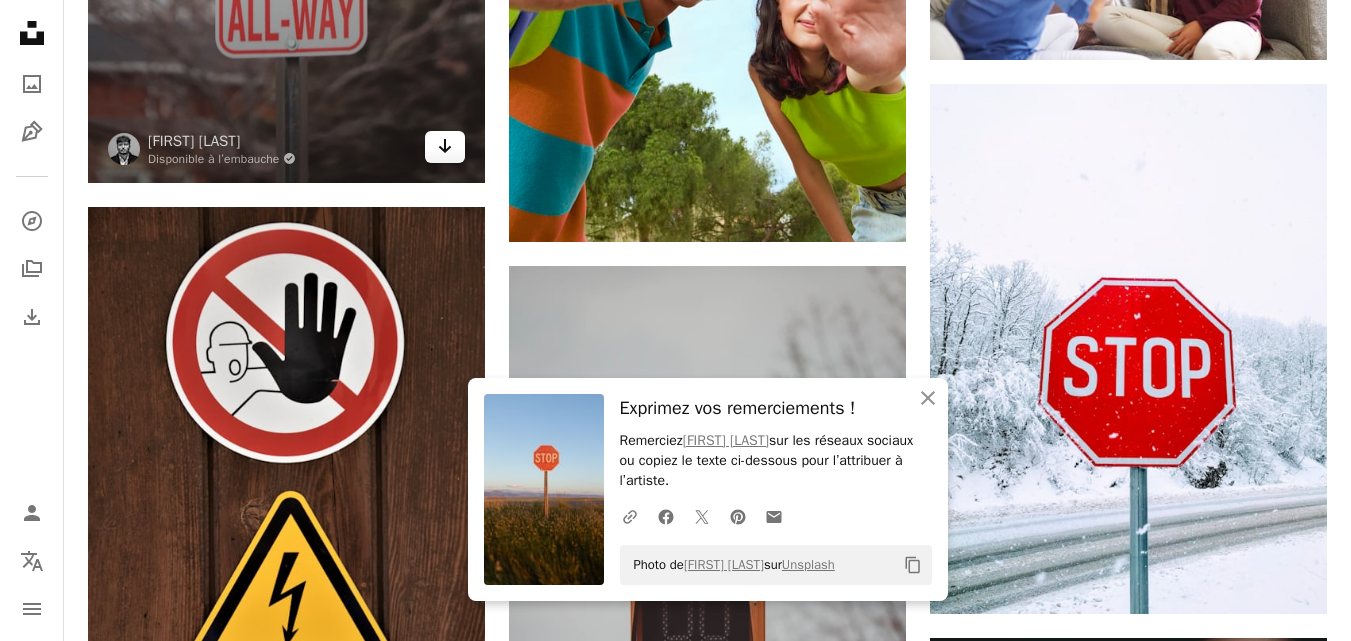 click on "Arrow pointing down" 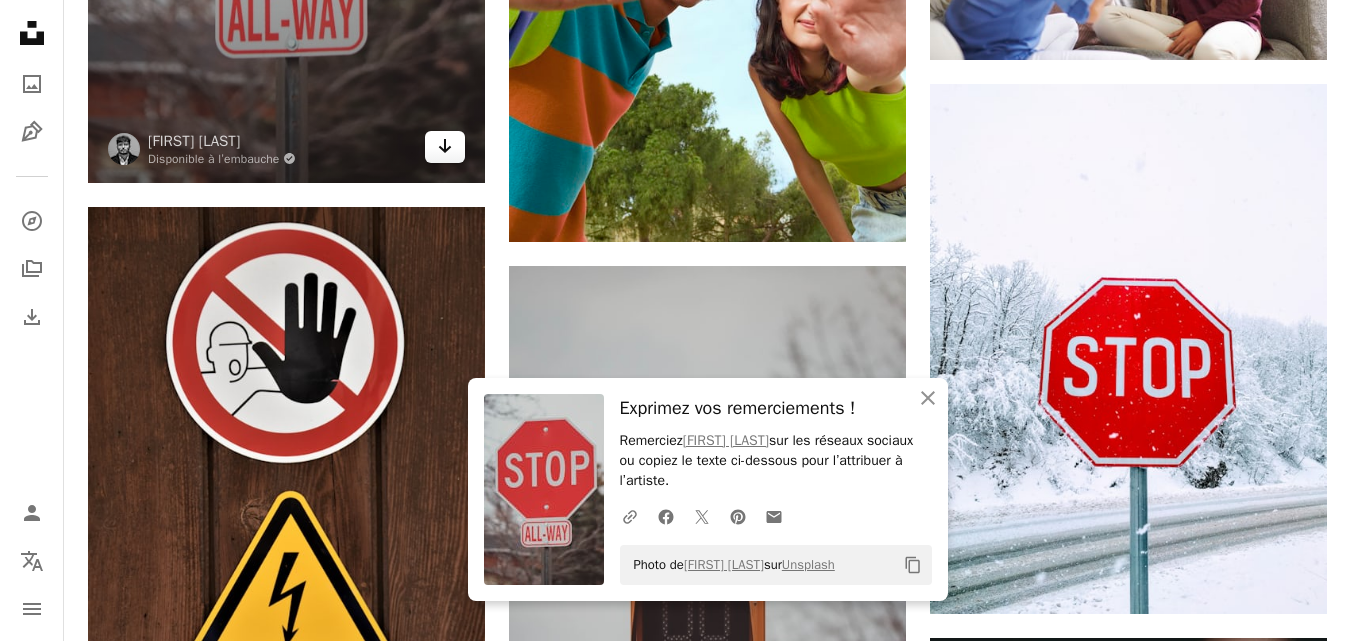 click on "Arrow pointing down" 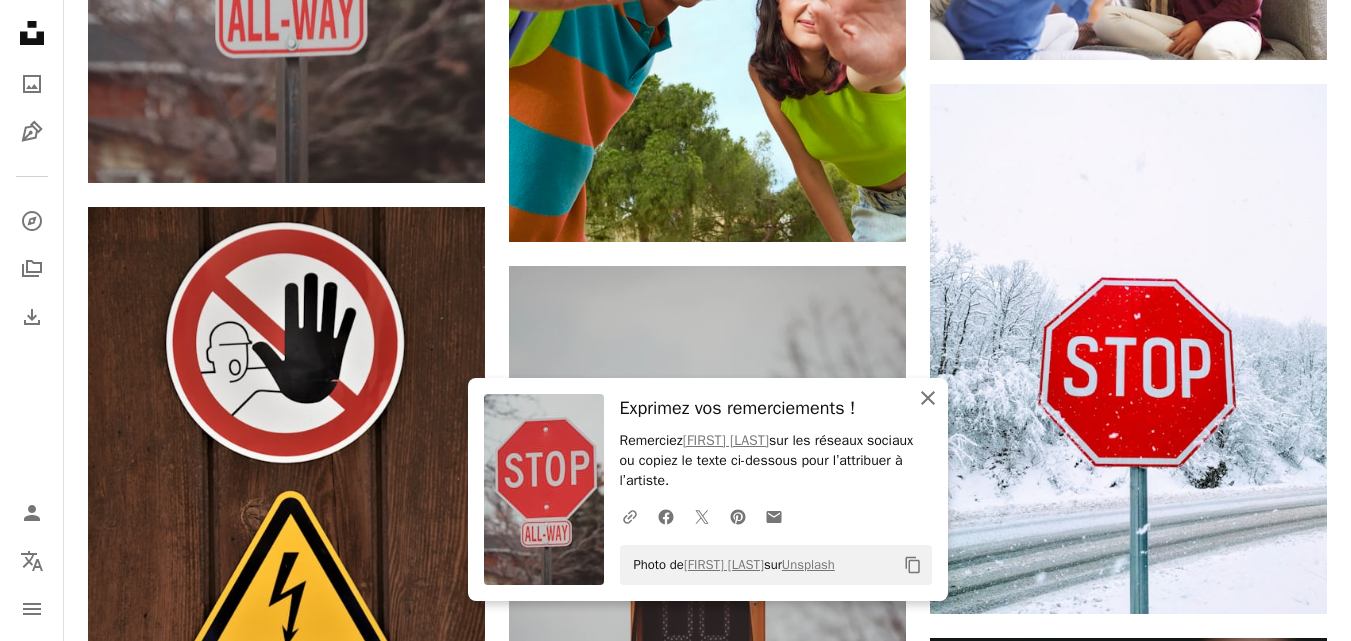click 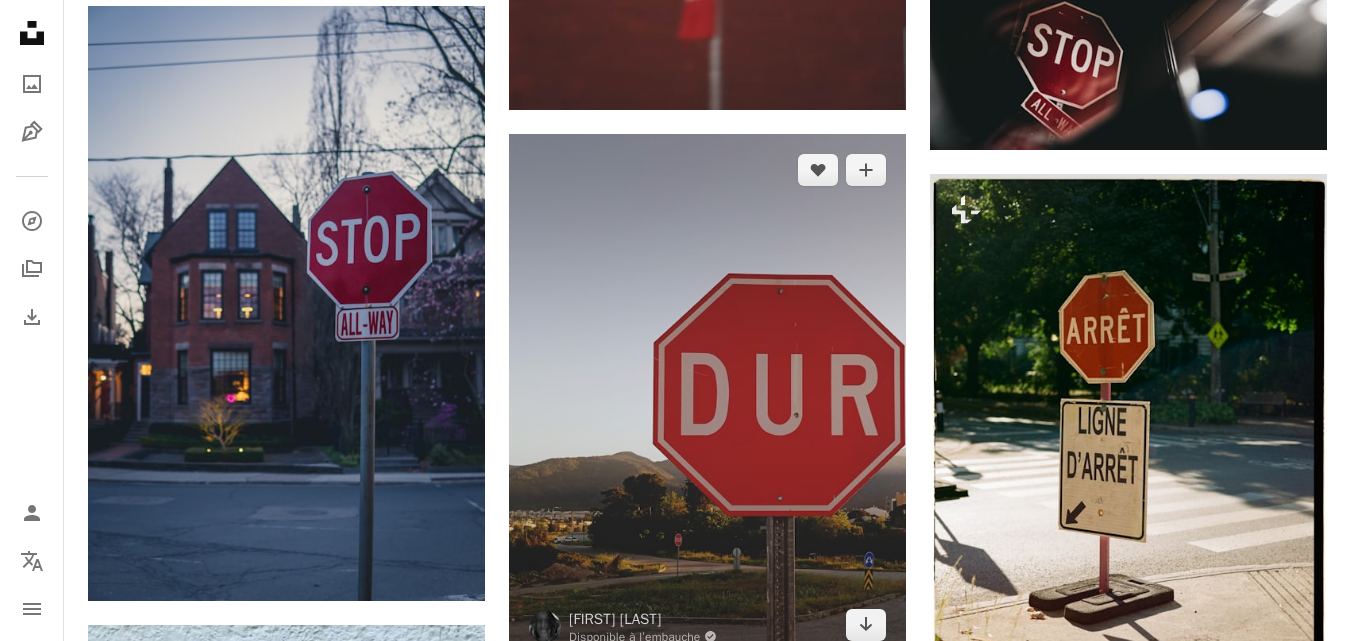 scroll, scrollTop: 7095, scrollLeft: 0, axis: vertical 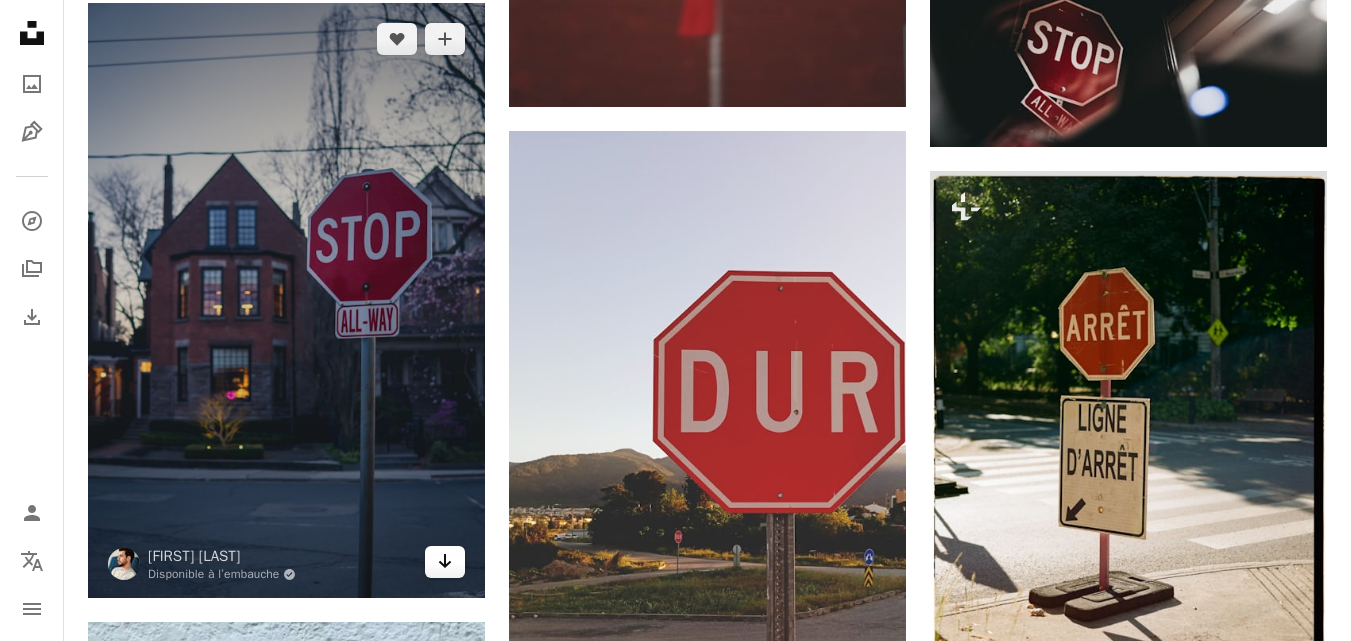 click 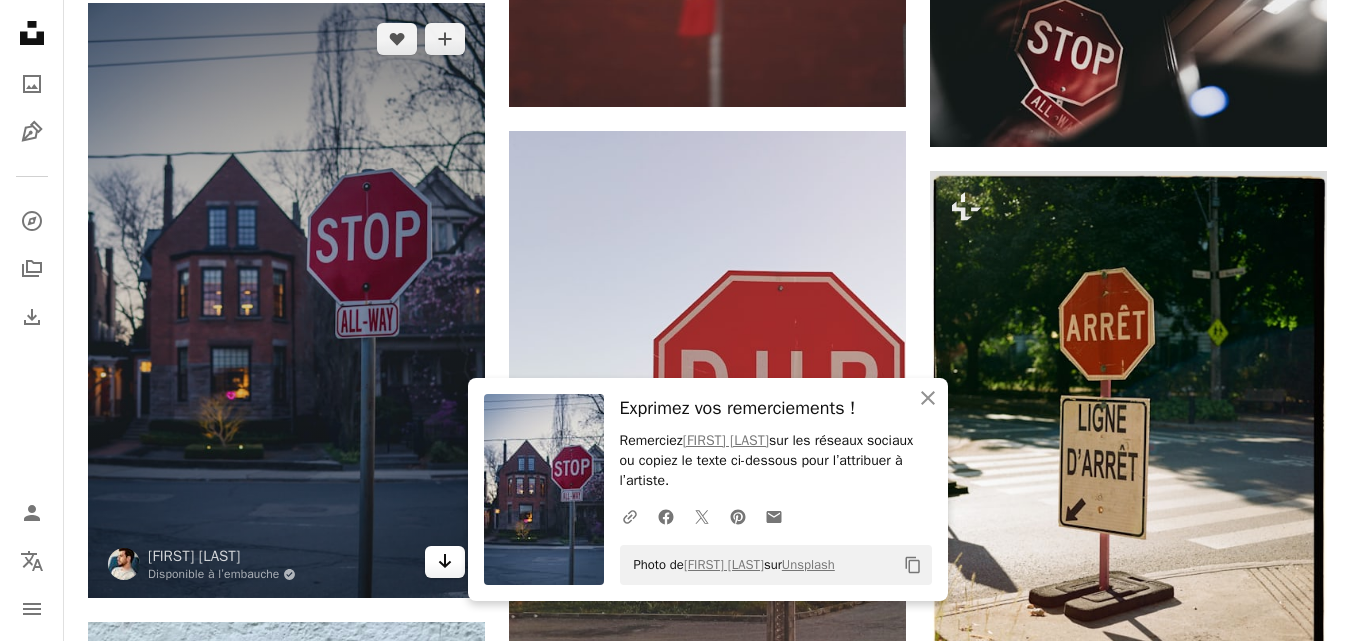 click 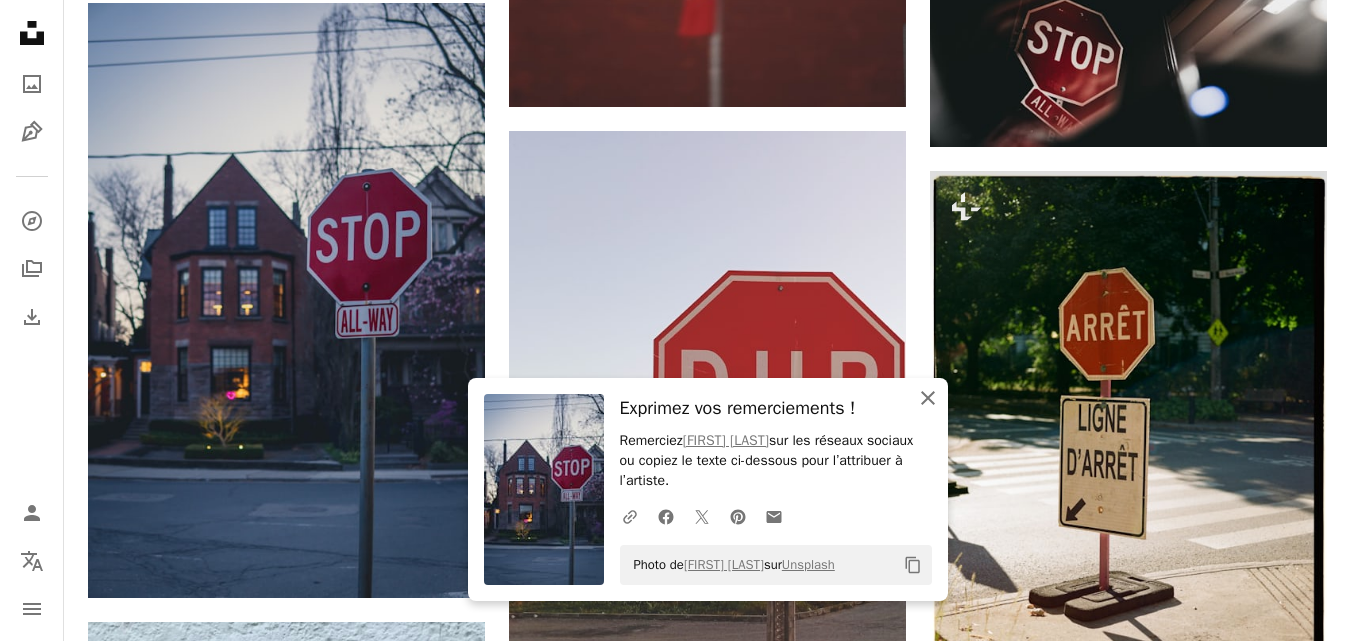 click on "An X shape" 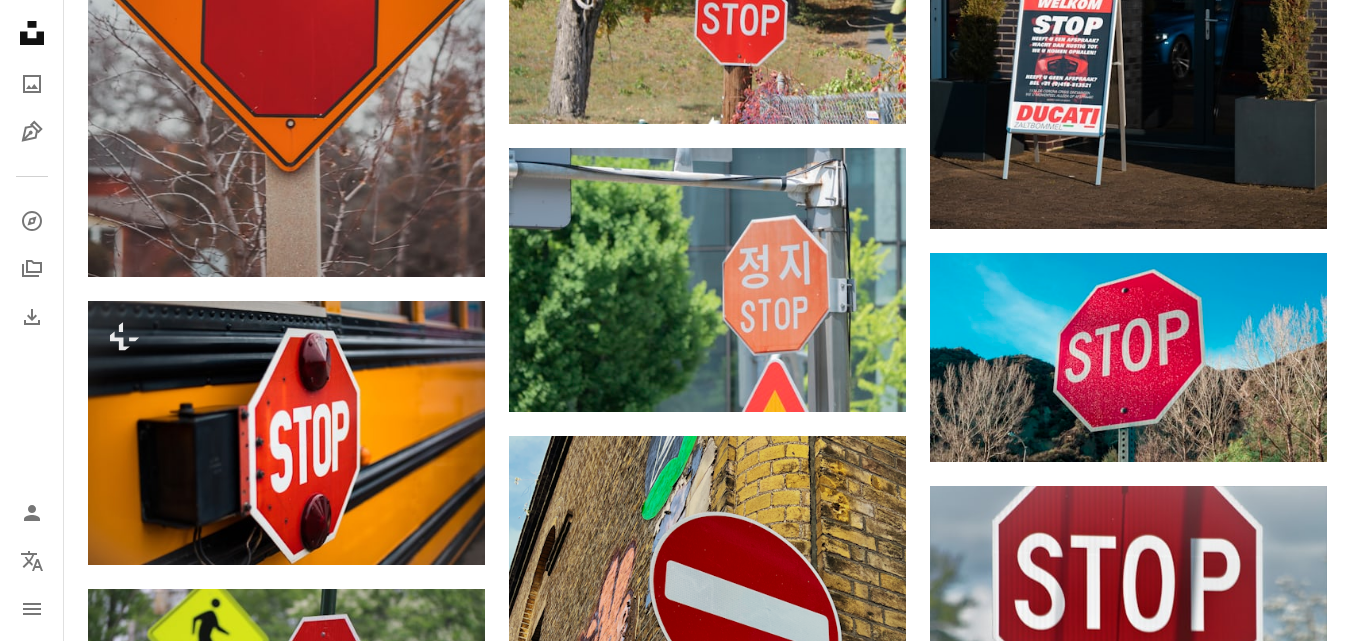 scroll, scrollTop: 10306, scrollLeft: 0, axis: vertical 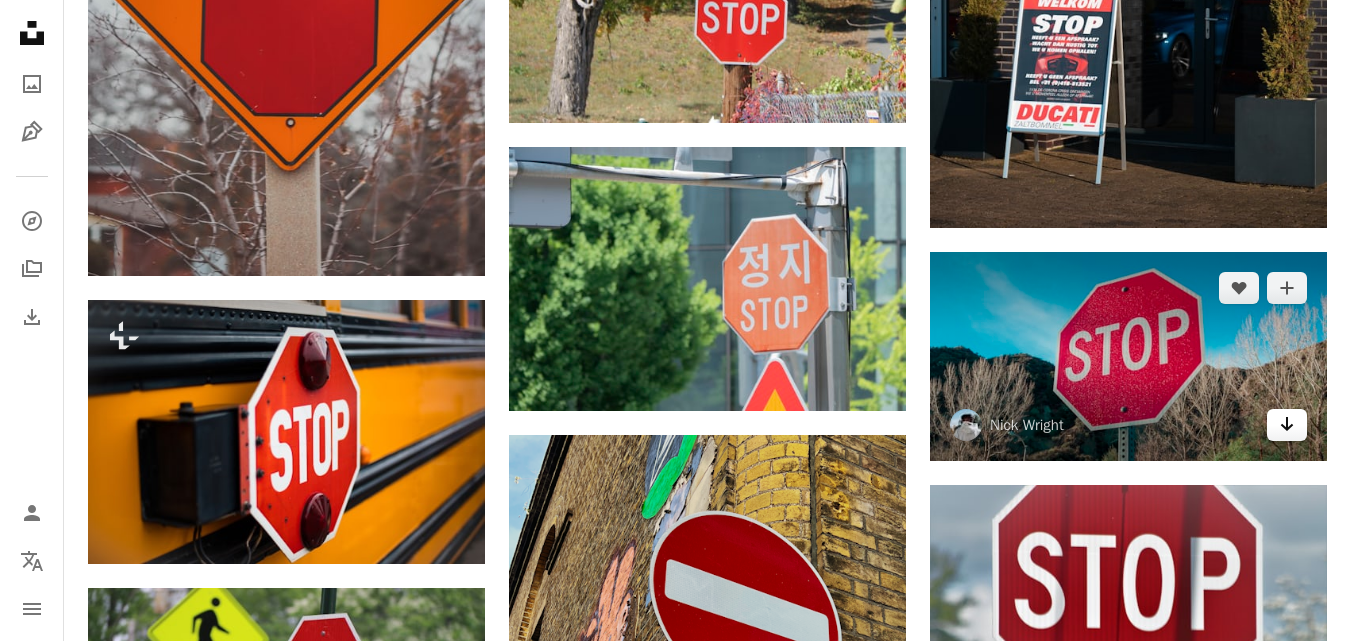 click on "Arrow pointing down" at bounding box center (1287, 425) 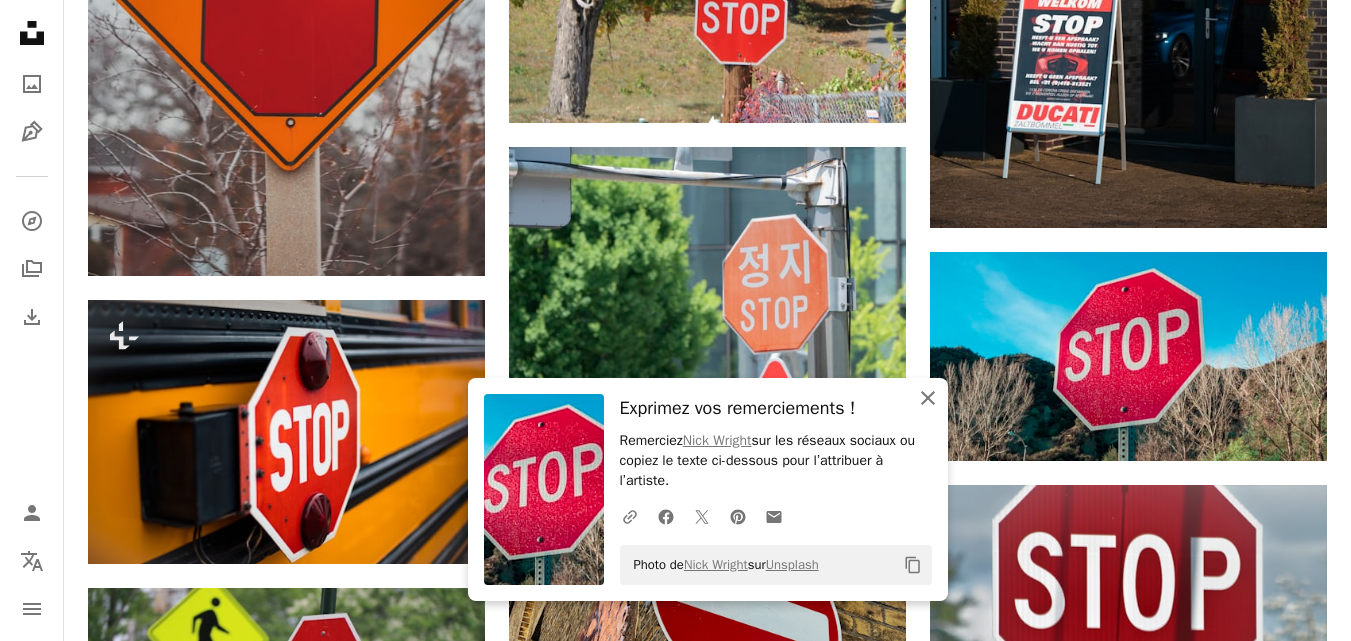 click on "An X shape" 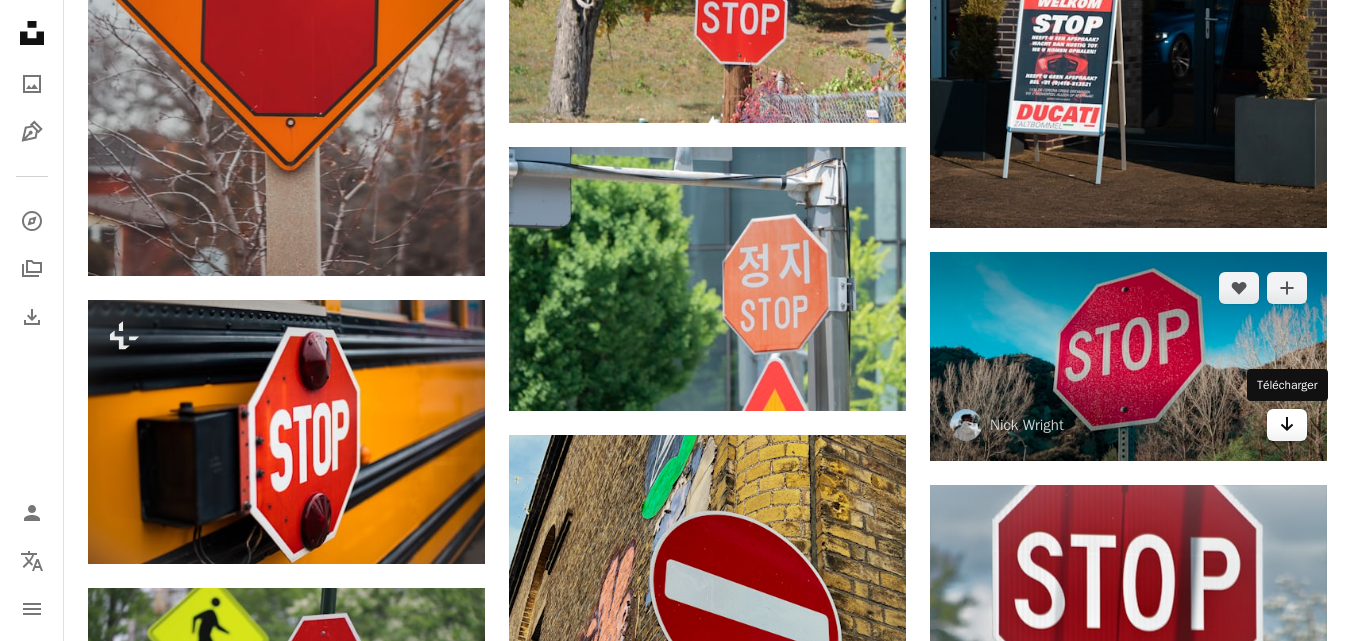 drag, startPoint x: 937, startPoint y: 399, endPoint x: 1281, endPoint y: 427, distance: 345.13766 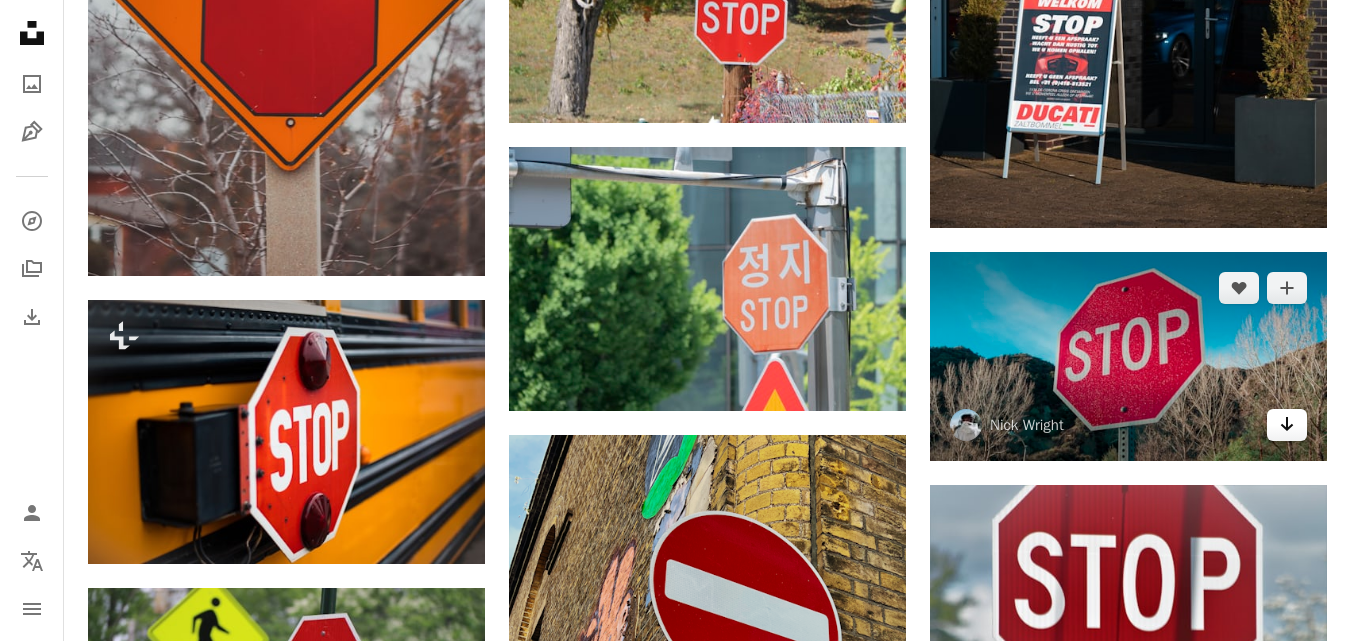 click on "Arrow pointing down" 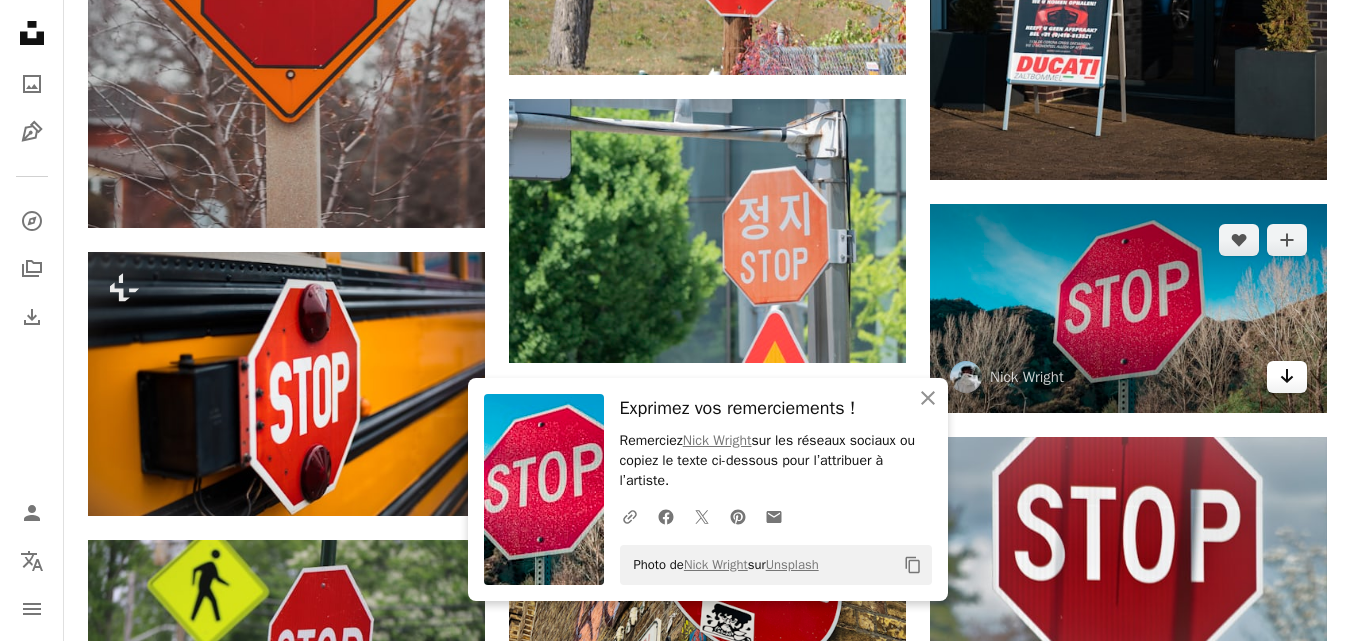 scroll, scrollTop: 10362, scrollLeft: 0, axis: vertical 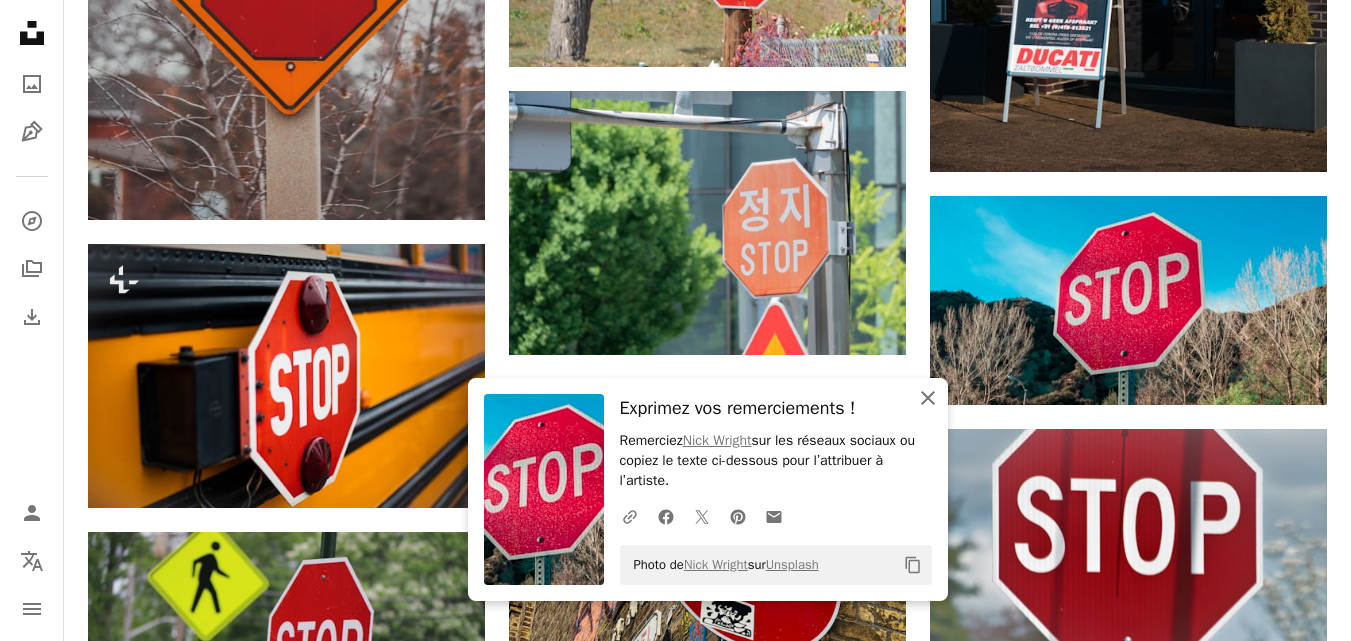 click on "An X shape" 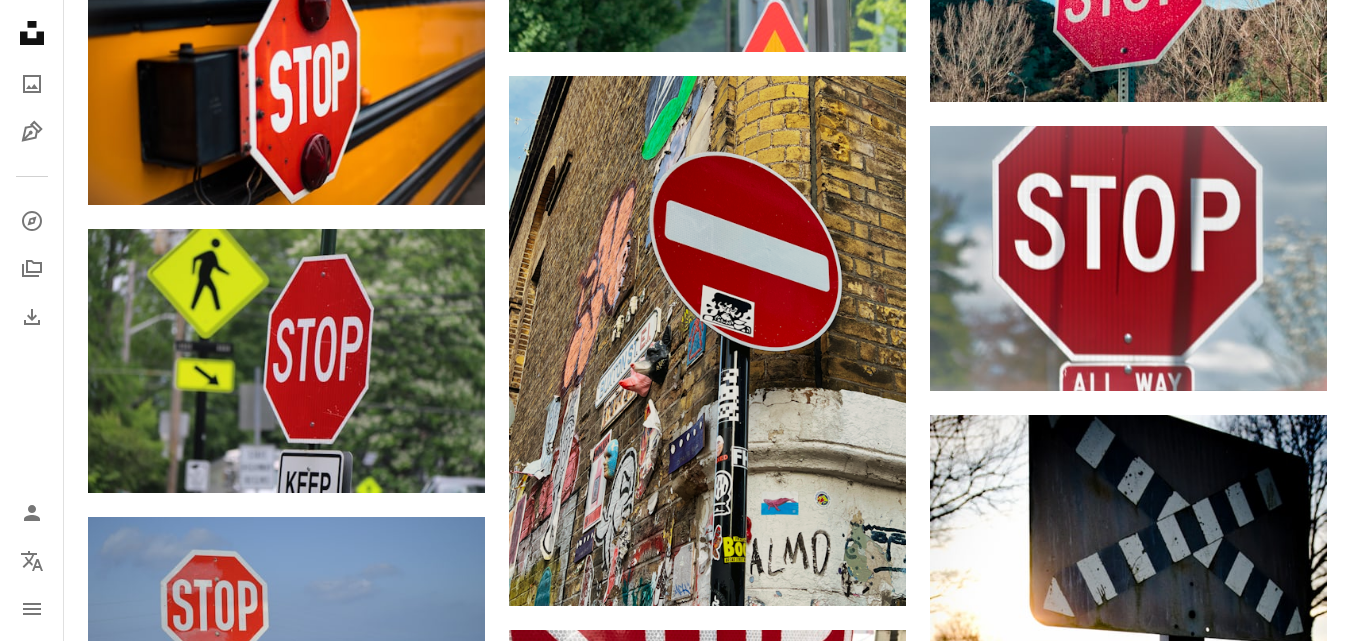 scroll, scrollTop: 10666, scrollLeft: 0, axis: vertical 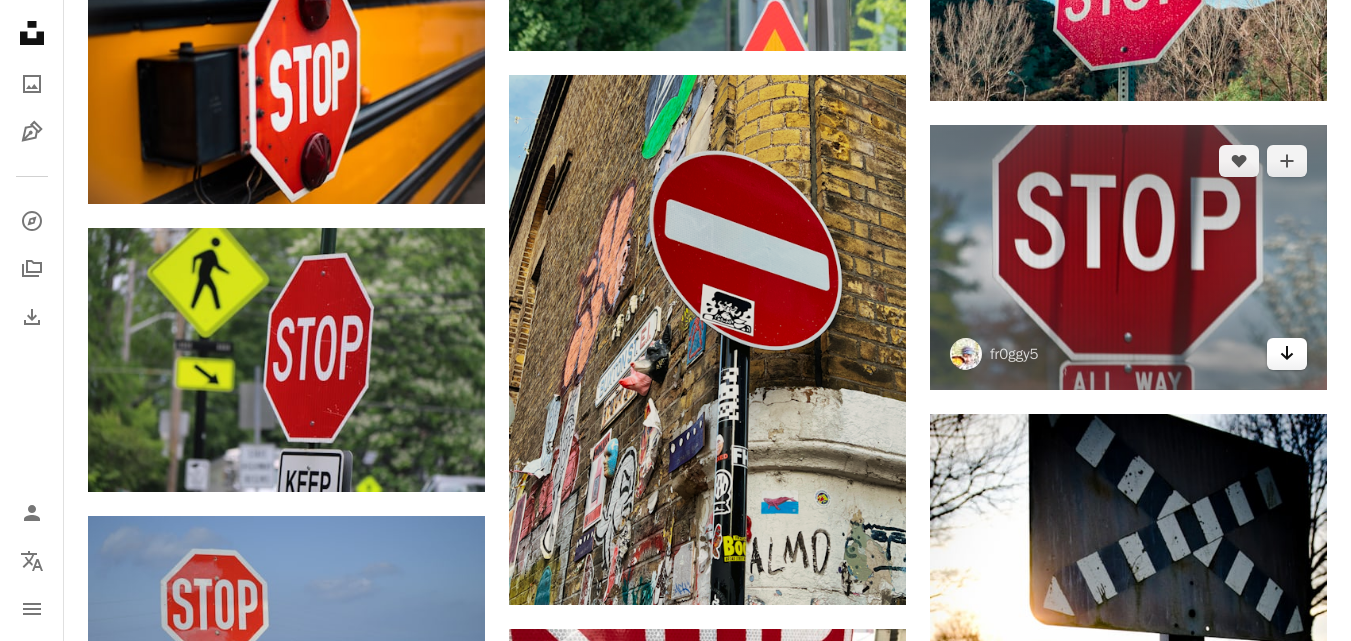 click 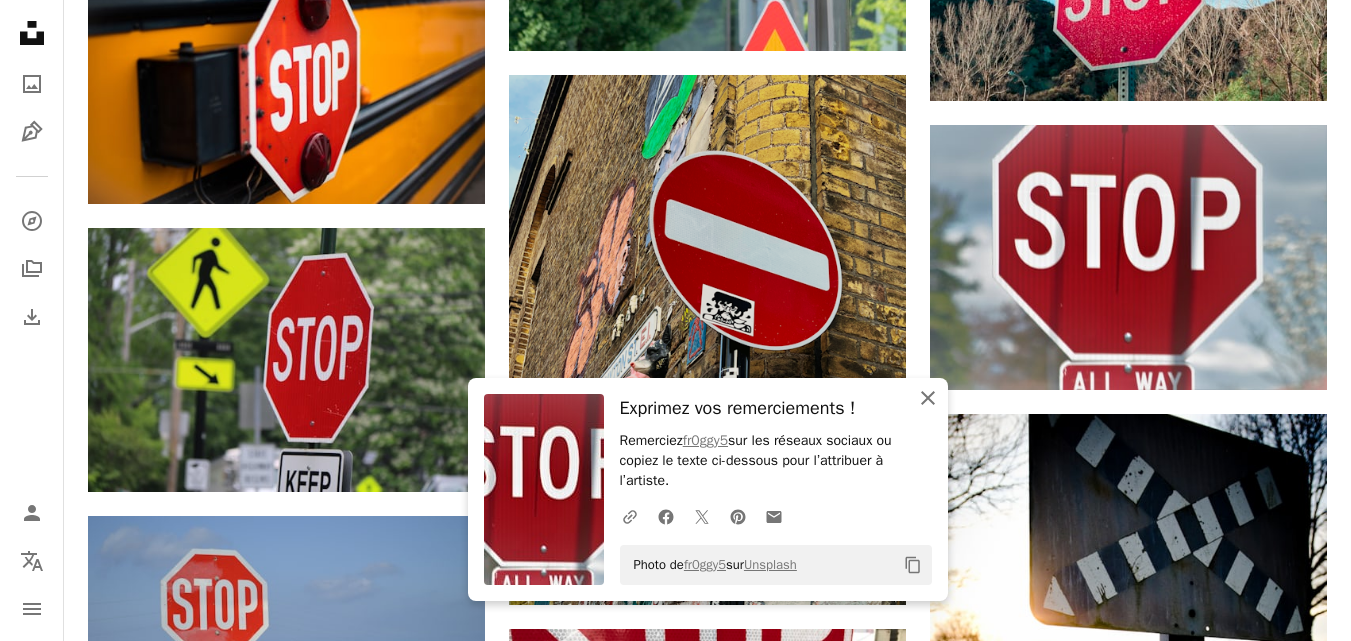 click on "An X shape Fermer" at bounding box center [928, 398] 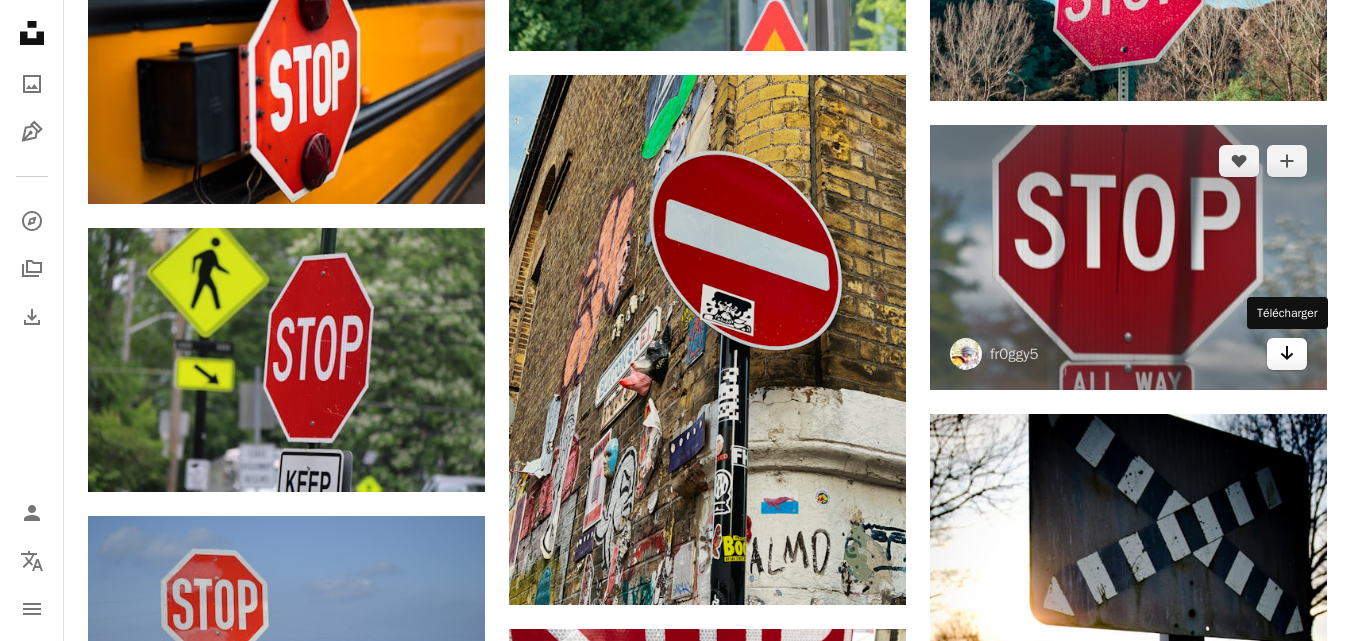 click on "Arrow pointing down" 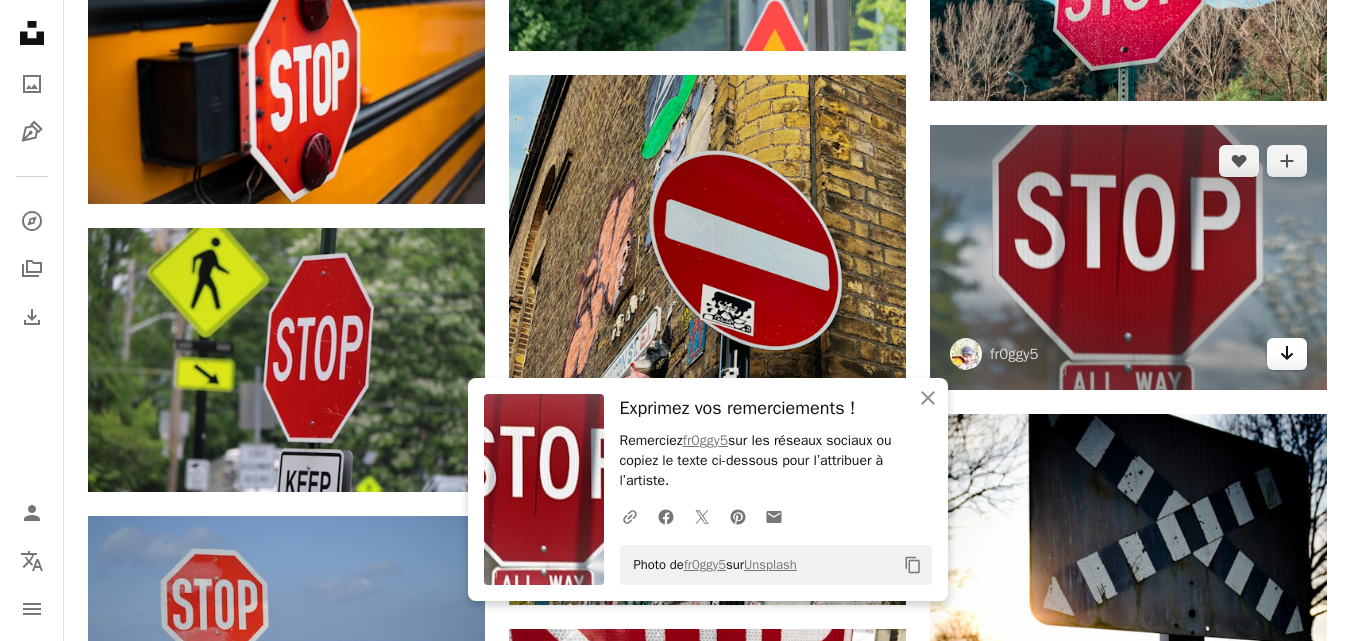 click on "Arrow pointing down" 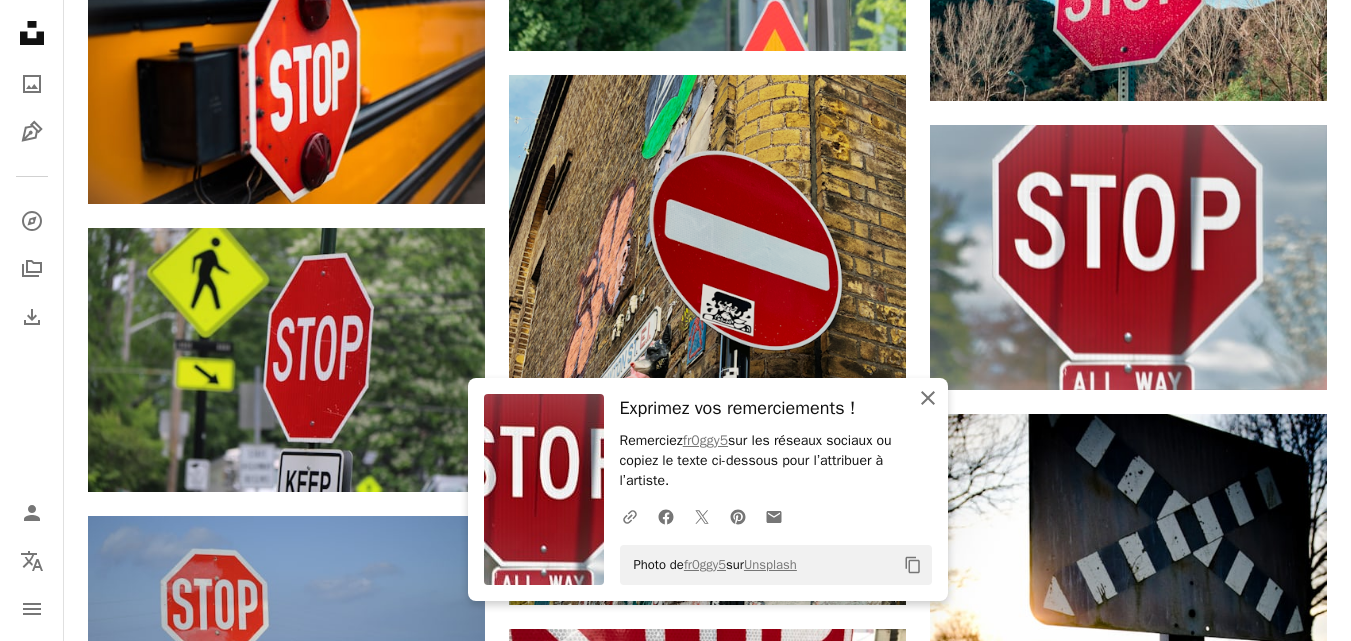 click on "An X shape" 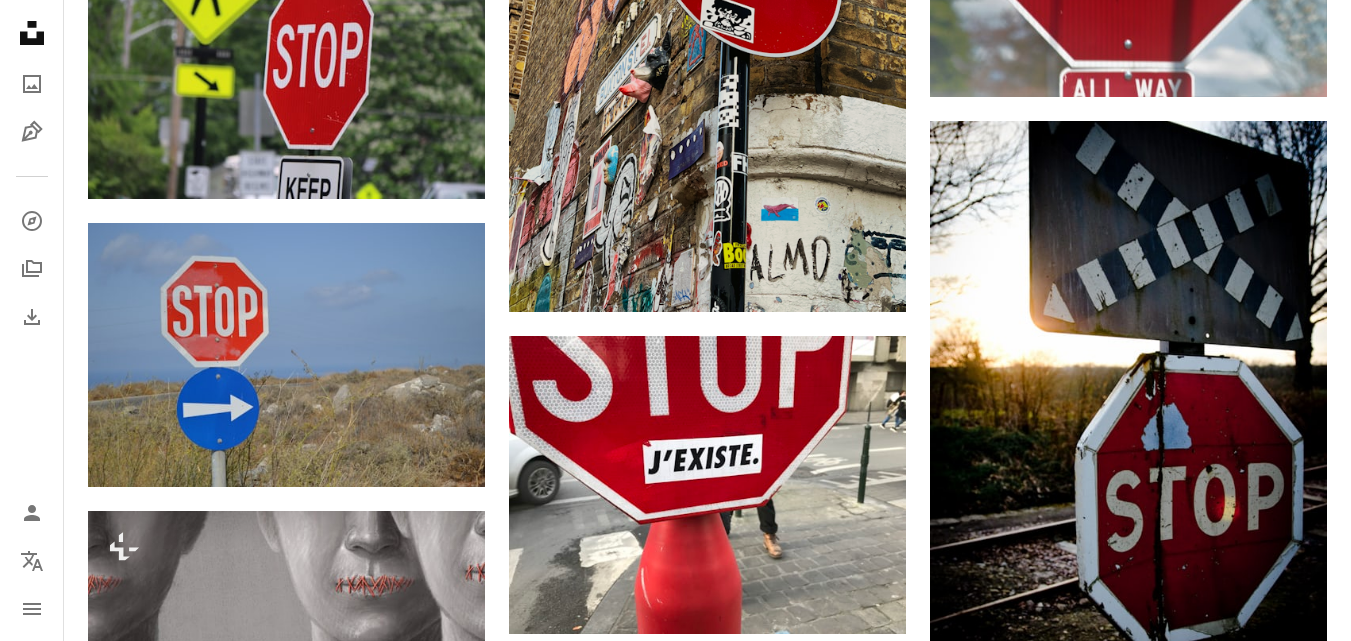 scroll, scrollTop: 10960, scrollLeft: 0, axis: vertical 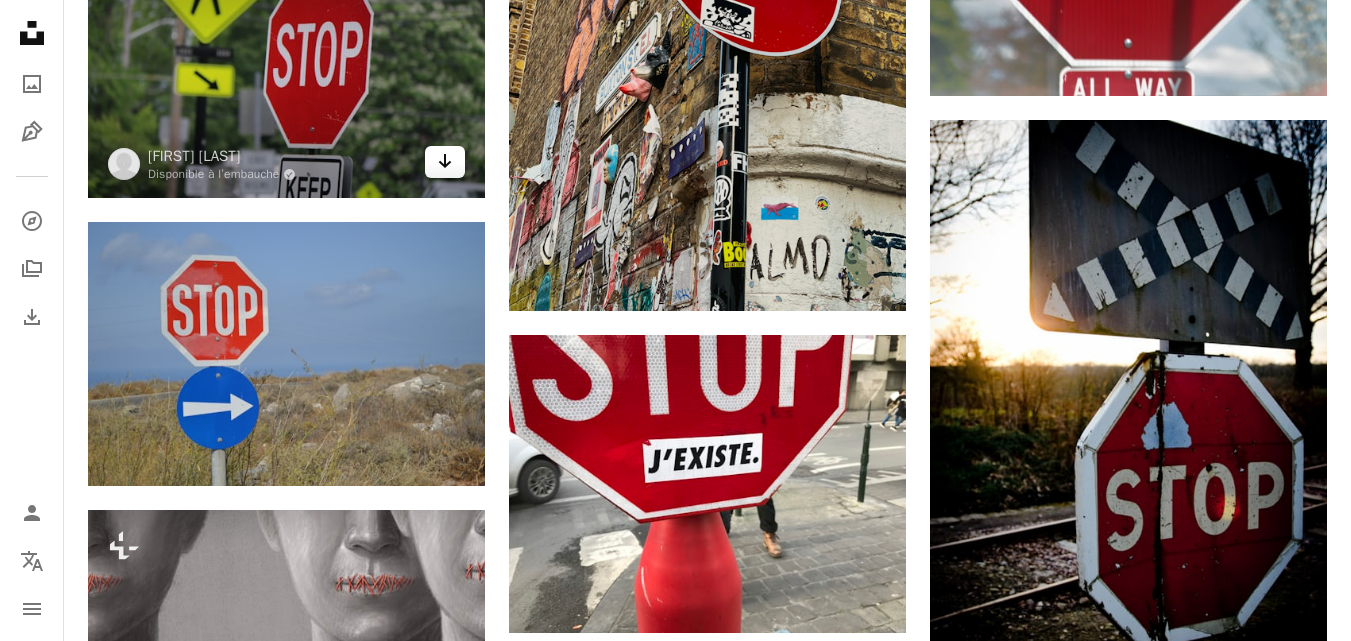 click on "Arrow pointing down" 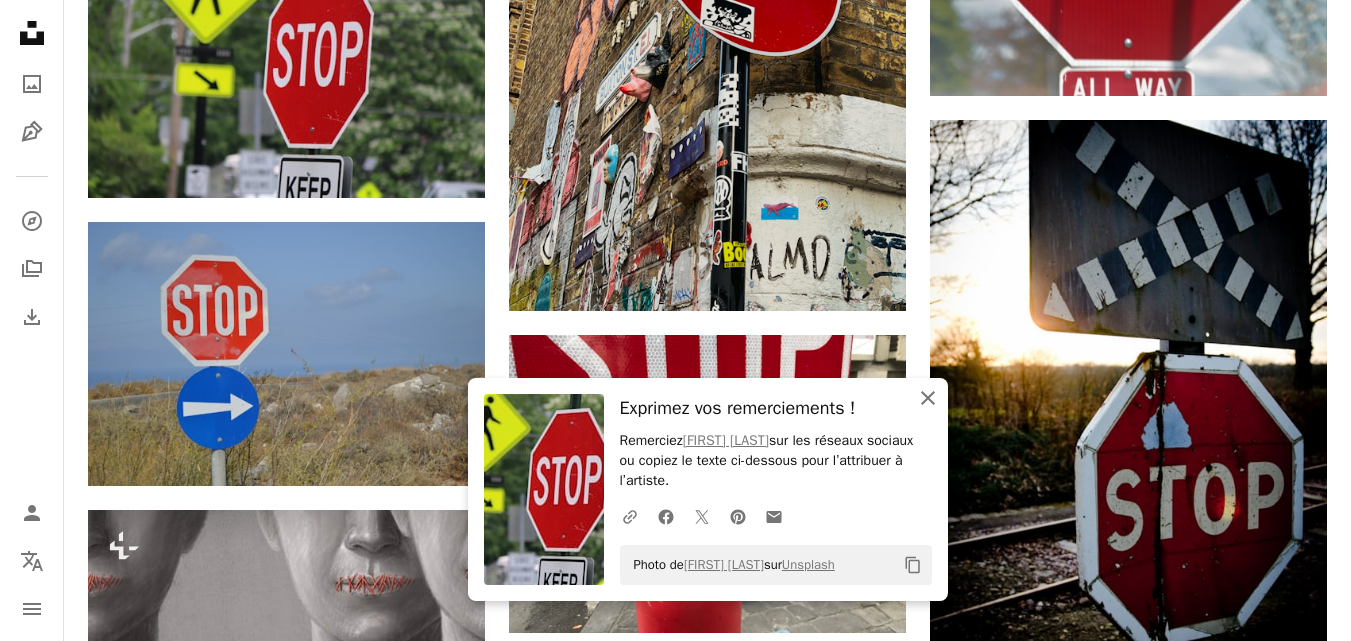 click on "An X shape" 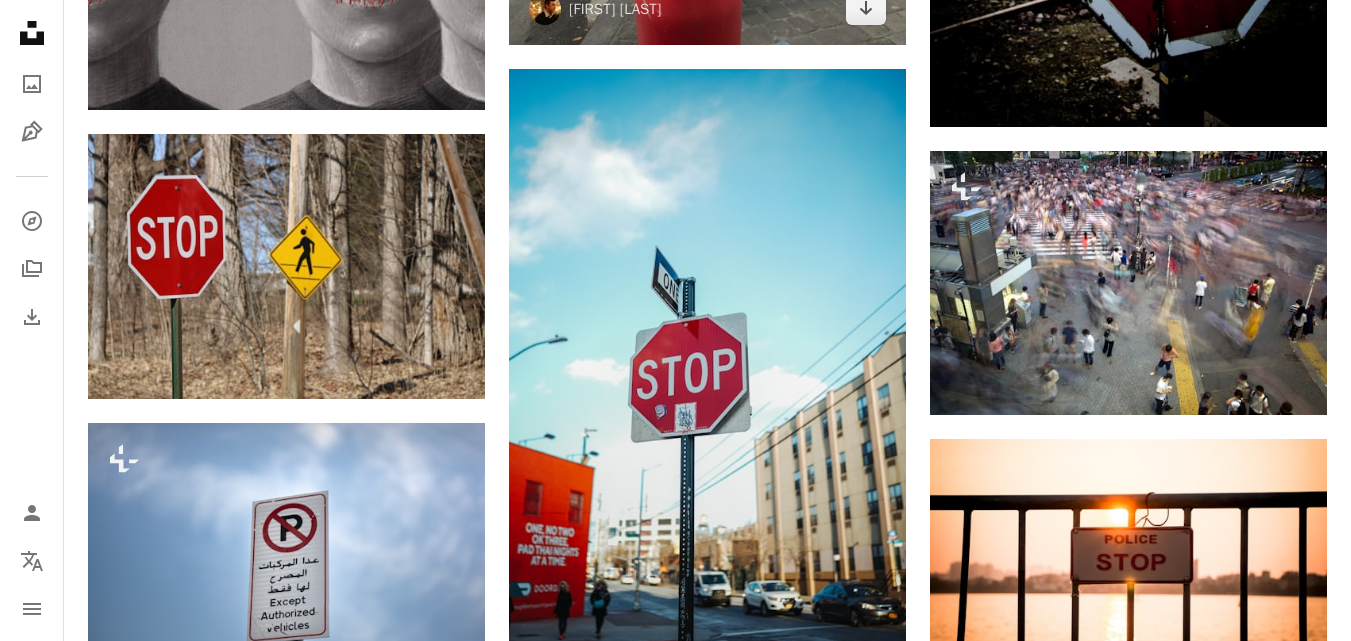 scroll, scrollTop: 11549, scrollLeft: 0, axis: vertical 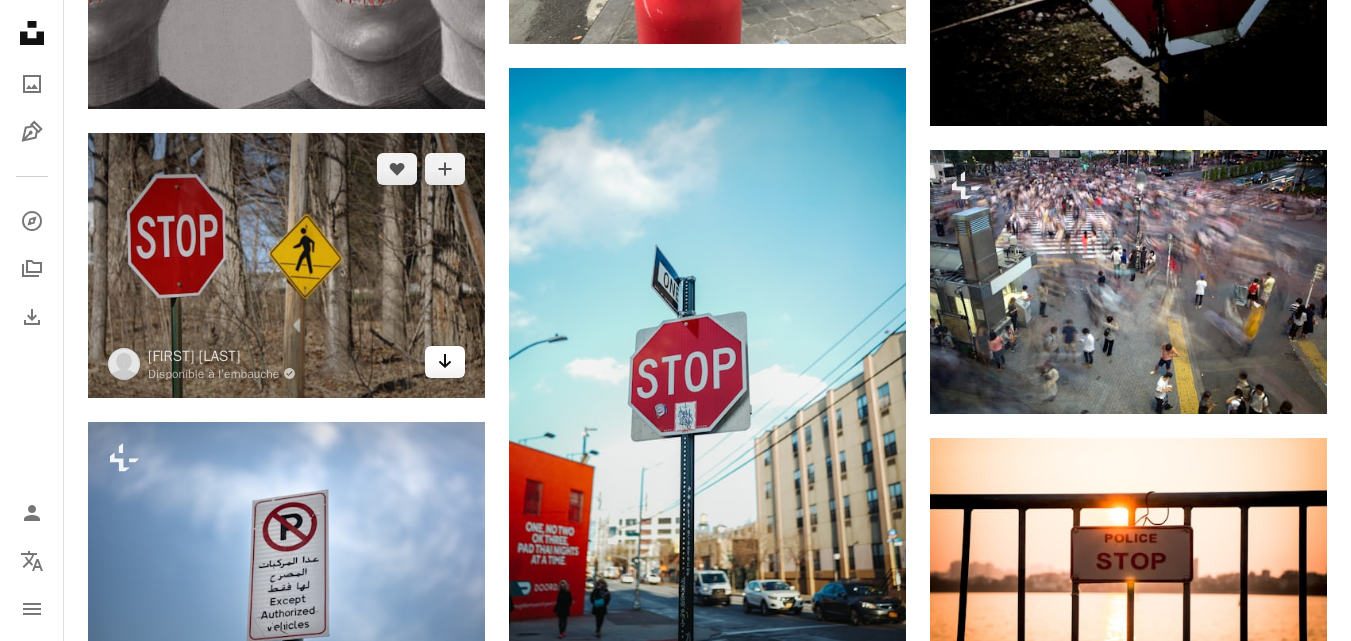 click on "Arrow pointing down" 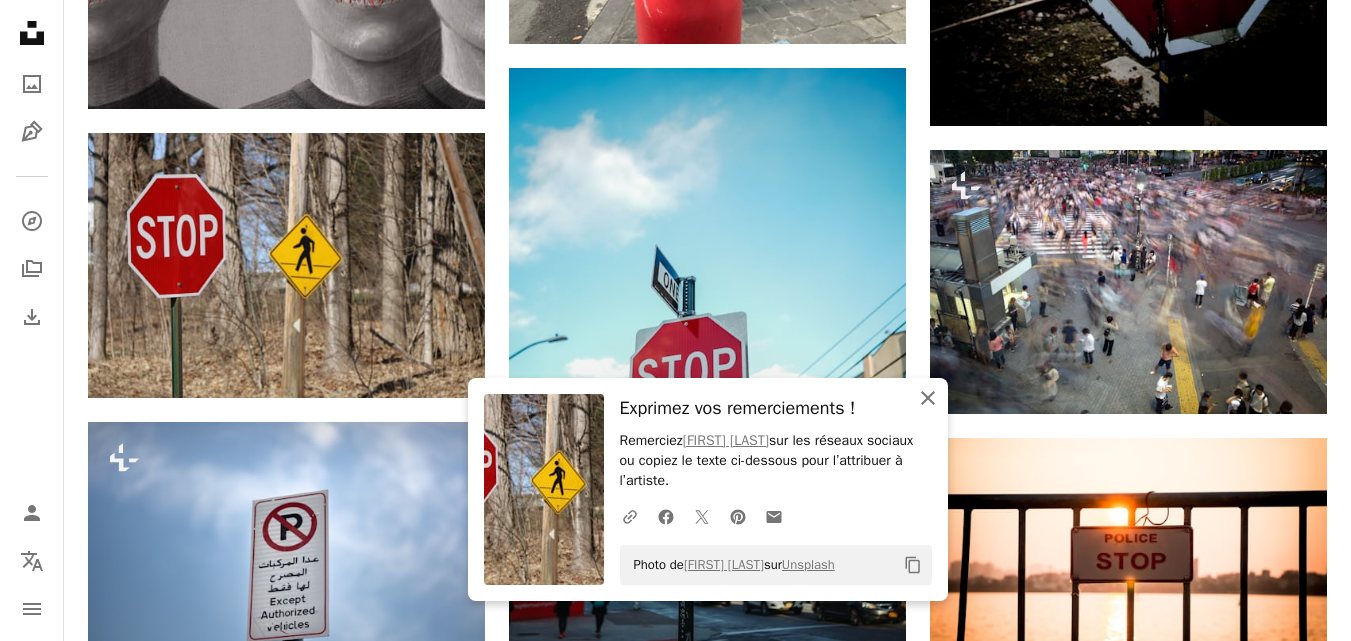 click on "An X shape" 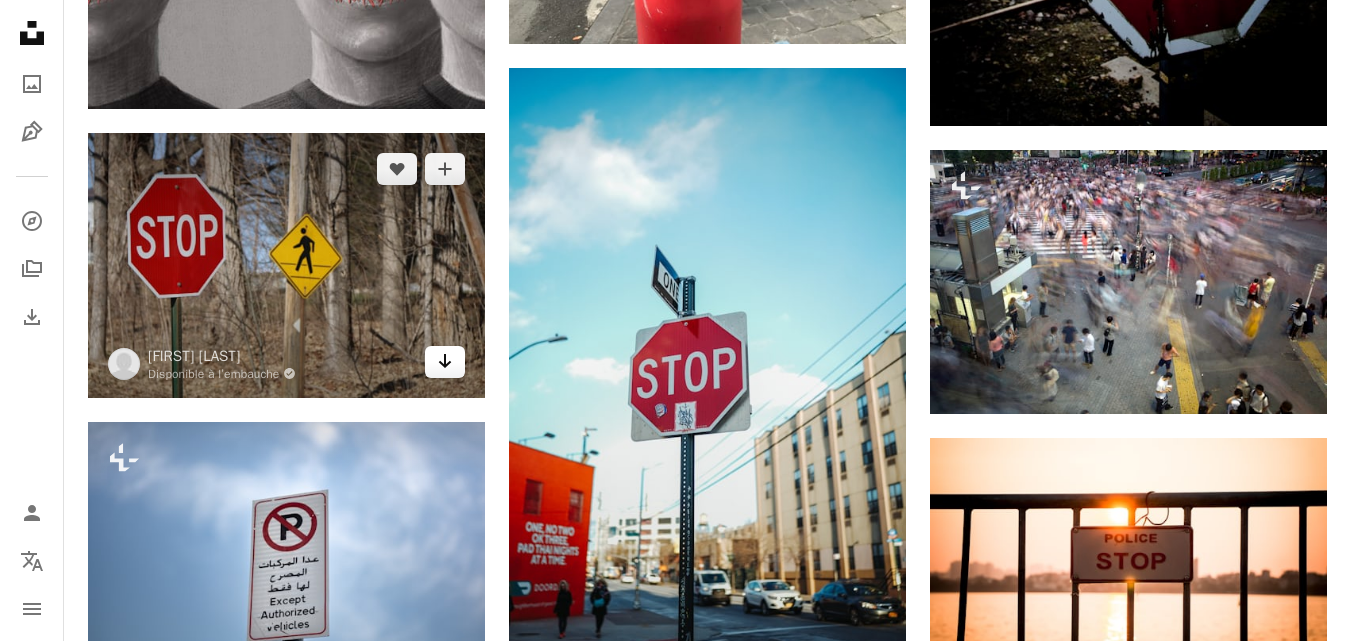 click on "Arrow pointing down" at bounding box center (445, 362) 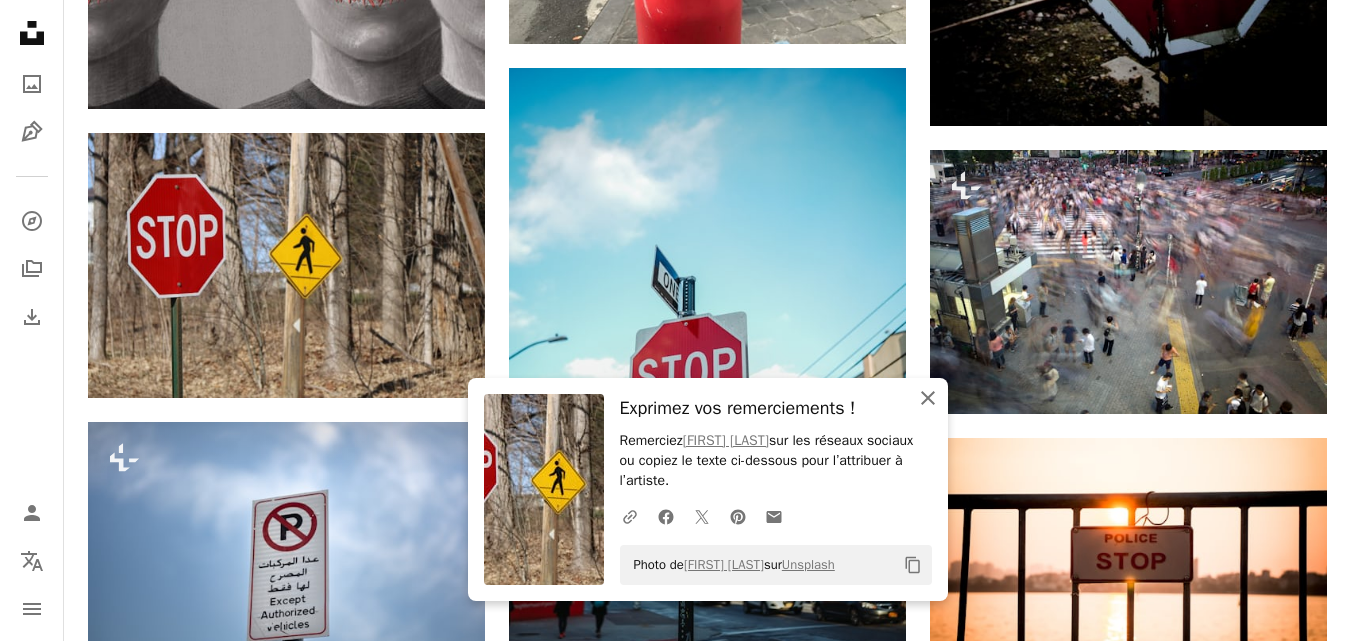 click on "An X shape Fermer" at bounding box center [928, 398] 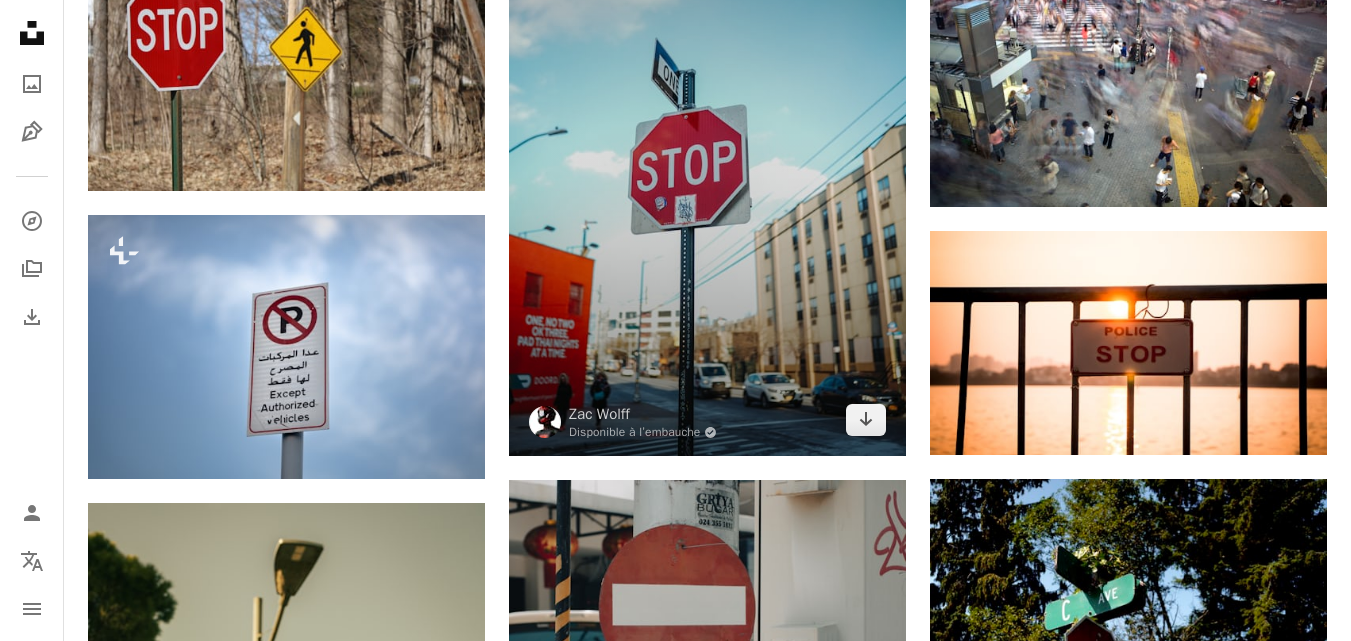 scroll, scrollTop: 11757, scrollLeft: 0, axis: vertical 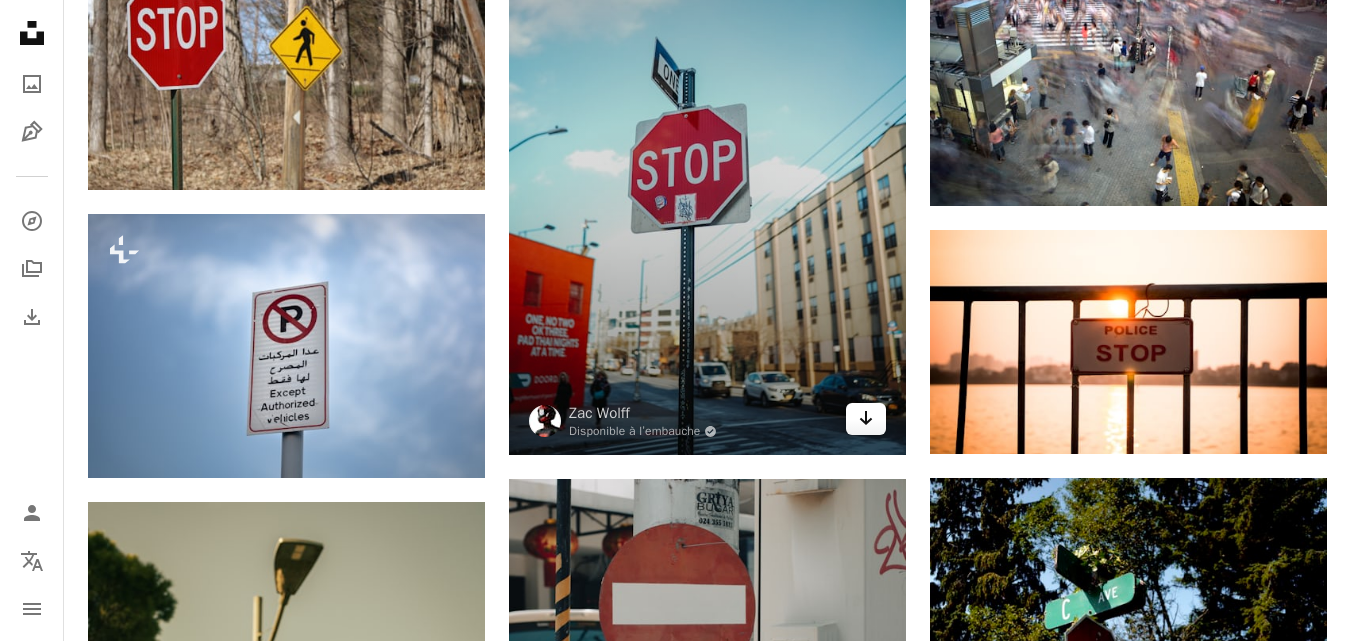 click 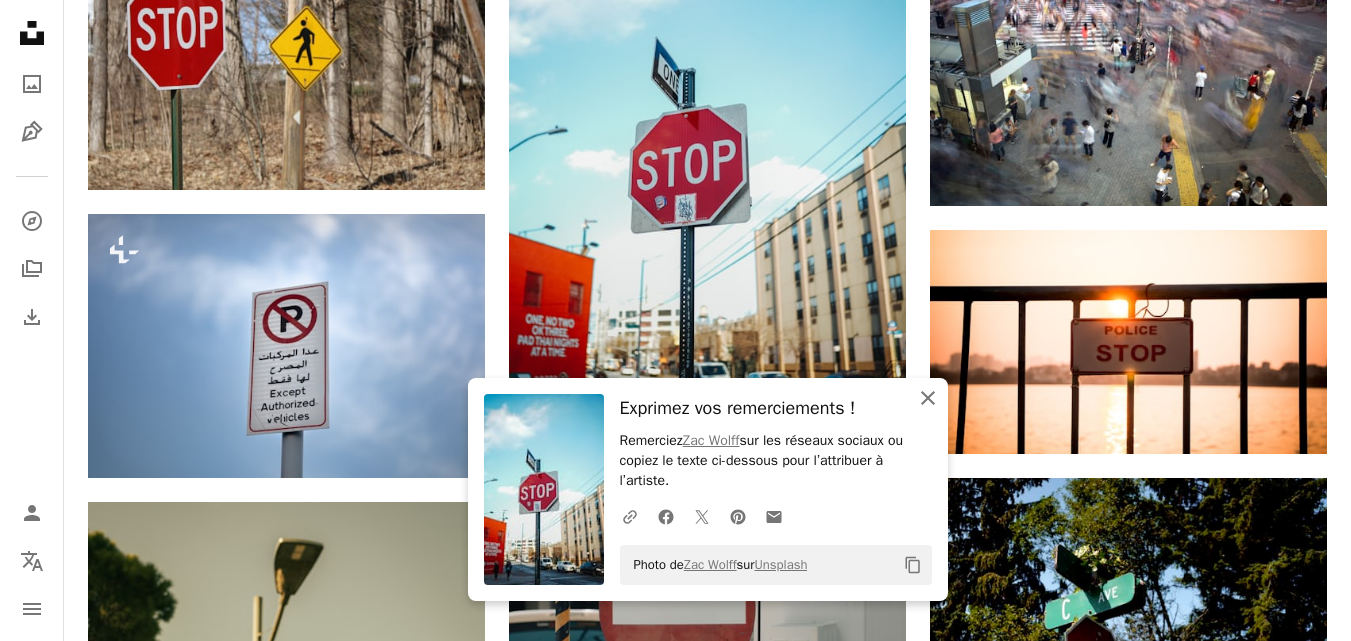 click on "An X shape" 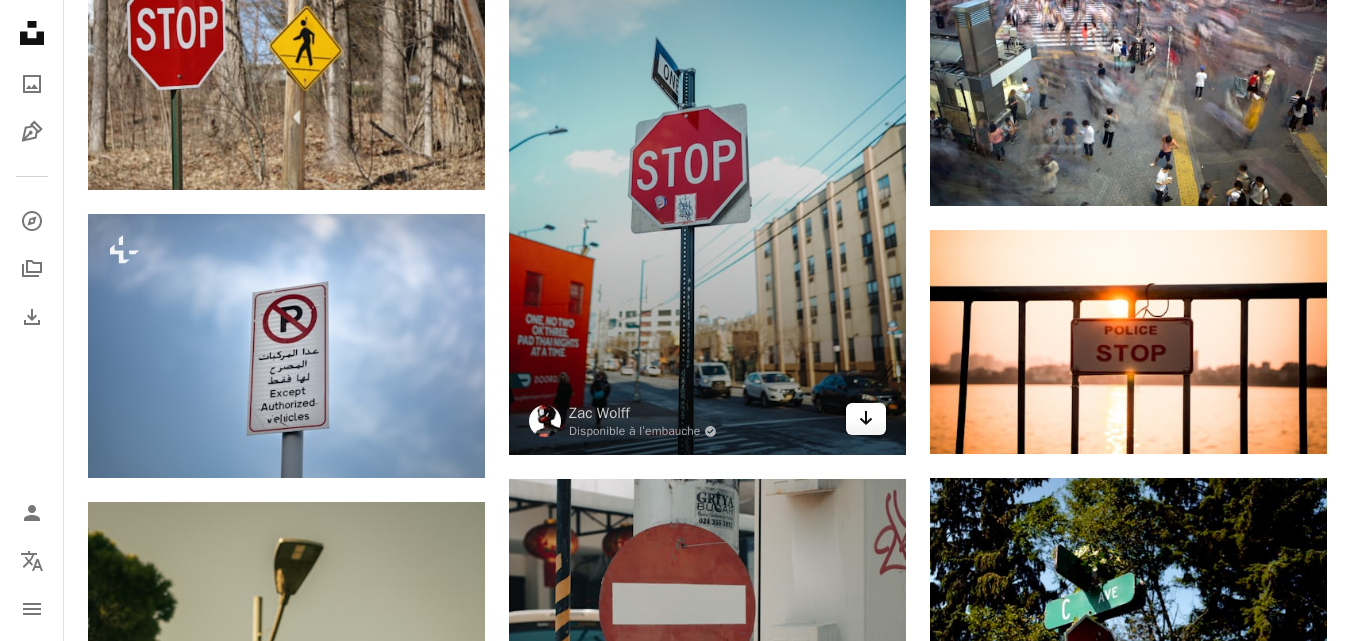 click 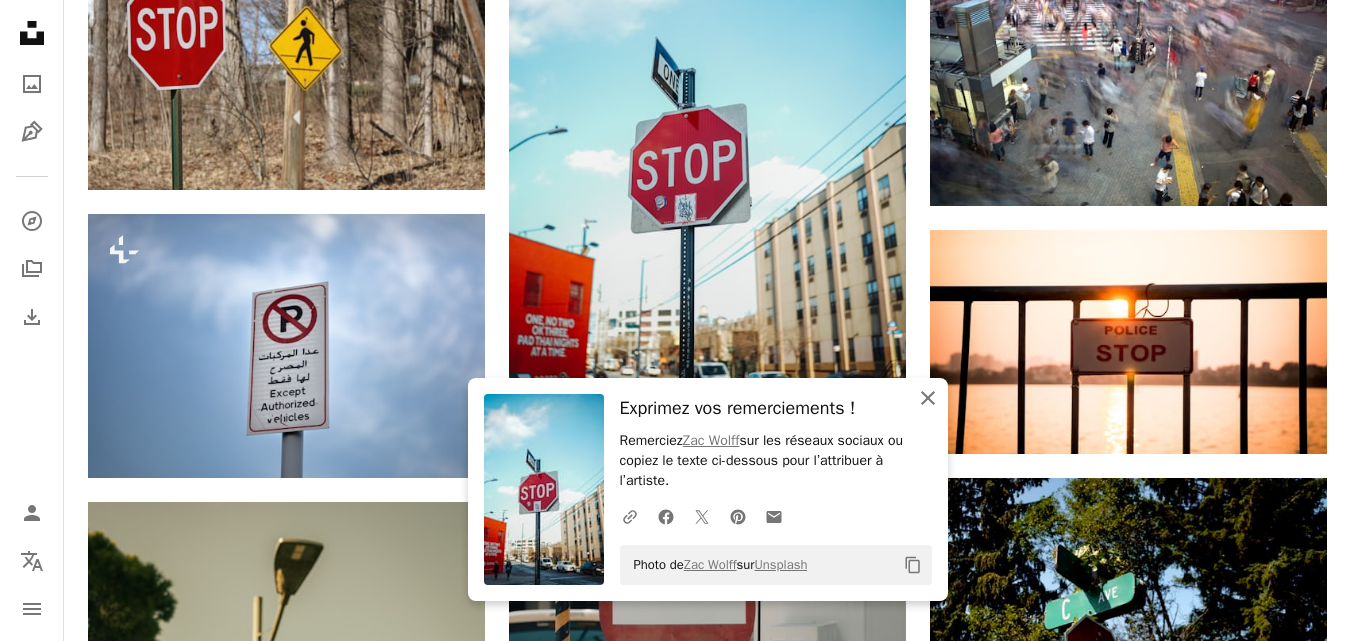 click 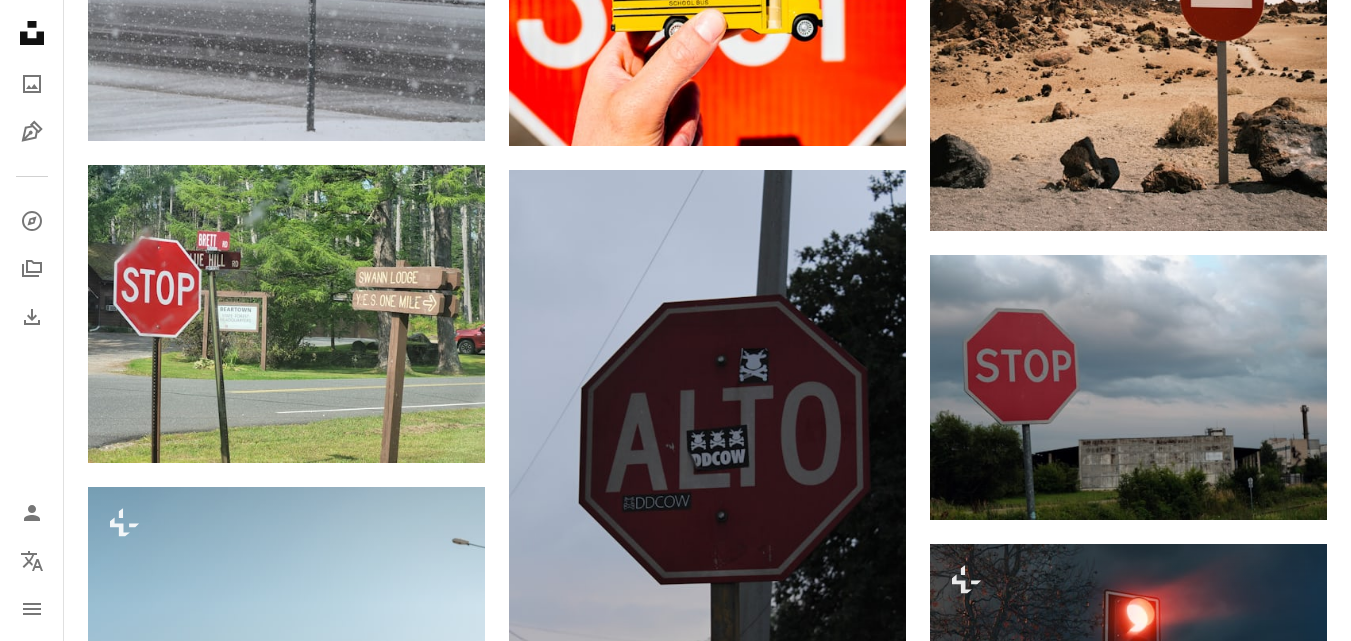 scroll, scrollTop: 13631, scrollLeft: 0, axis: vertical 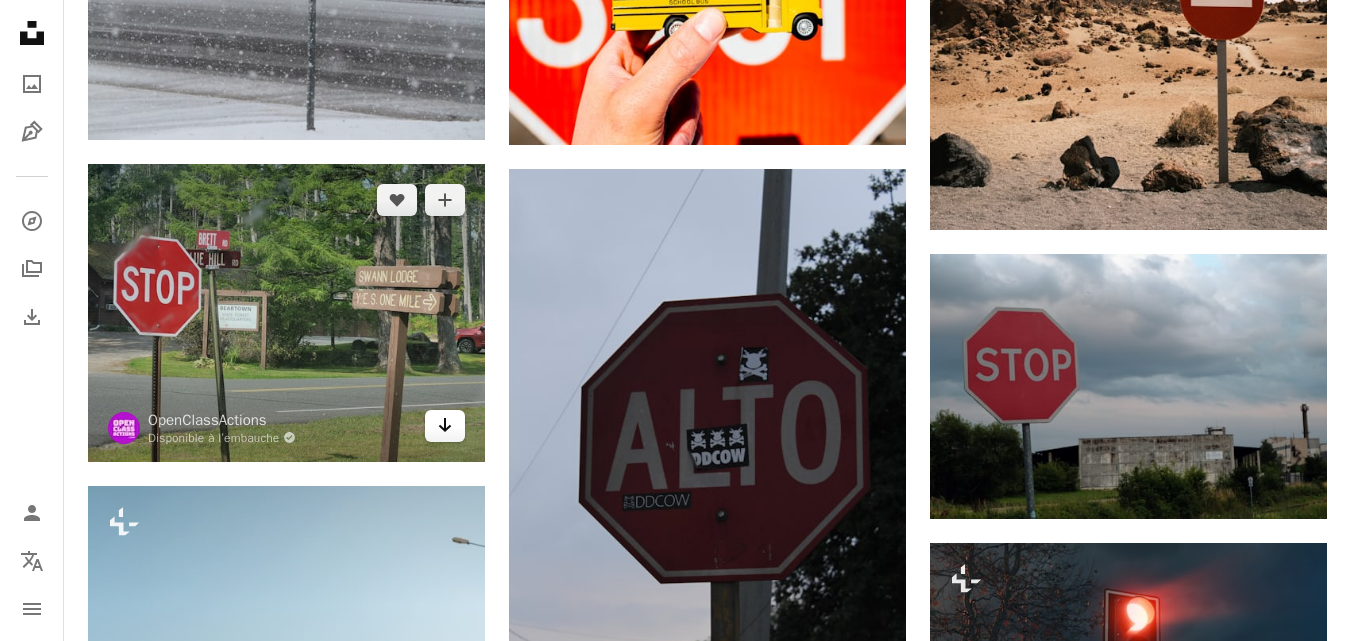 click on "Arrow pointing down" 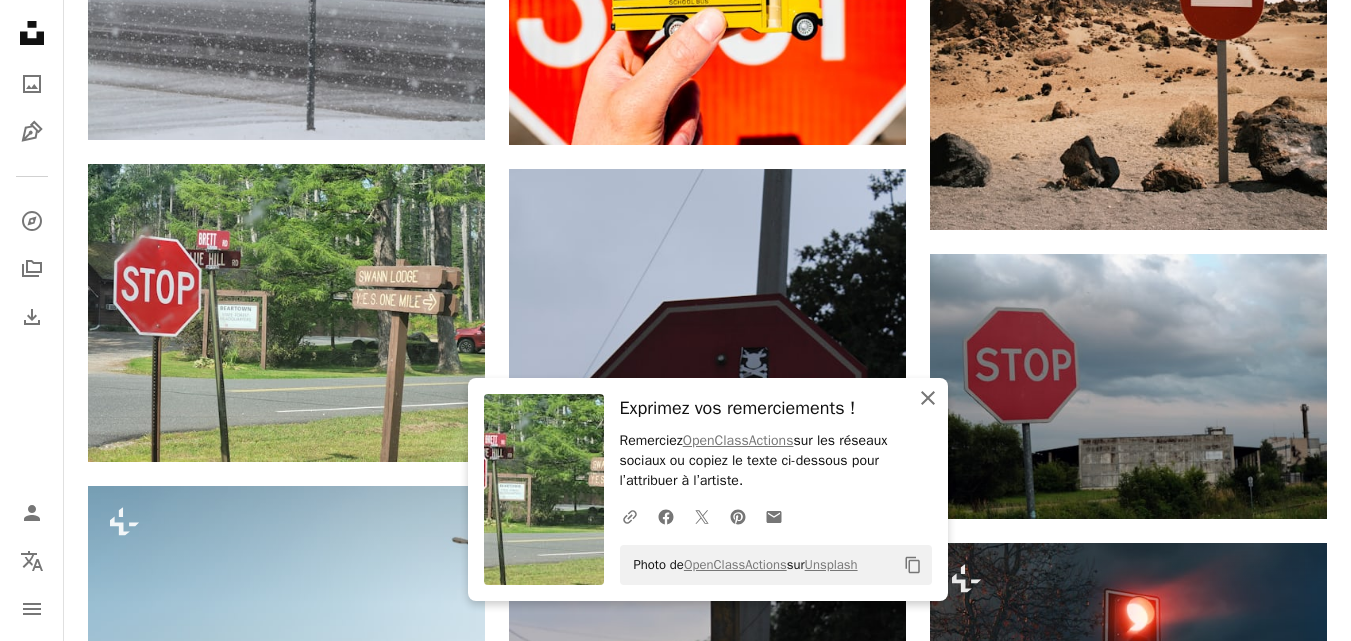 click 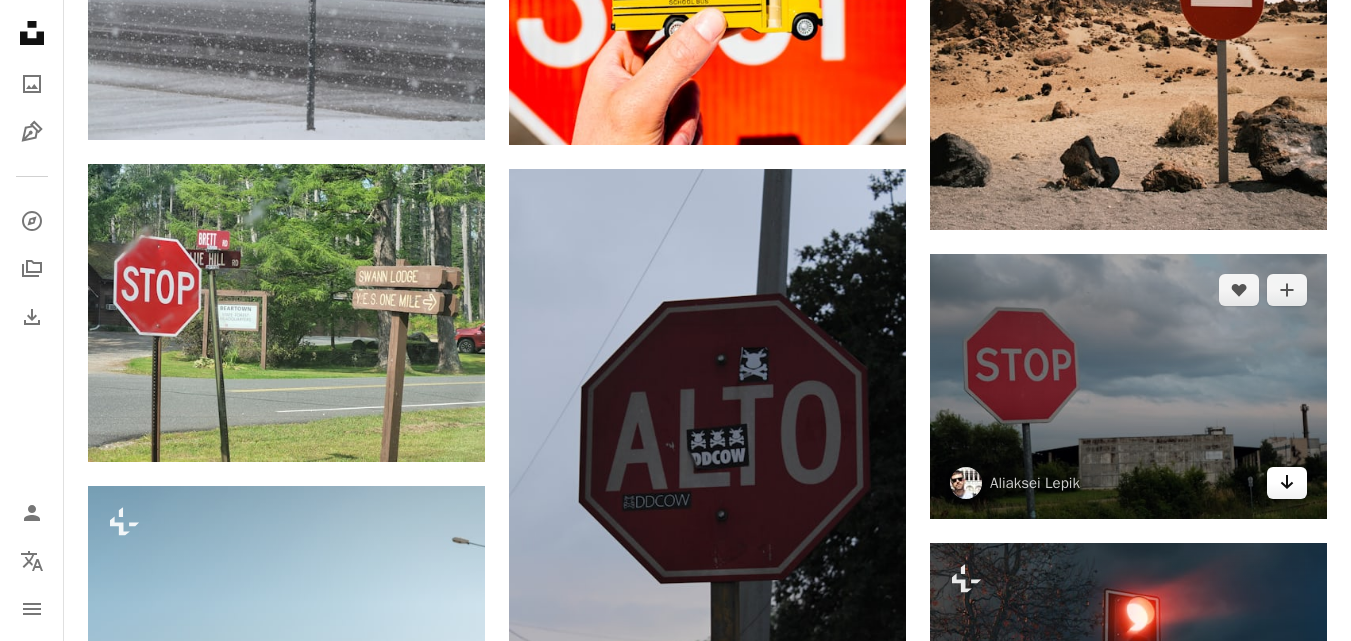 click on "Arrow pointing down" 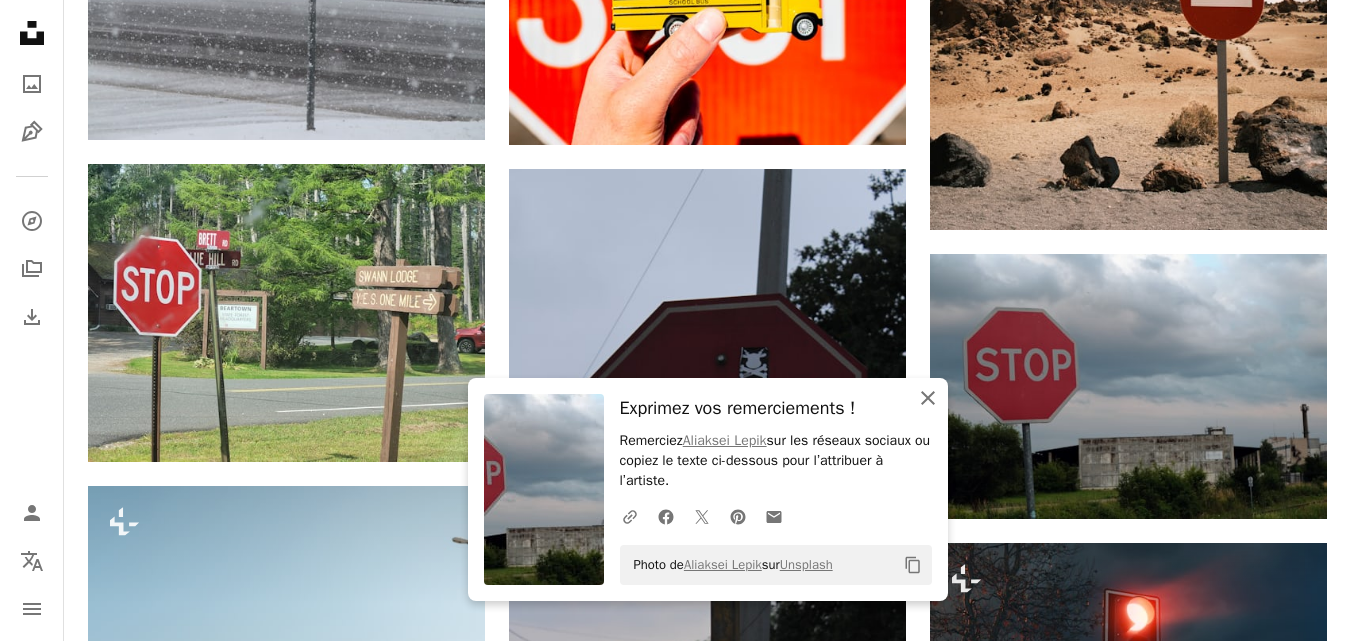 click on "An X shape" 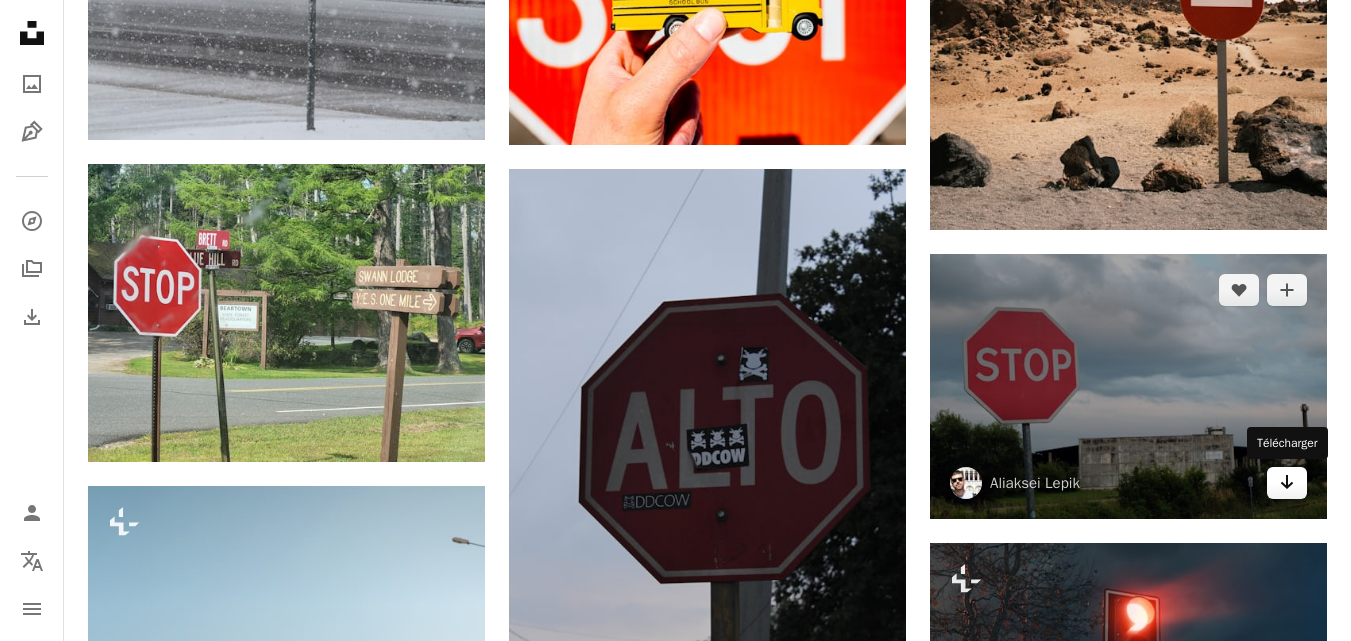 click on "Arrow pointing down" 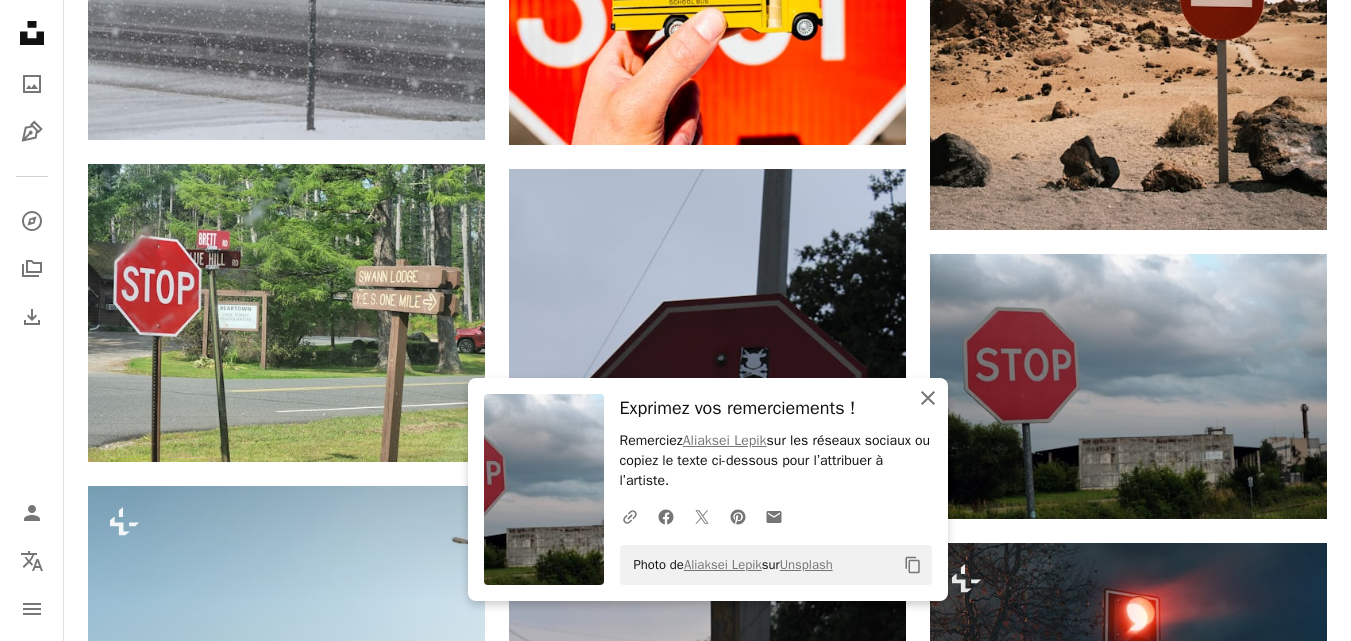 click on "An X shape" 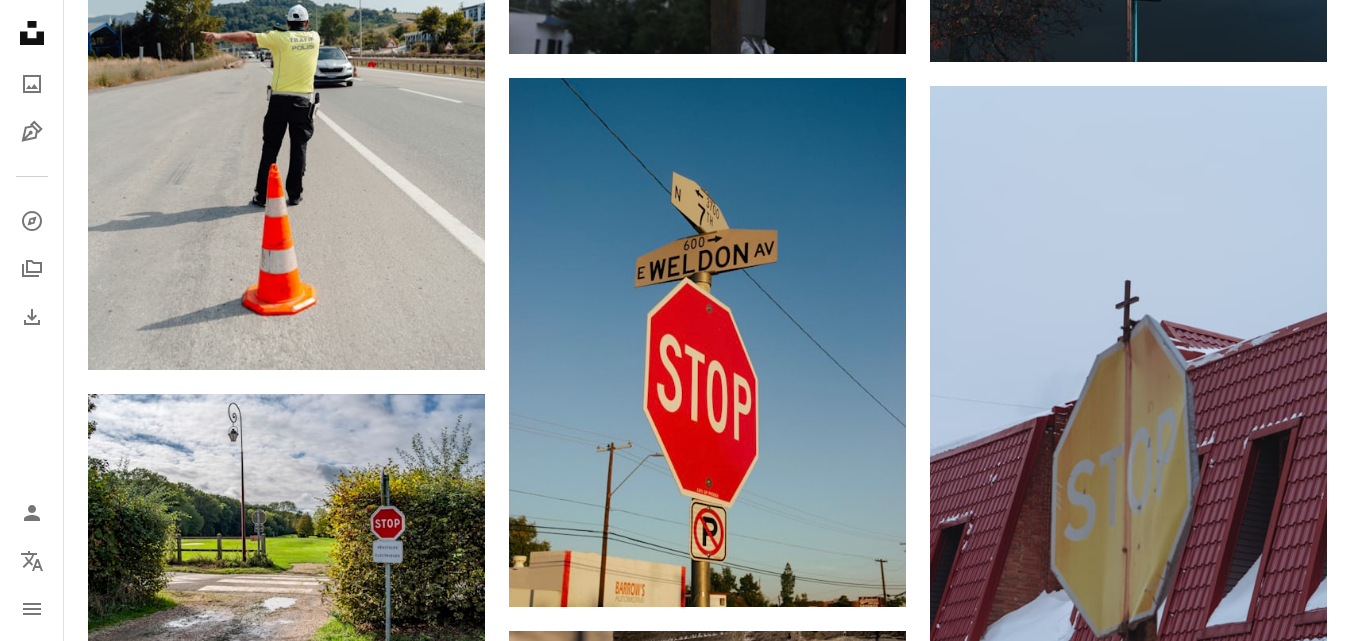 scroll, scrollTop: 14465, scrollLeft: 0, axis: vertical 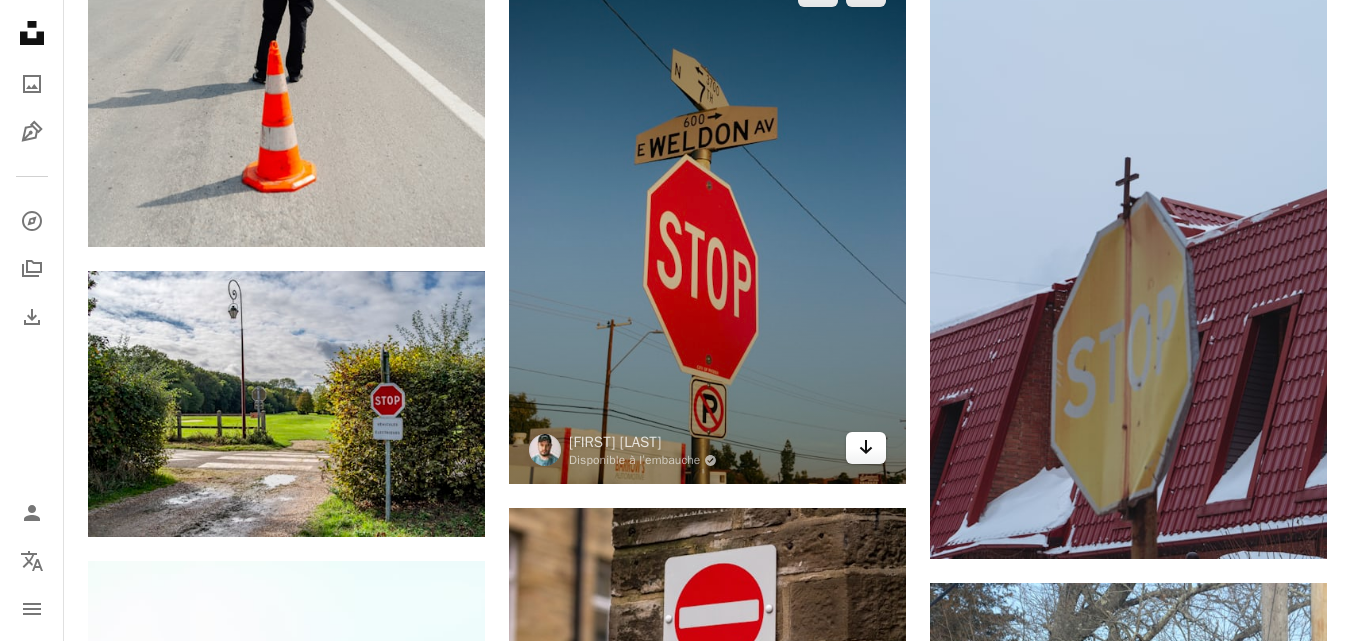click on "Arrow pointing down" at bounding box center (866, 448) 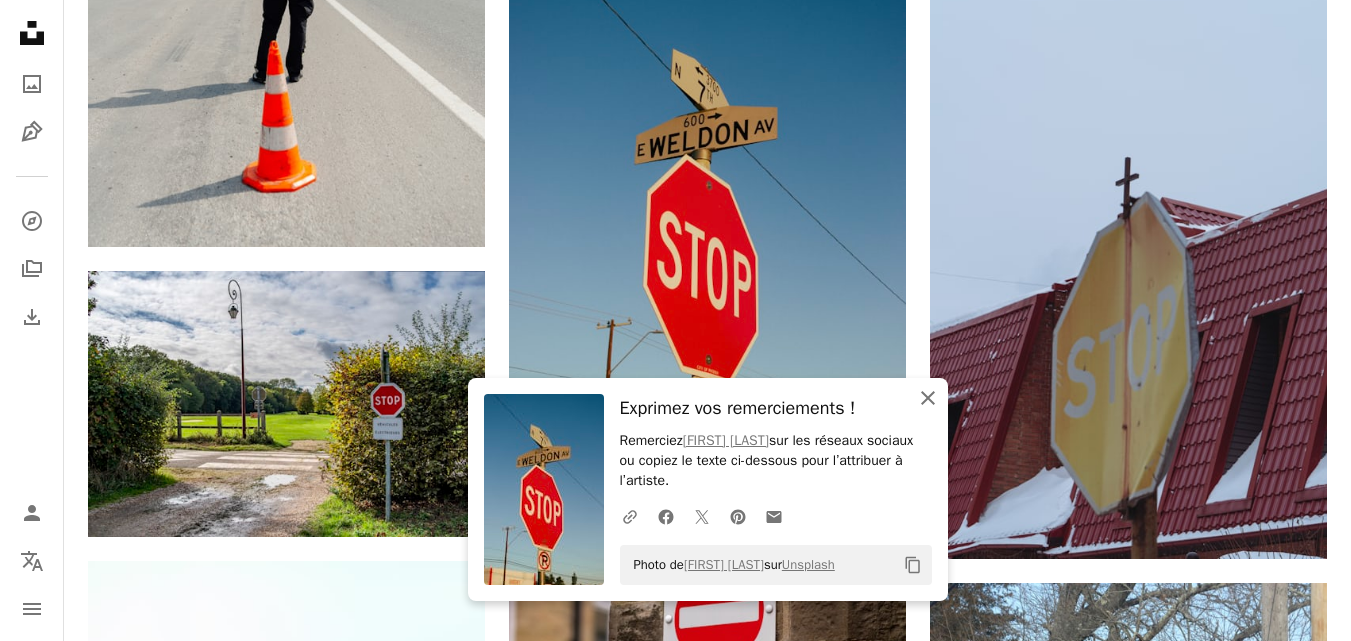 click on "An X shape" 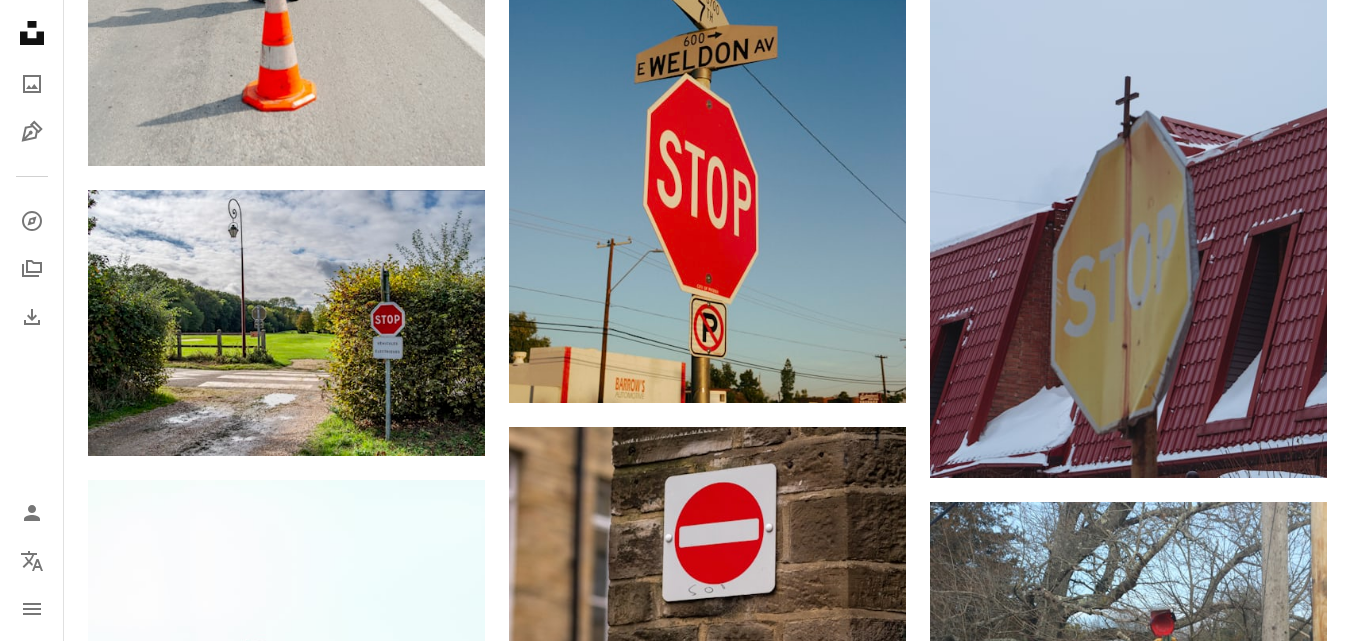 scroll, scrollTop: 14554, scrollLeft: 0, axis: vertical 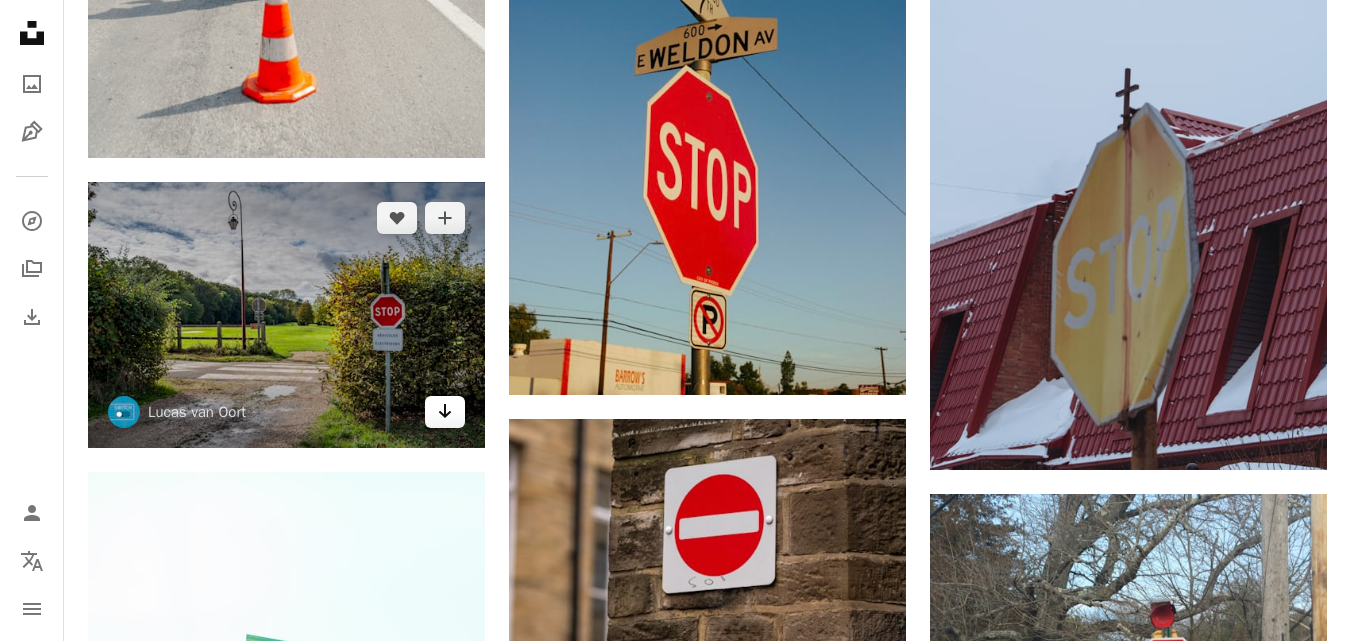 click on "Arrow pointing down" 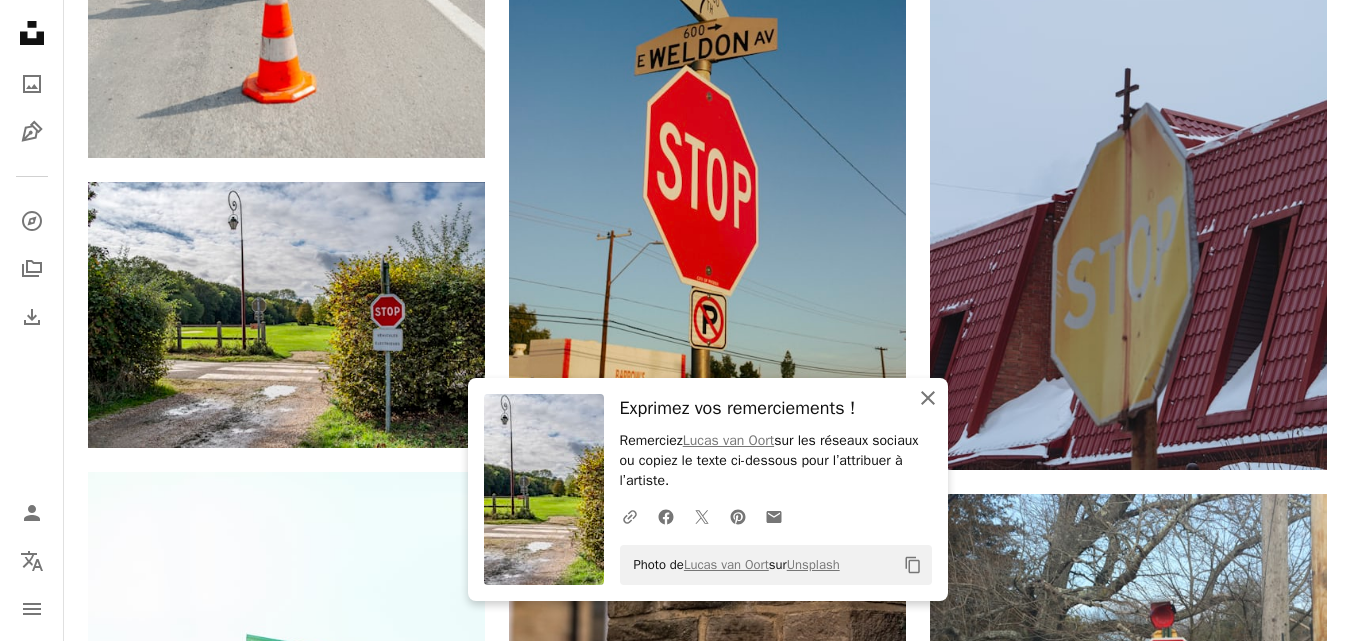 click on "An X shape" 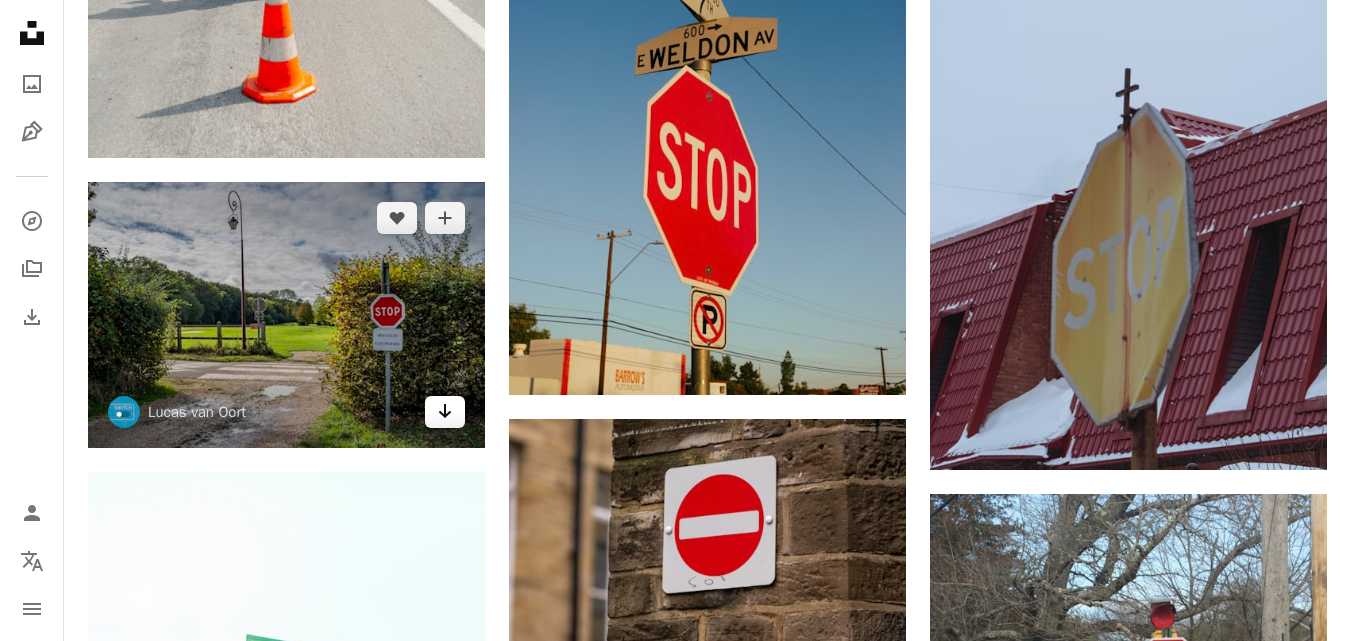 click on "Arrow pointing down" at bounding box center (445, 412) 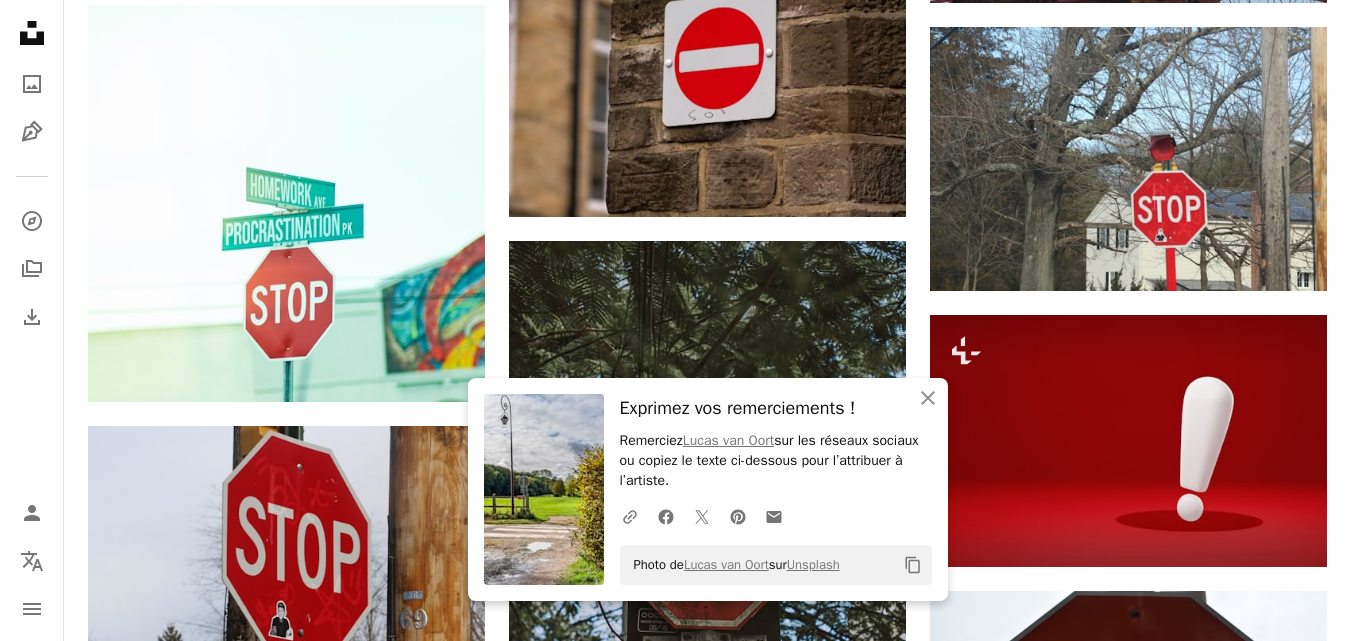 scroll, scrollTop: 15022, scrollLeft: 0, axis: vertical 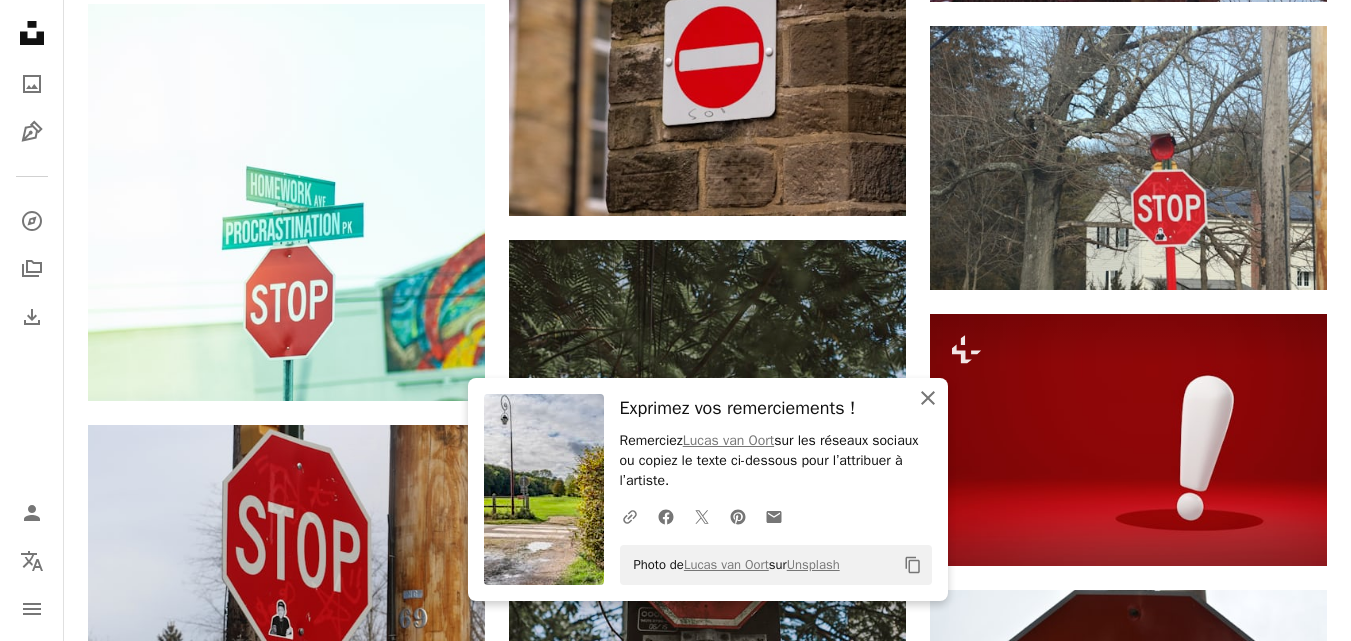 click on "An X shape" 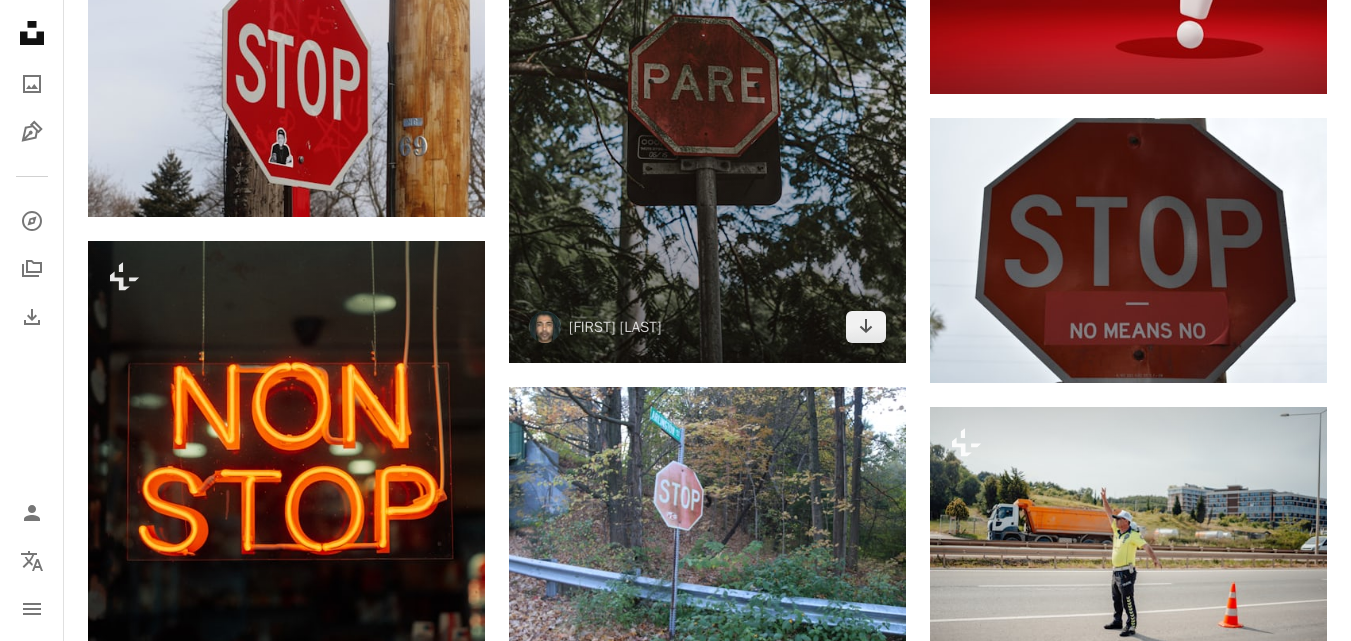scroll, scrollTop: 15495, scrollLeft: 0, axis: vertical 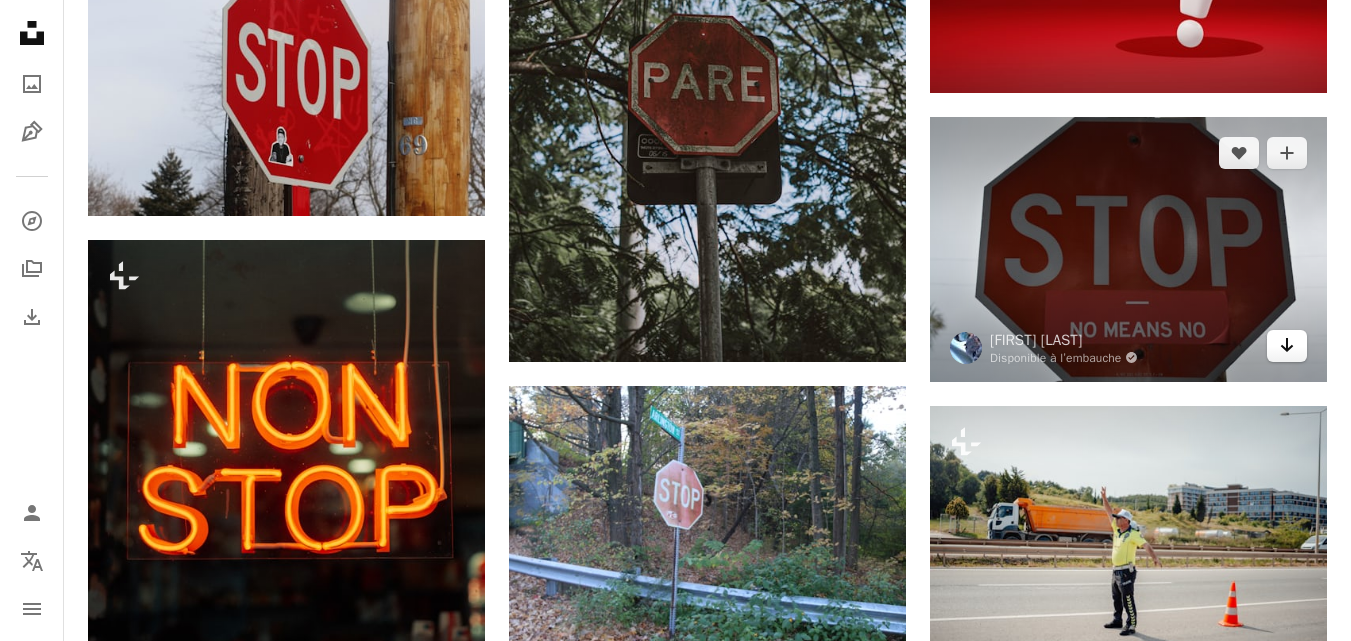 click on "Arrow pointing down" 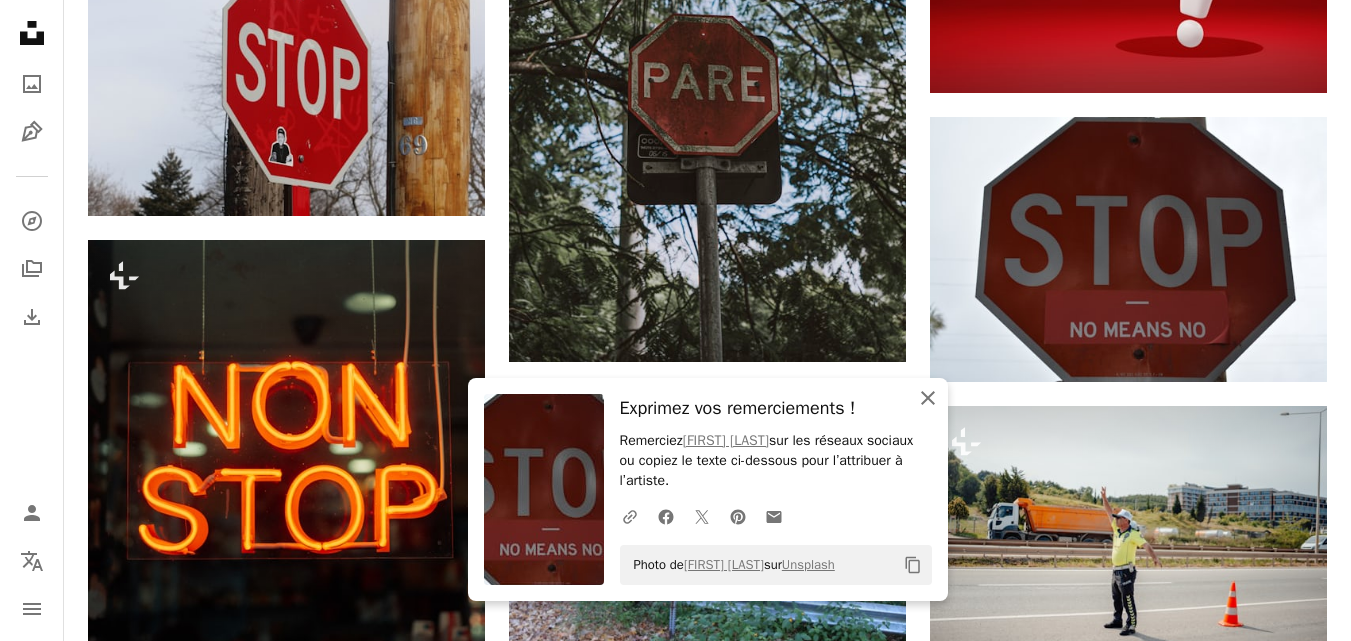 click 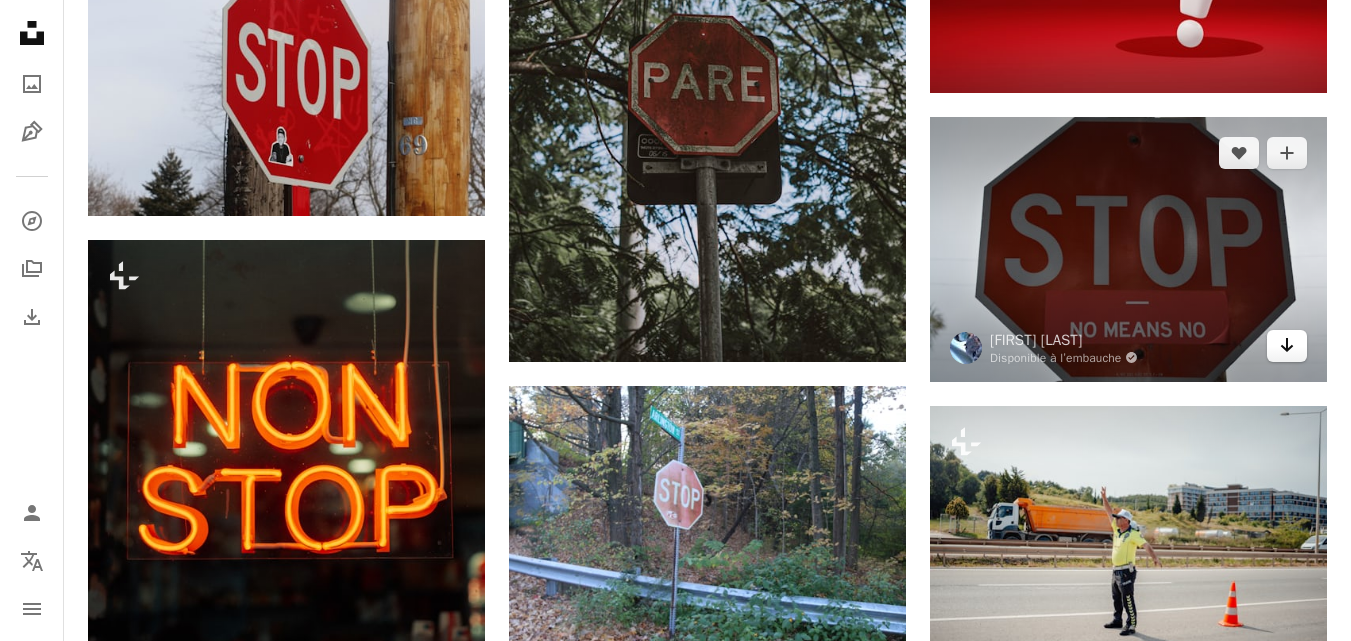 click on "Arrow pointing down" 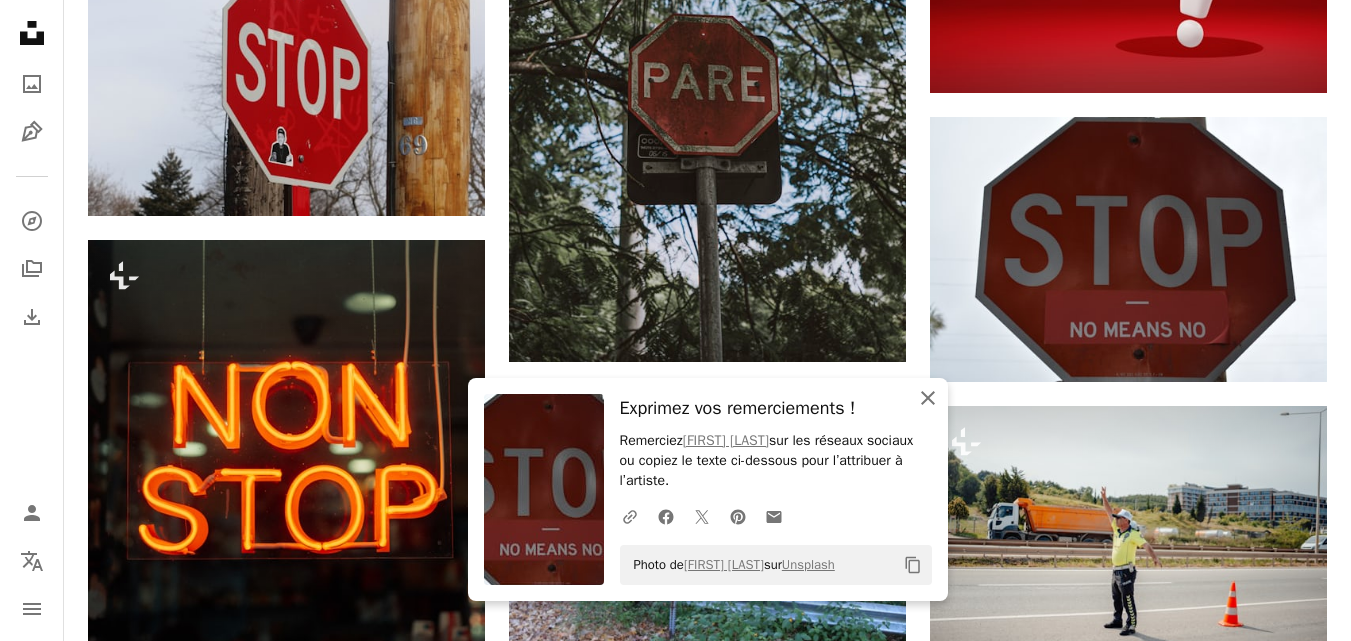 click on "An X shape" 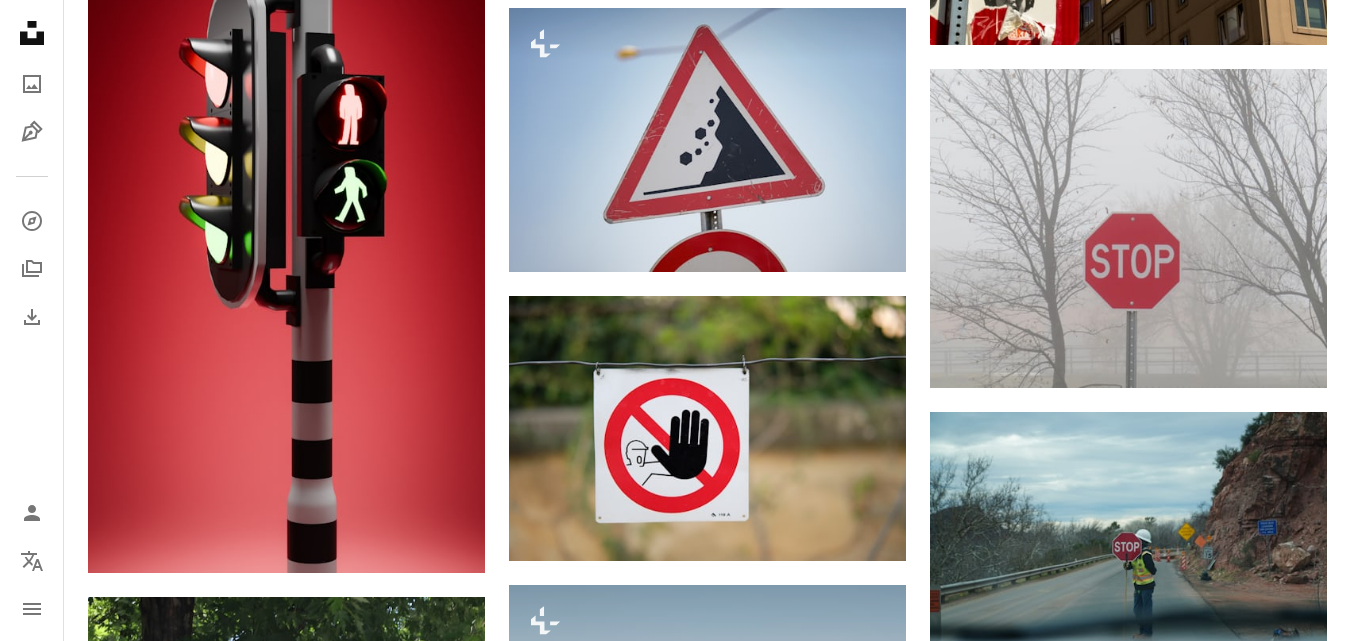 scroll, scrollTop: 16552, scrollLeft: 0, axis: vertical 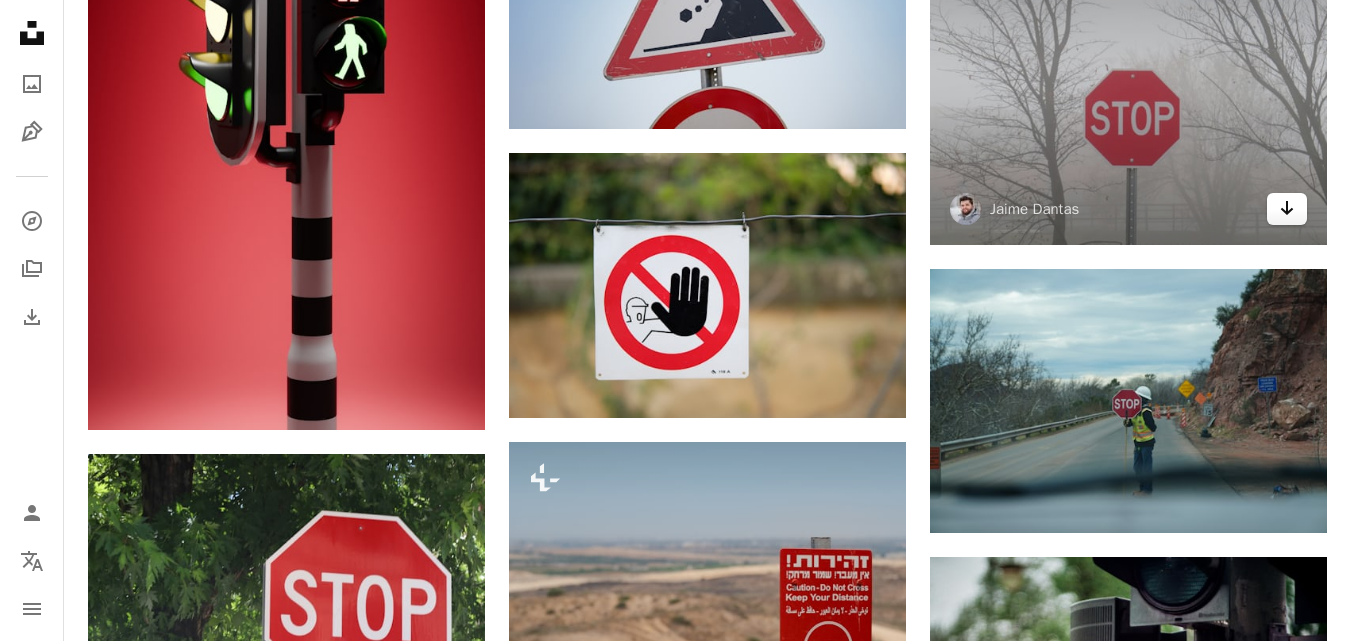 click on "Arrow pointing down" 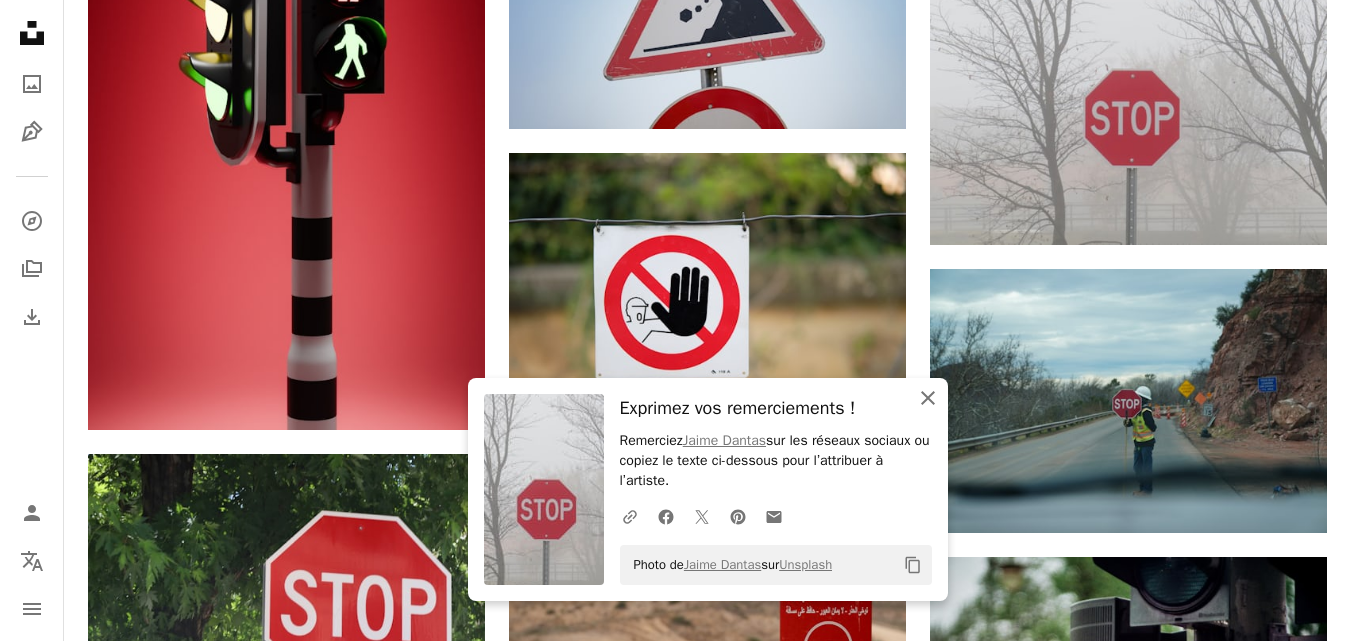 click on "An X shape Fermer" at bounding box center (928, 398) 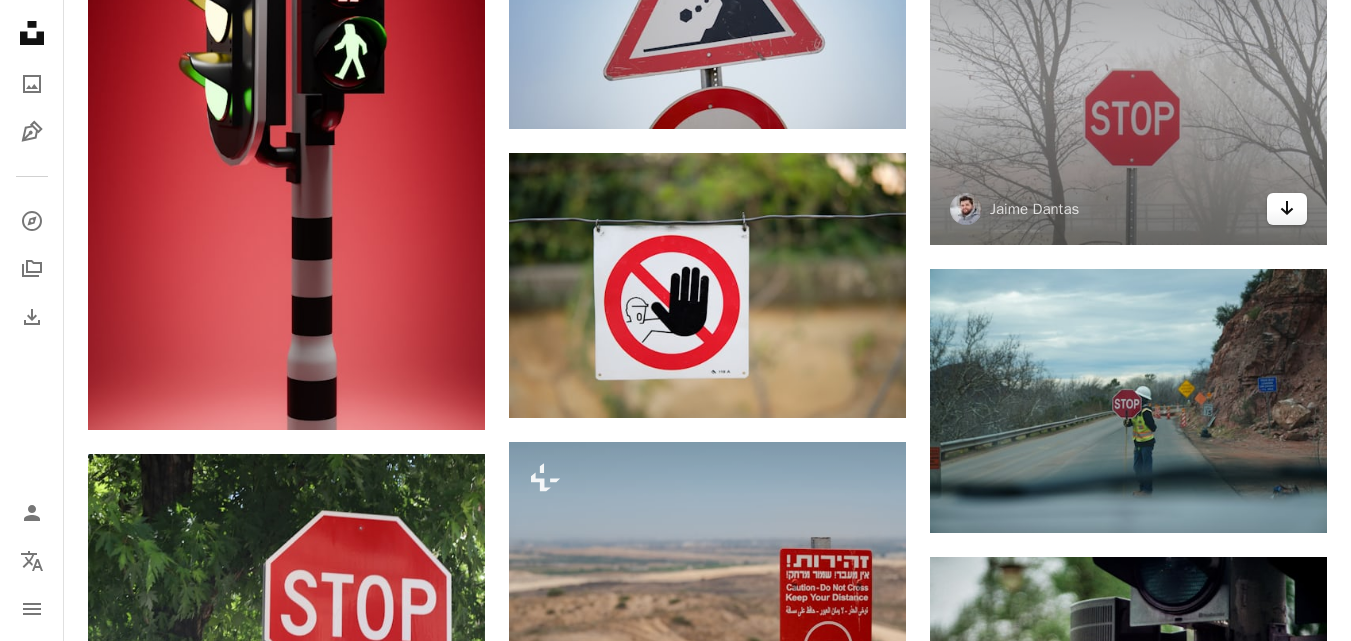 click on "Arrow pointing down" at bounding box center [1287, 209] 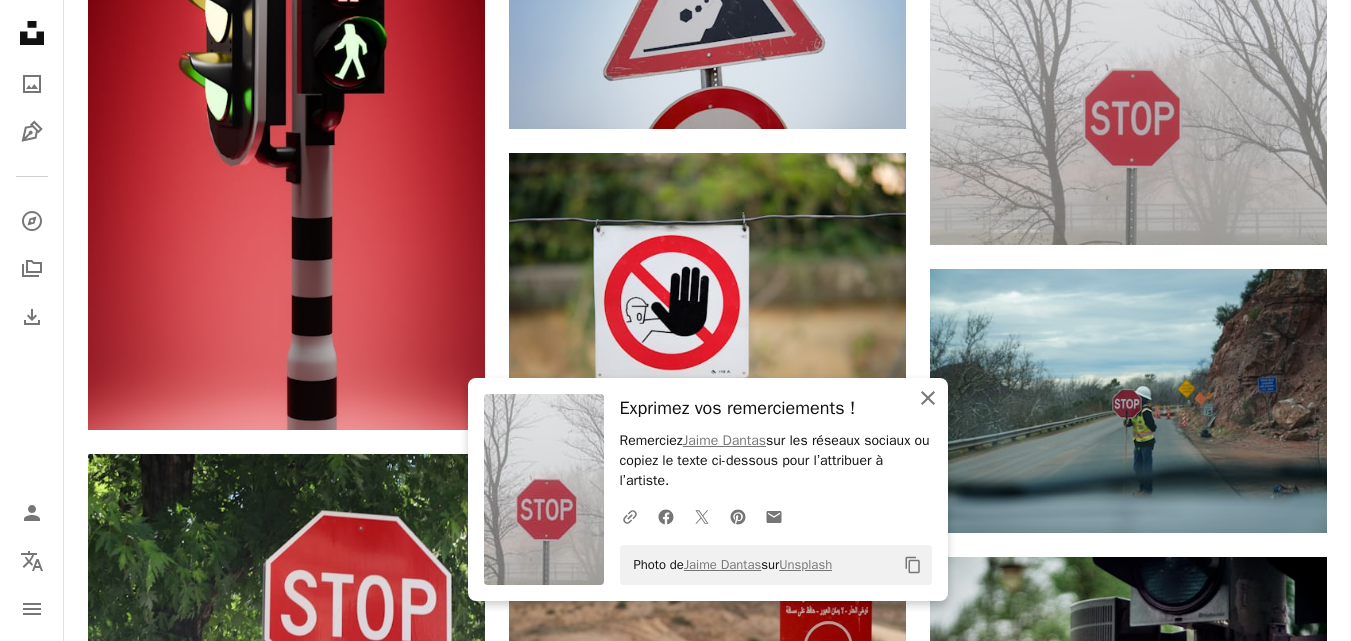 click on "An X shape" 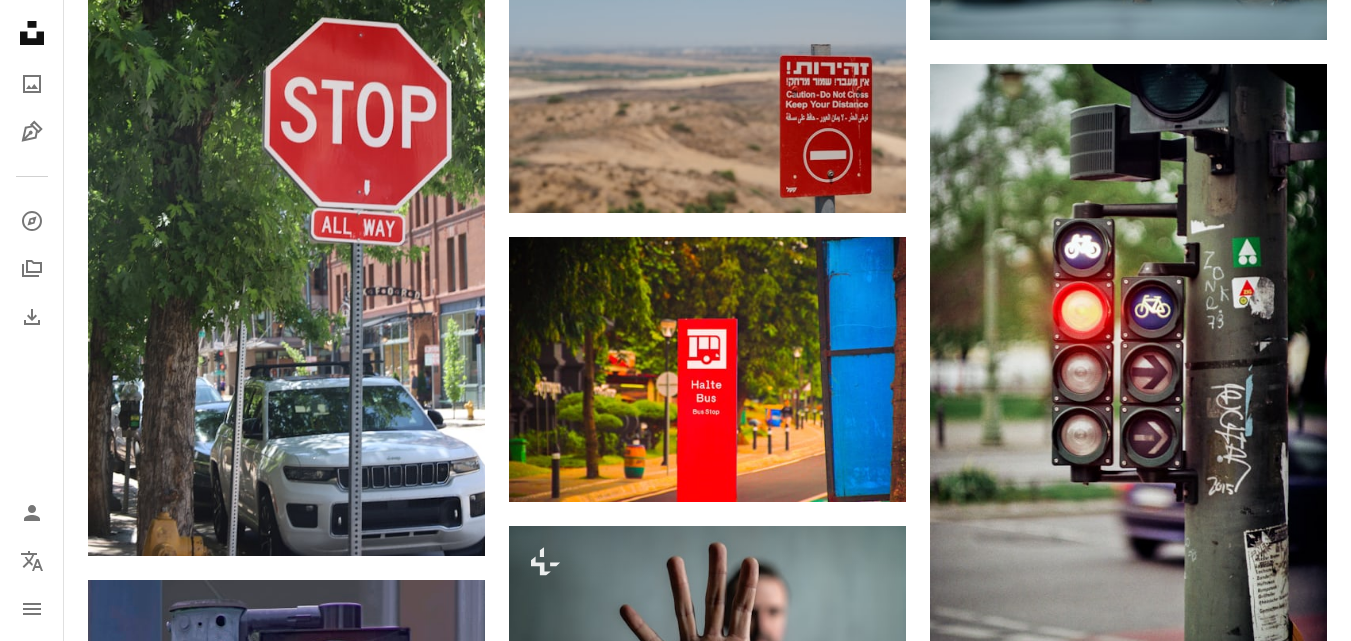 scroll, scrollTop: 17061, scrollLeft: 0, axis: vertical 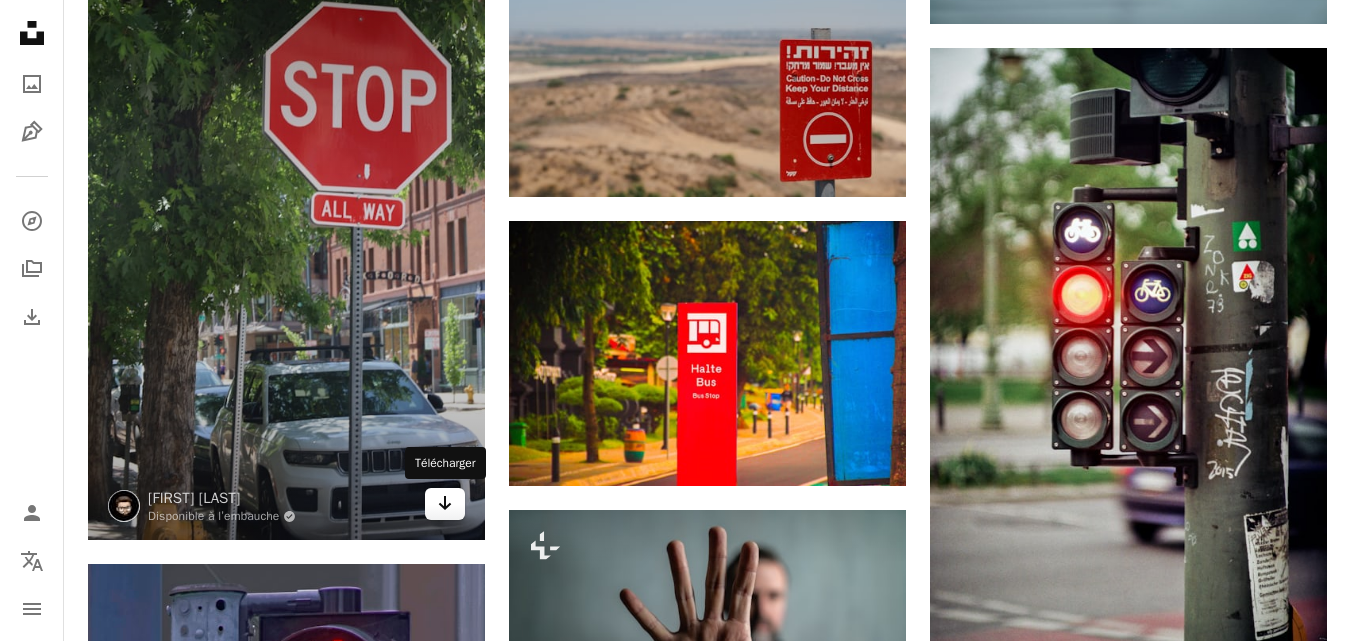 click on "Arrow pointing down" 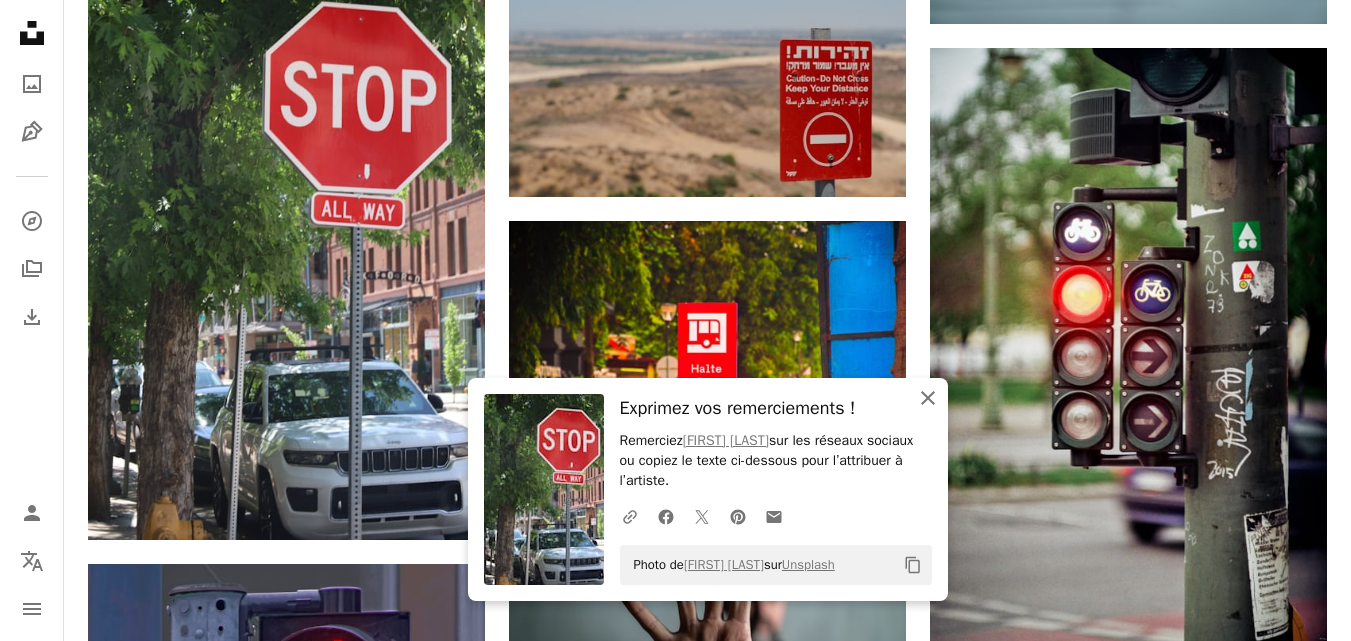 click on "An X shape" 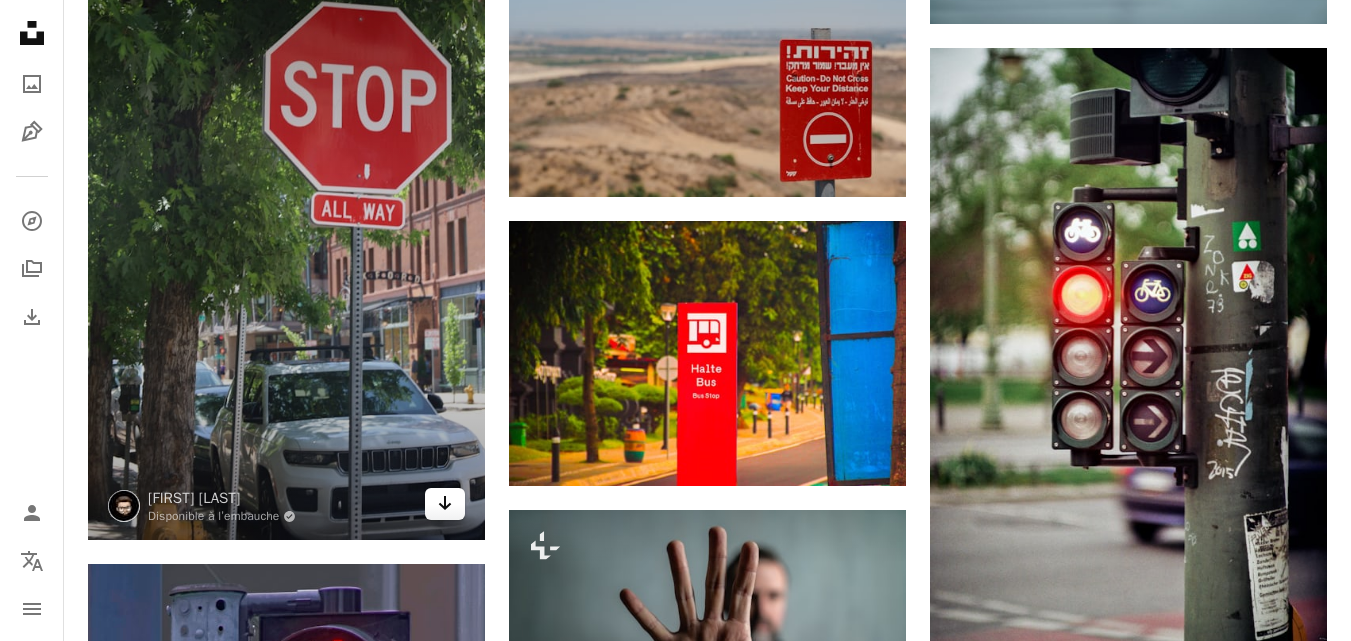 click on "Arrow pointing down" at bounding box center (445, 504) 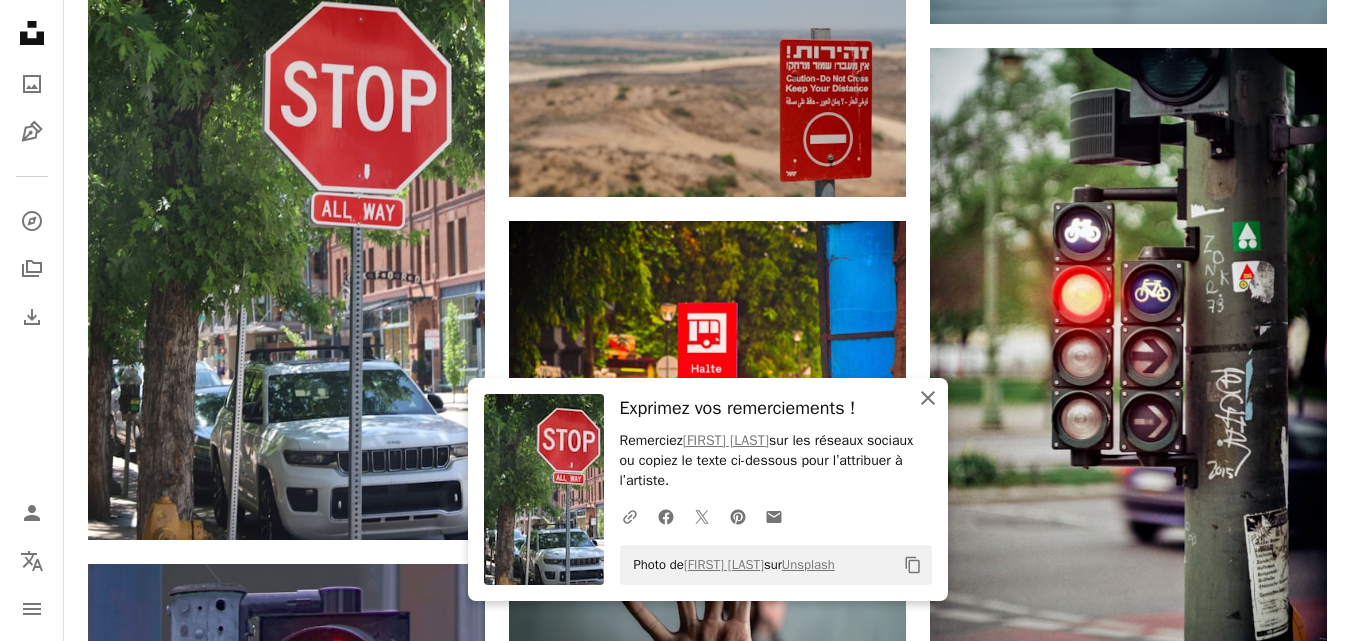 click on "An X shape" 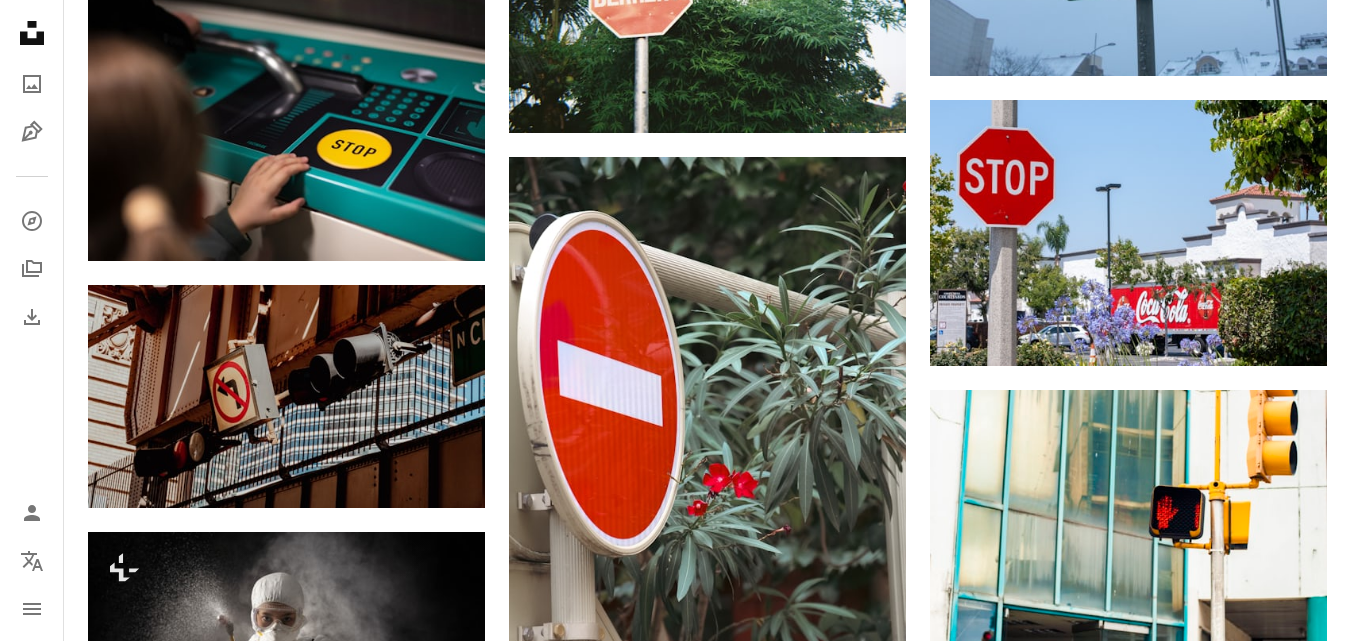 scroll, scrollTop: 18870, scrollLeft: 0, axis: vertical 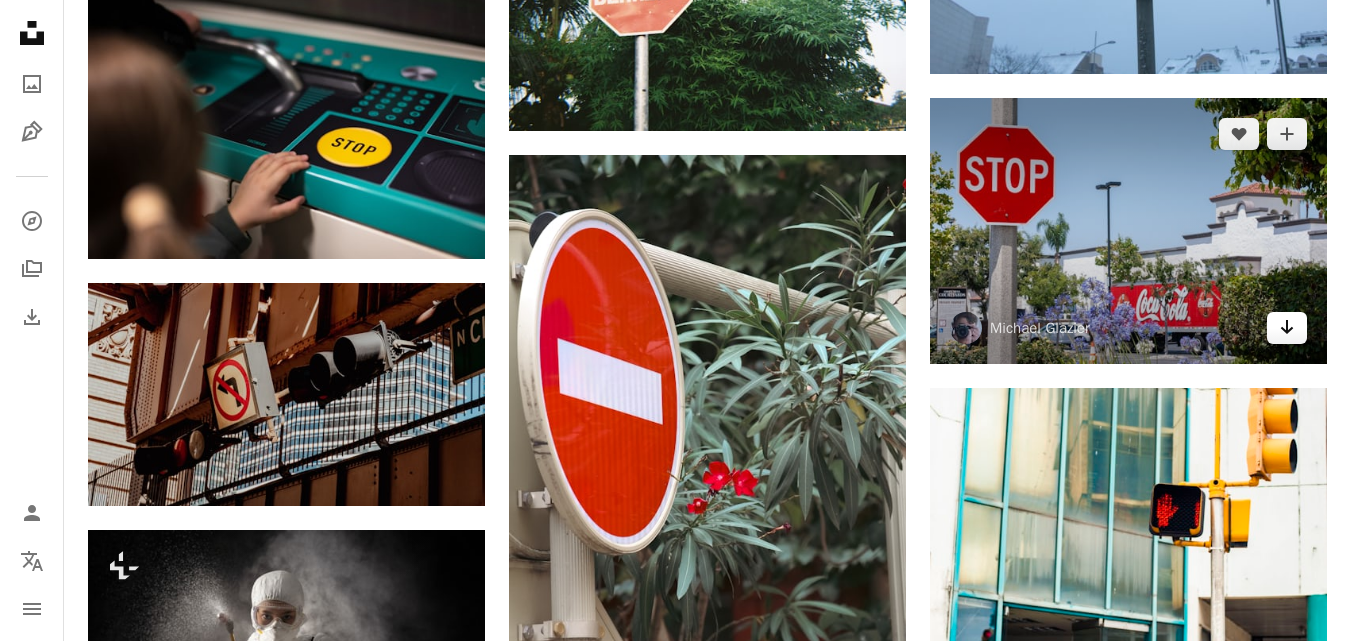 click 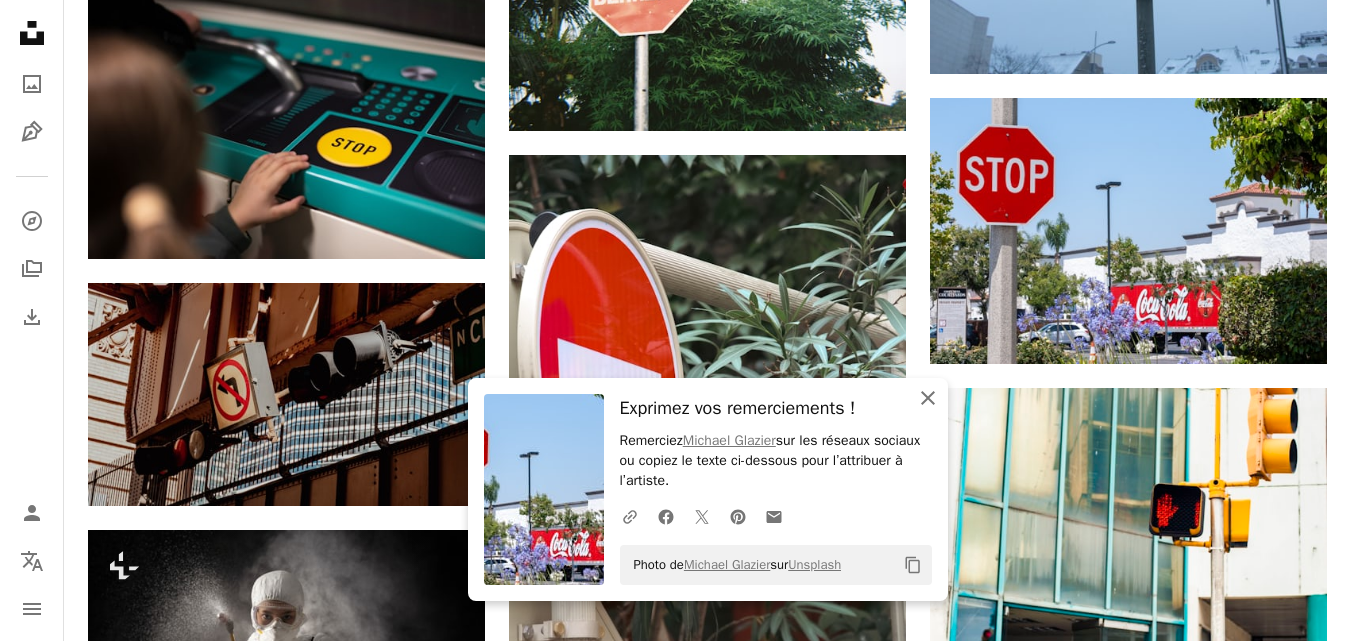 click on "An X shape" 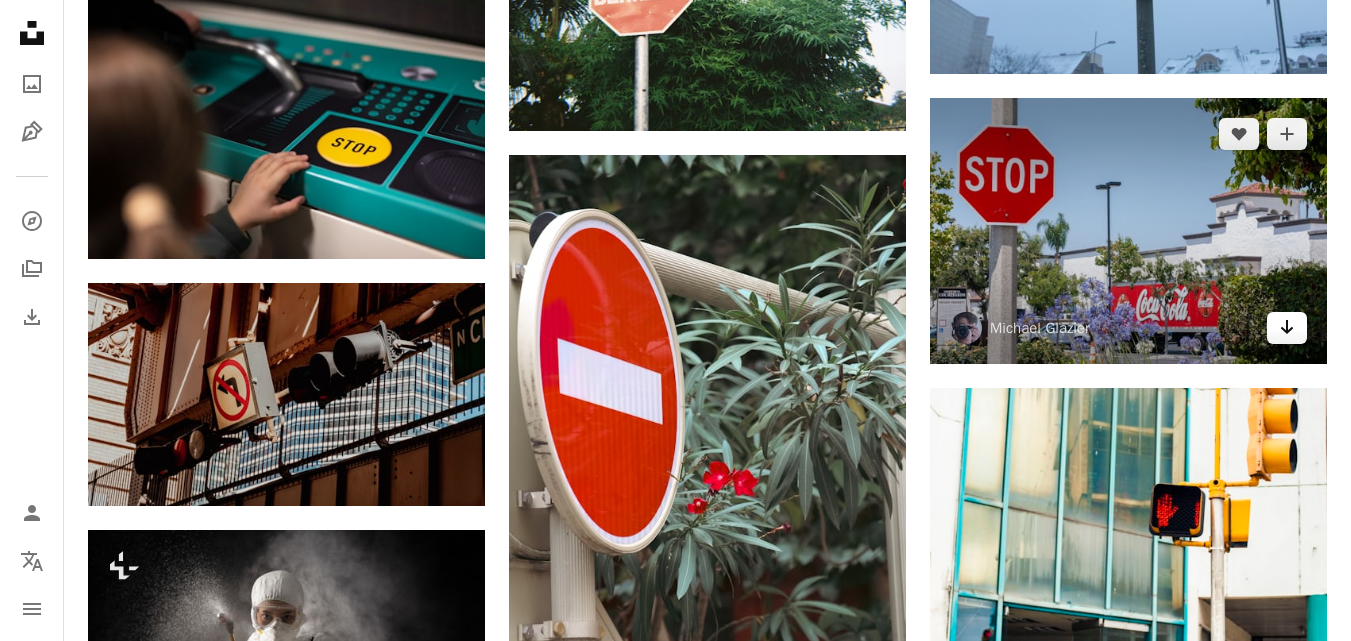 click on "Arrow pointing down" 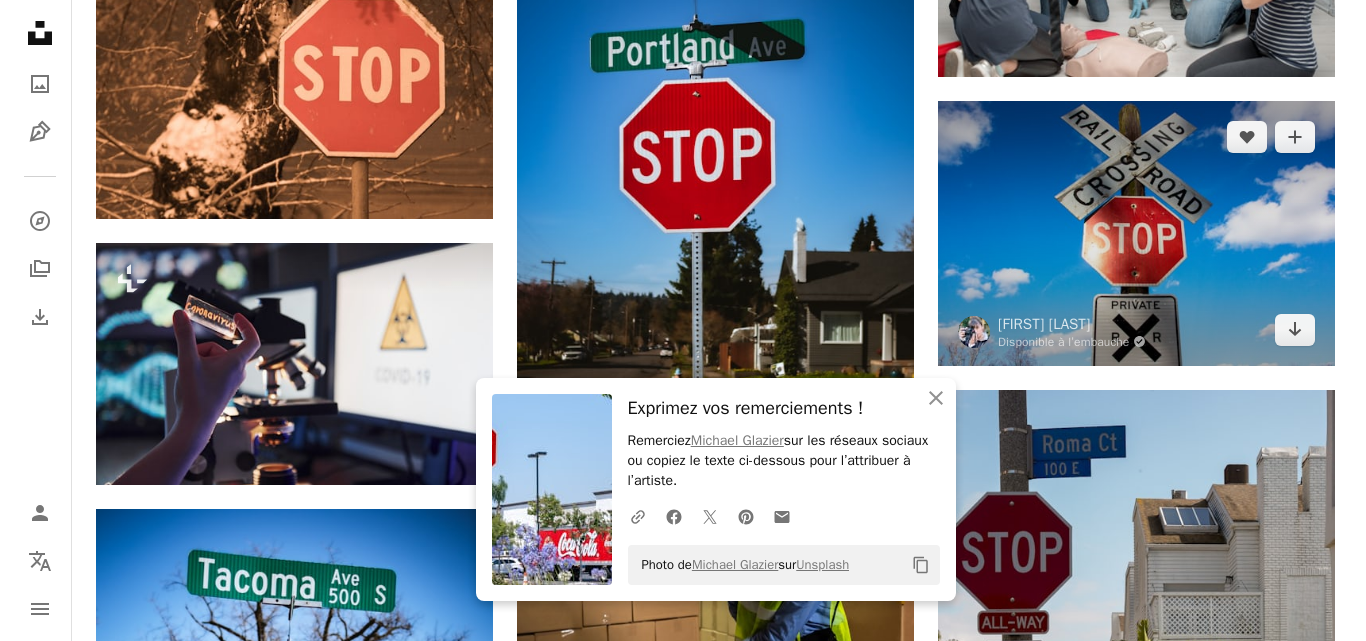 scroll, scrollTop: 19736, scrollLeft: 0, axis: vertical 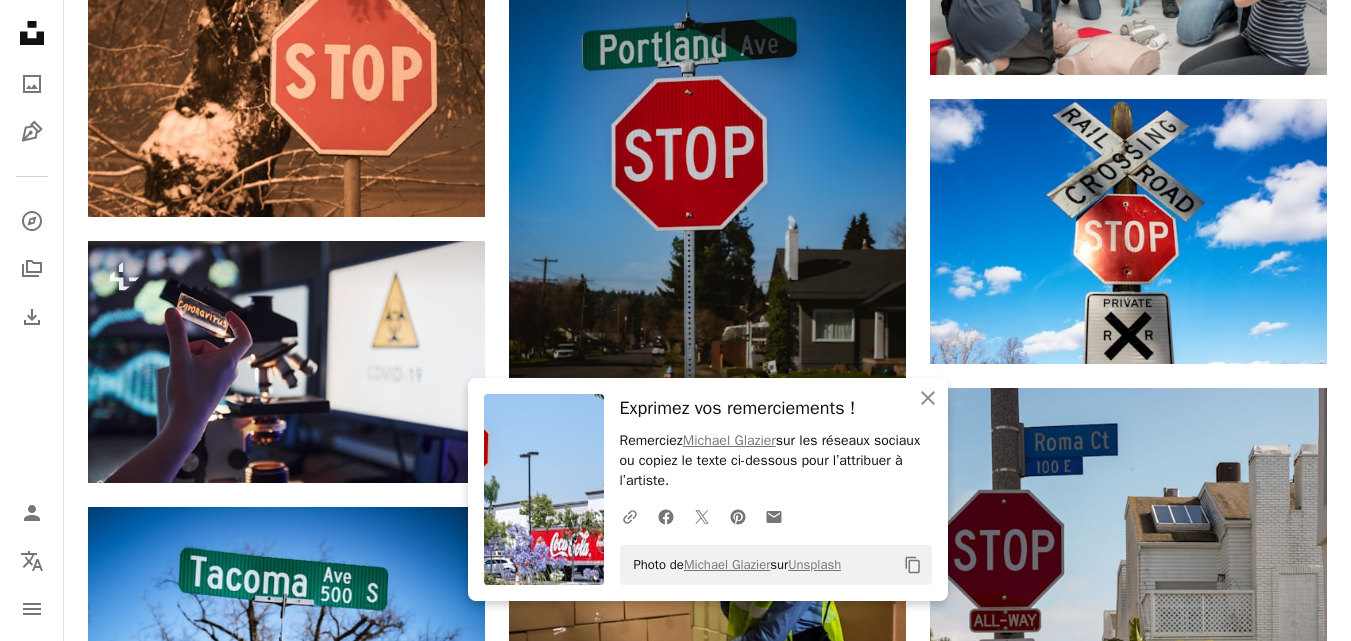 click at bounding box center [707, 174] 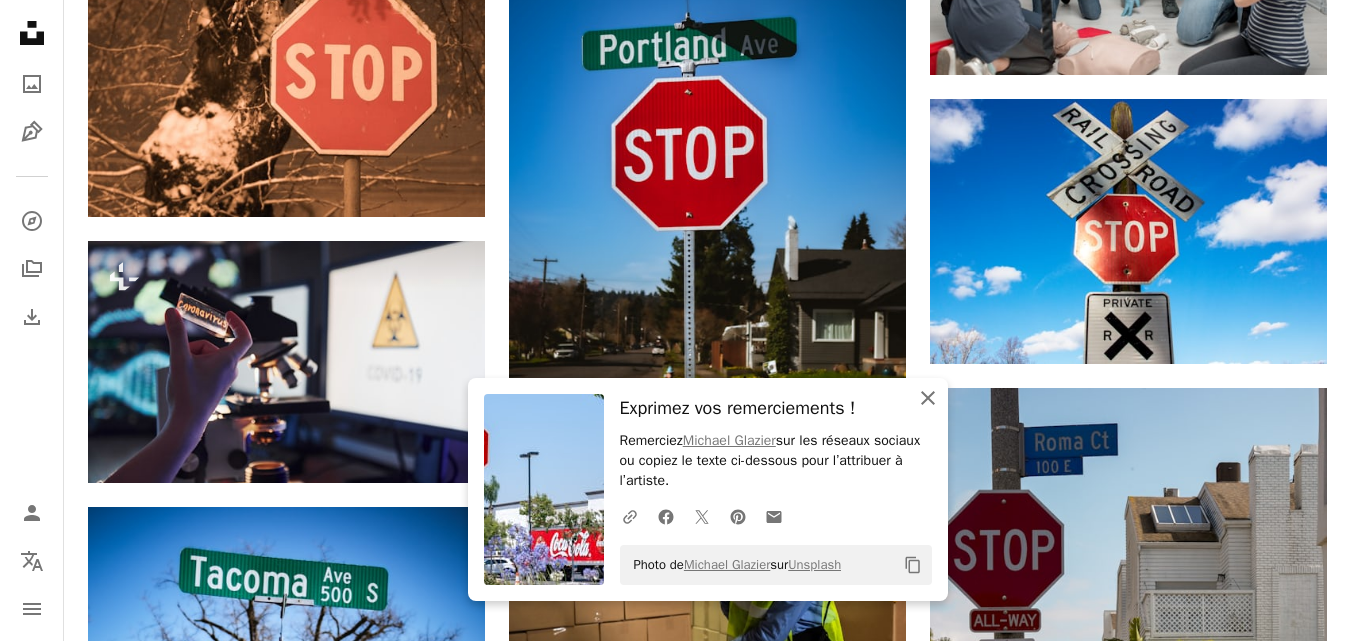 click on "An X shape" 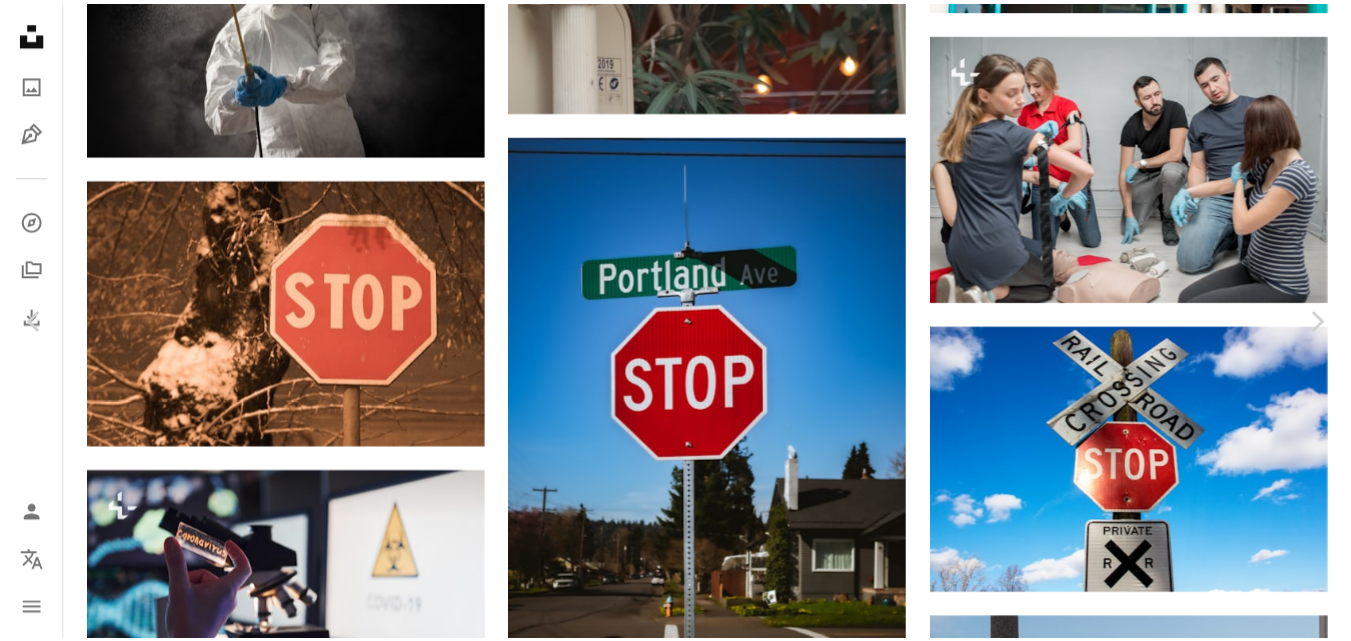 scroll, scrollTop: 215, scrollLeft: 0, axis: vertical 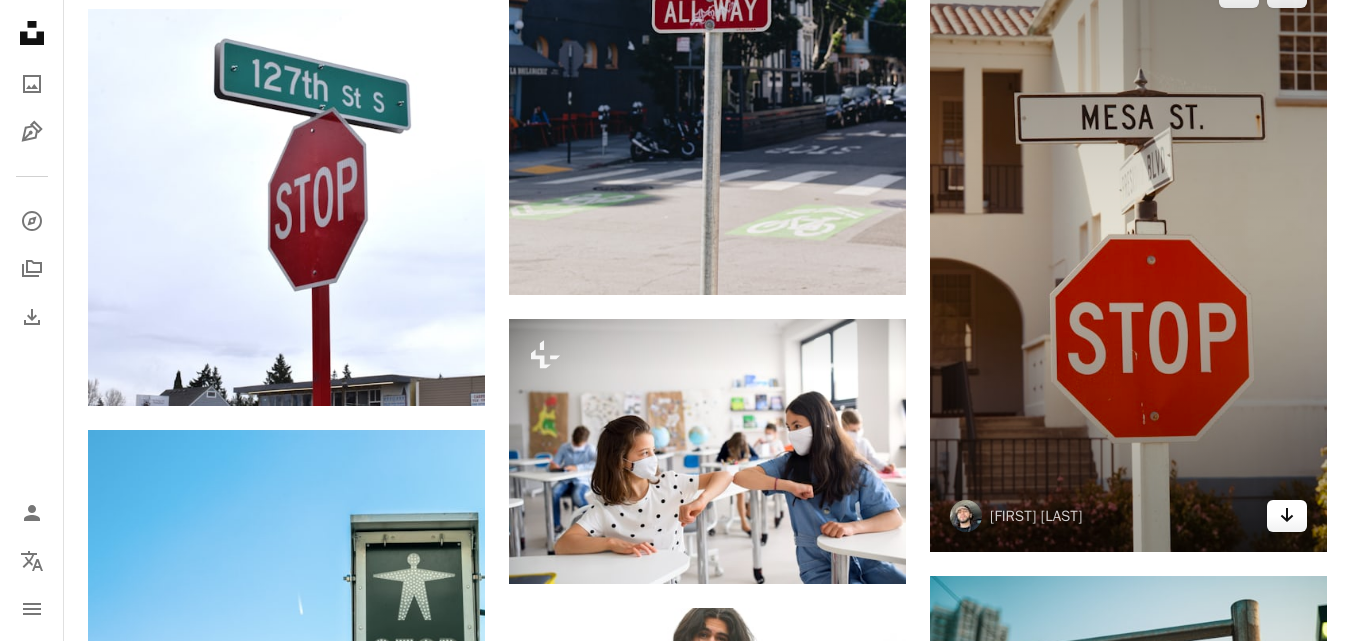 click on "Arrow pointing down" 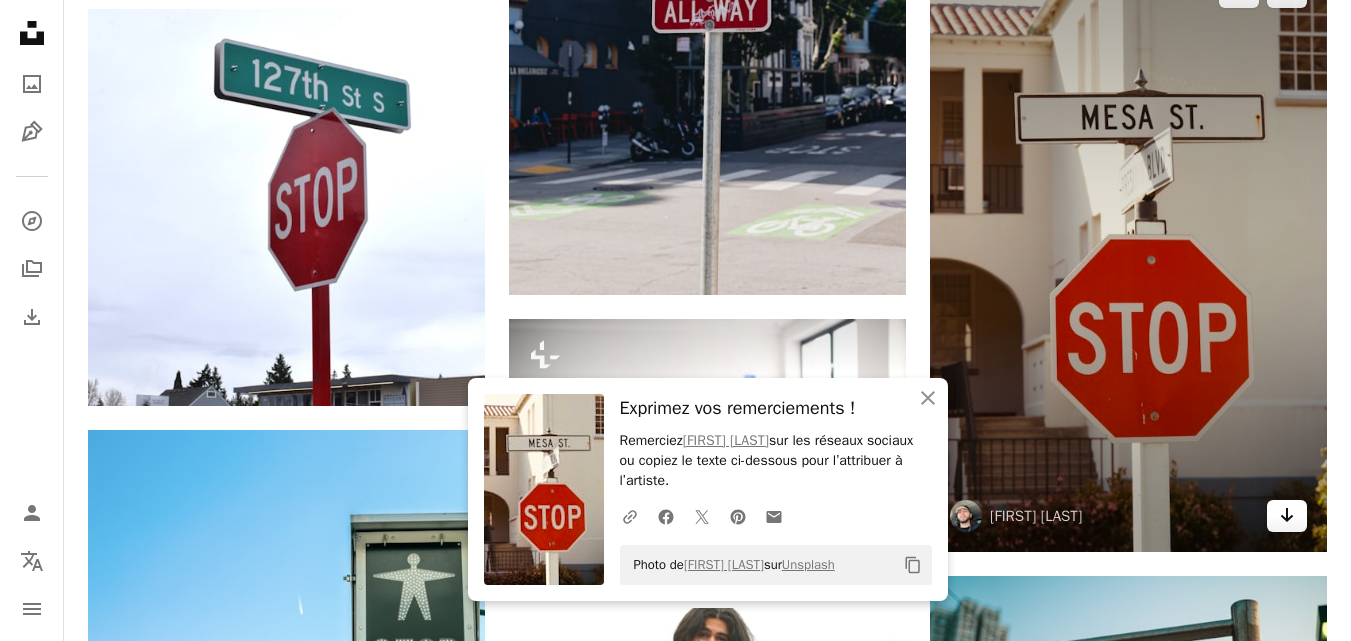 click on "Arrow pointing down" 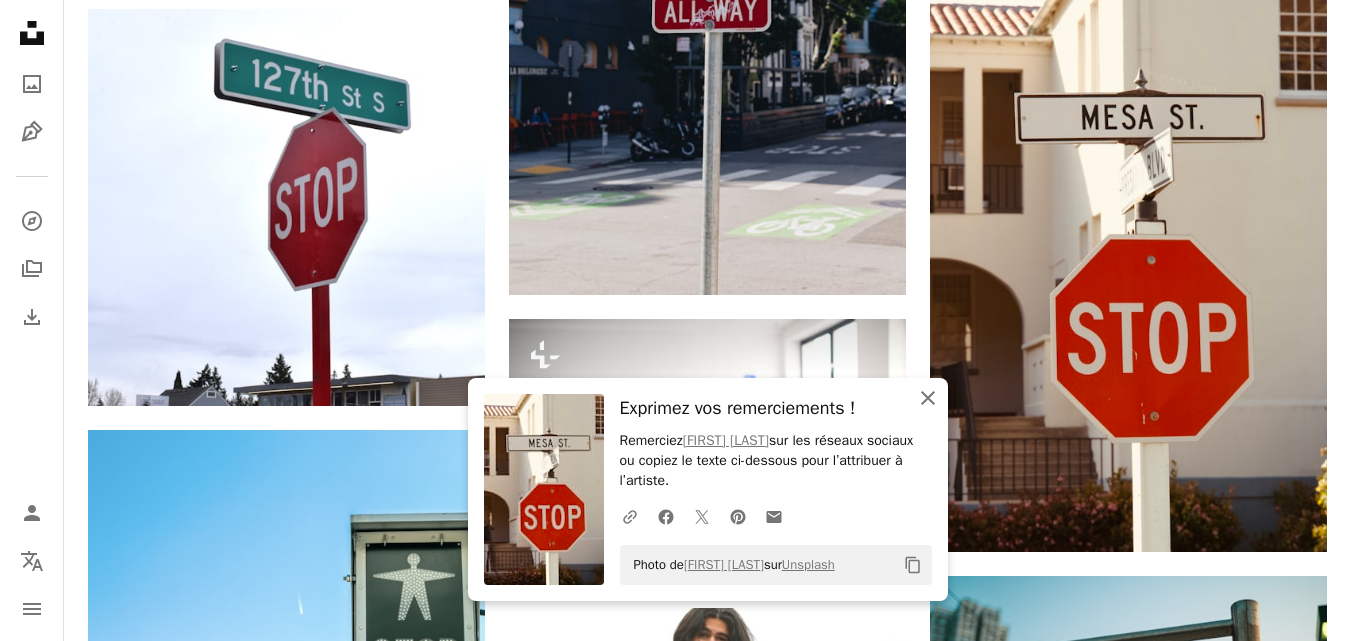 click on "An X shape" 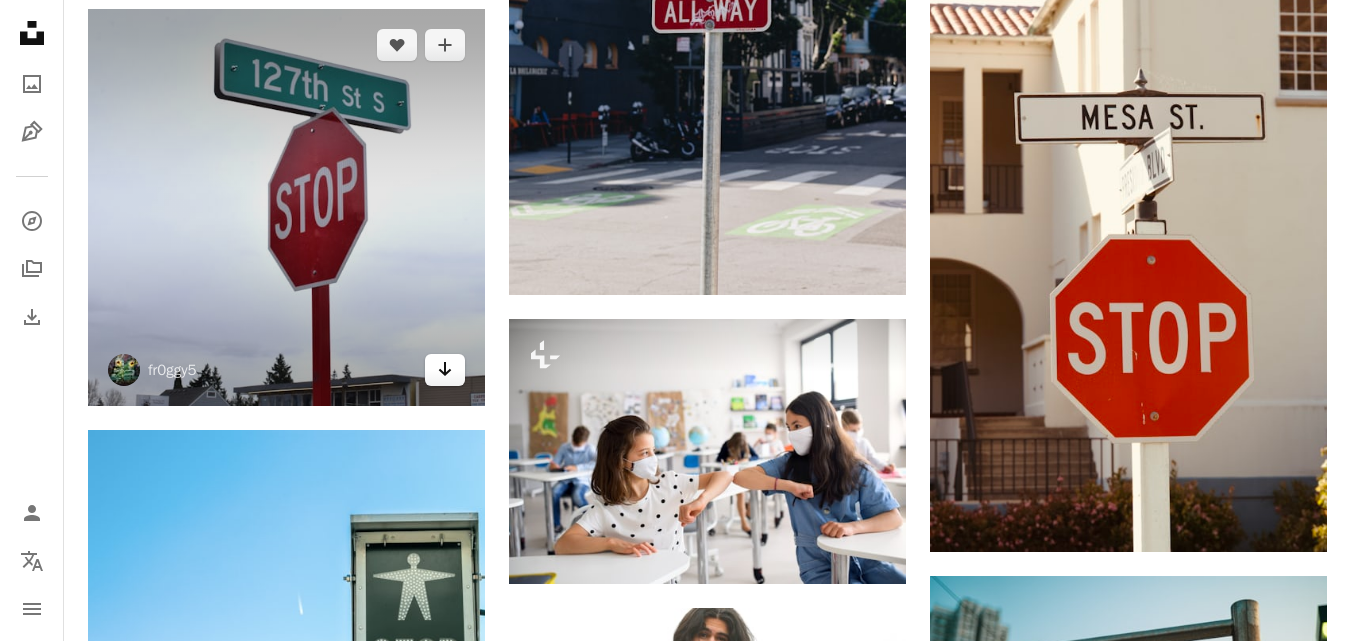 click on "Arrow pointing down" at bounding box center [445, 370] 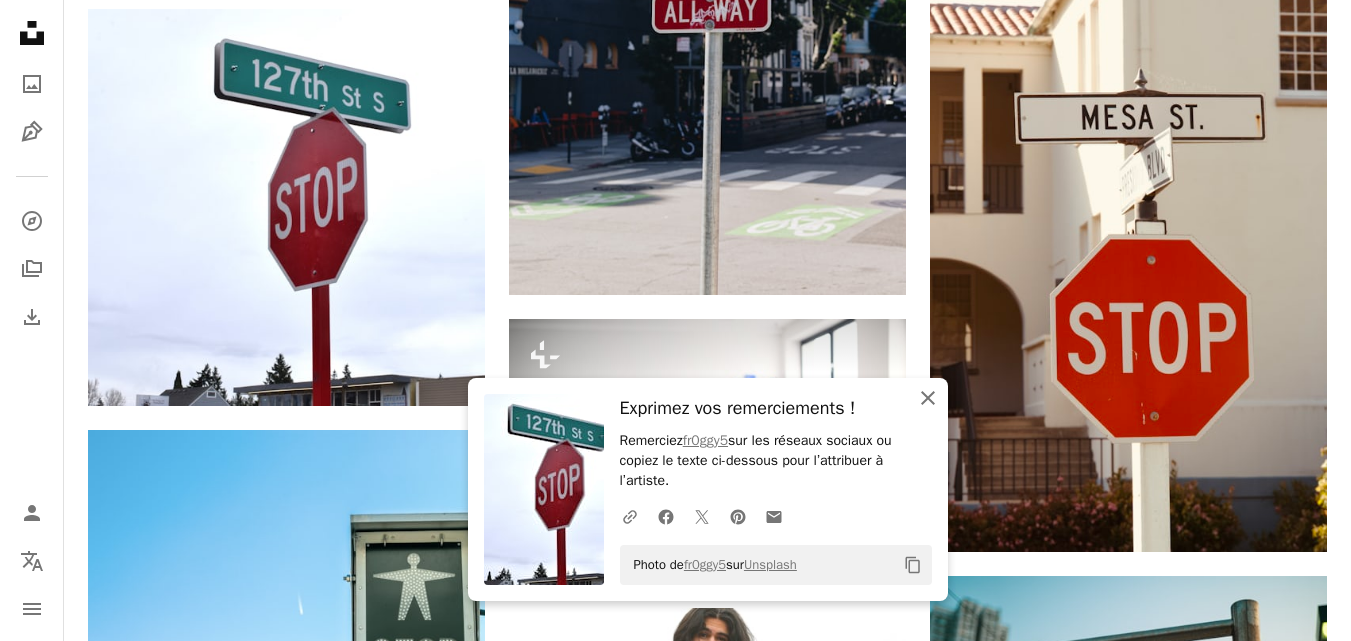 click on "An X shape" 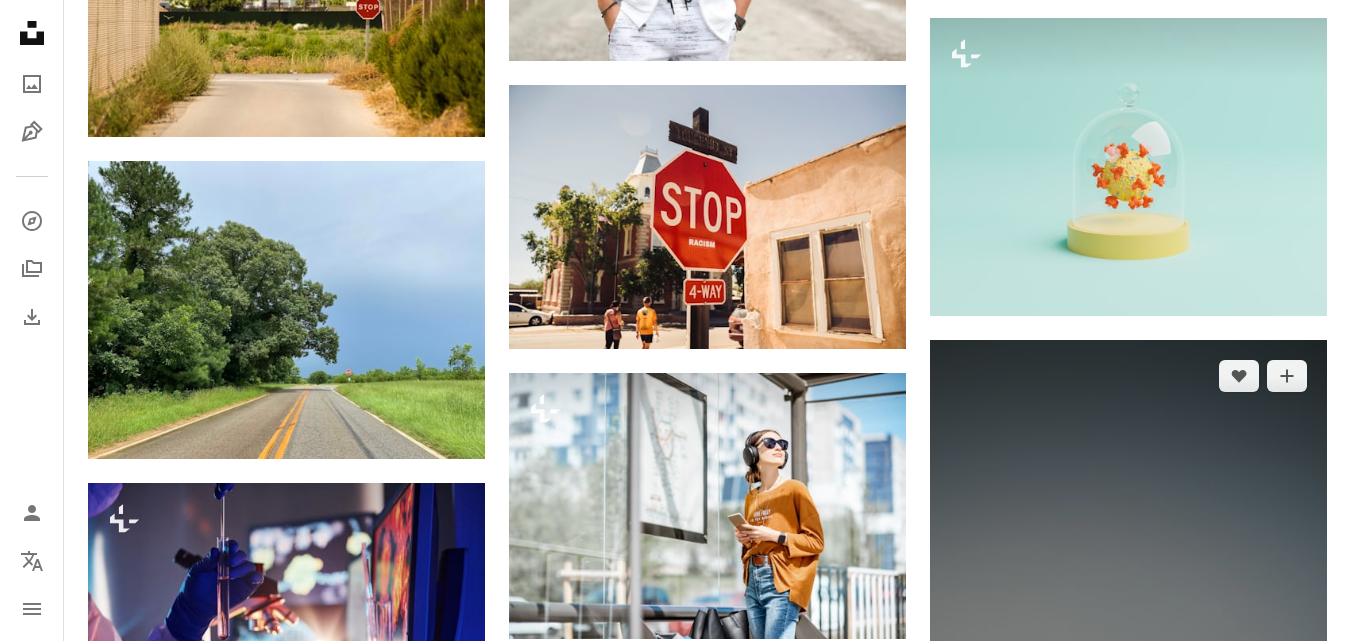 scroll, scrollTop: 21634, scrollLeft: 0, axis: vertical 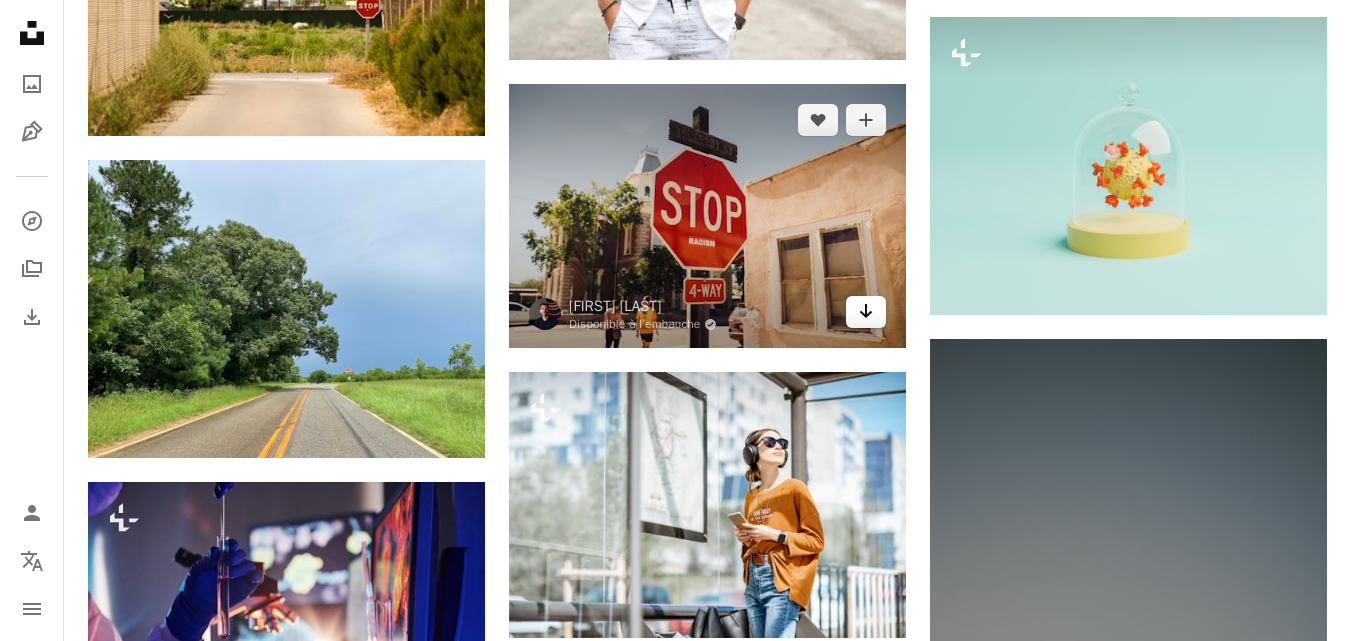 click on "Arrow pointing down" 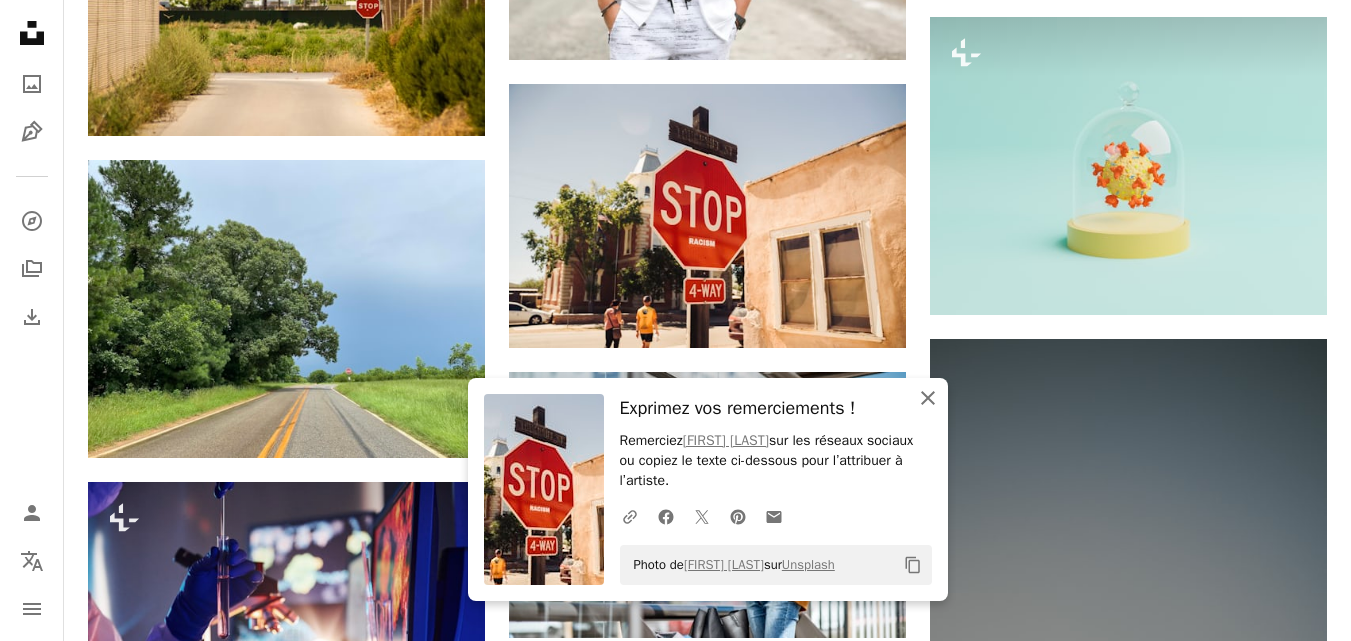 click on "An X shape" 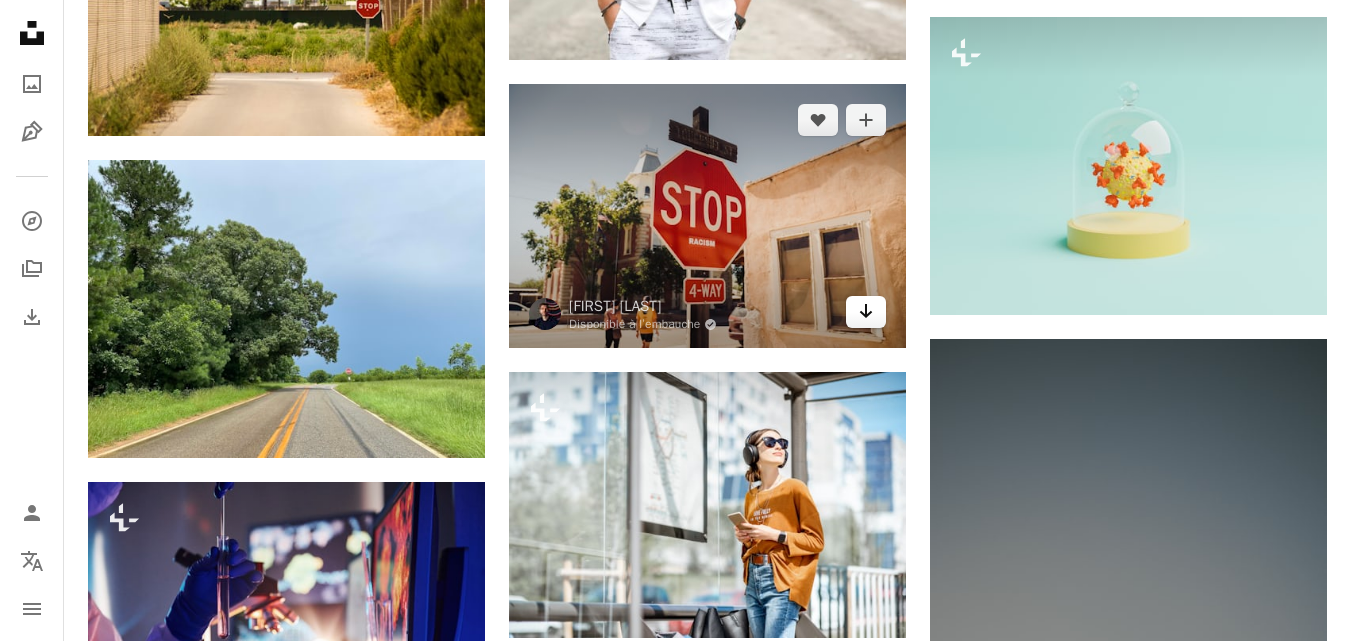 click on "Arrow pointing down" at bounding box center [866, 312] 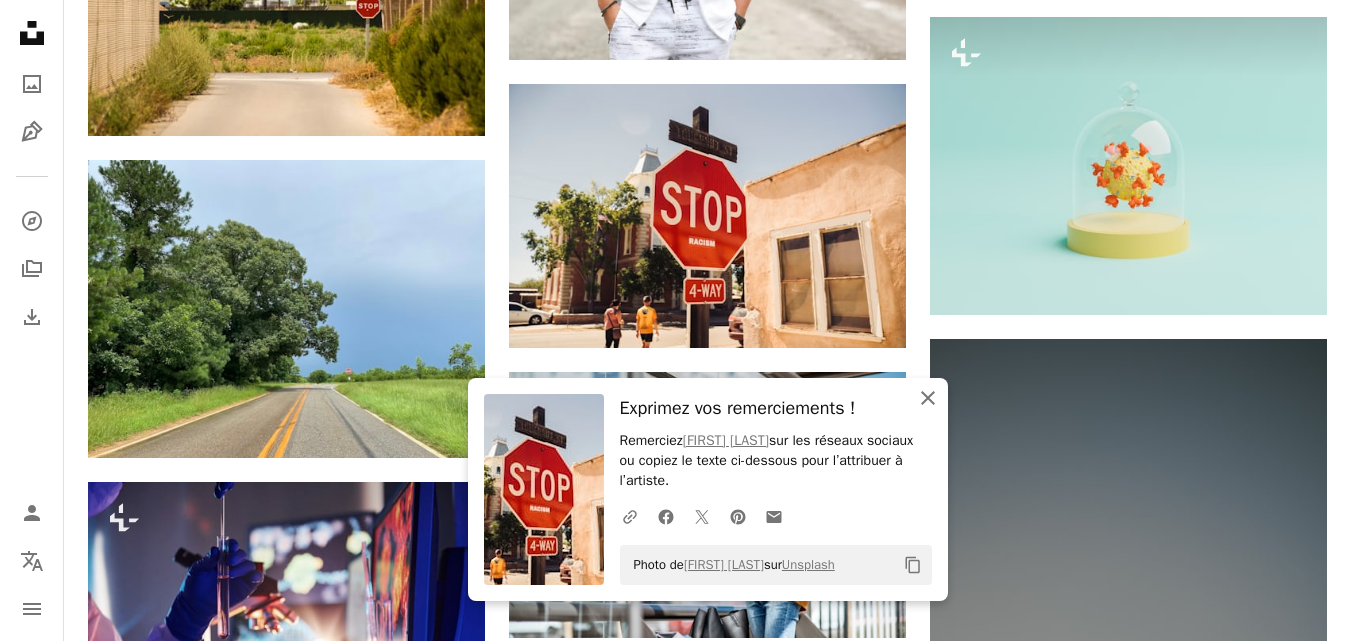 click on "An X shape" 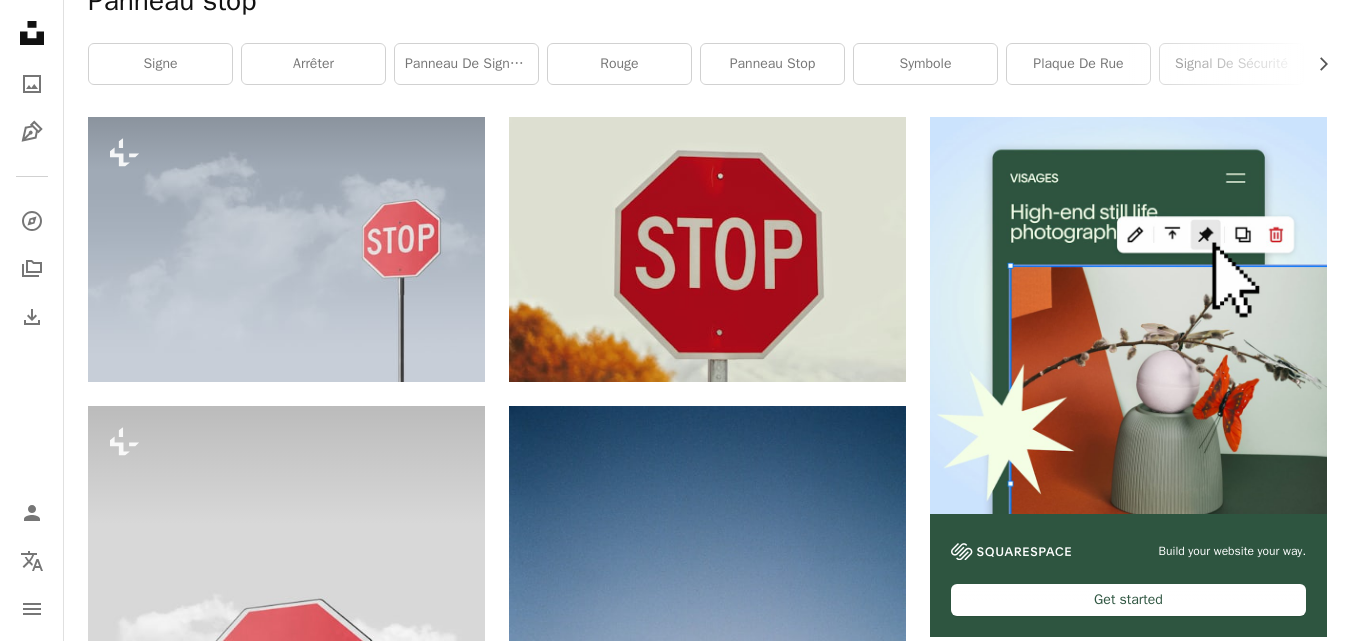 scroll, scrollTop: 0, scrollLeft: 0, axis: both 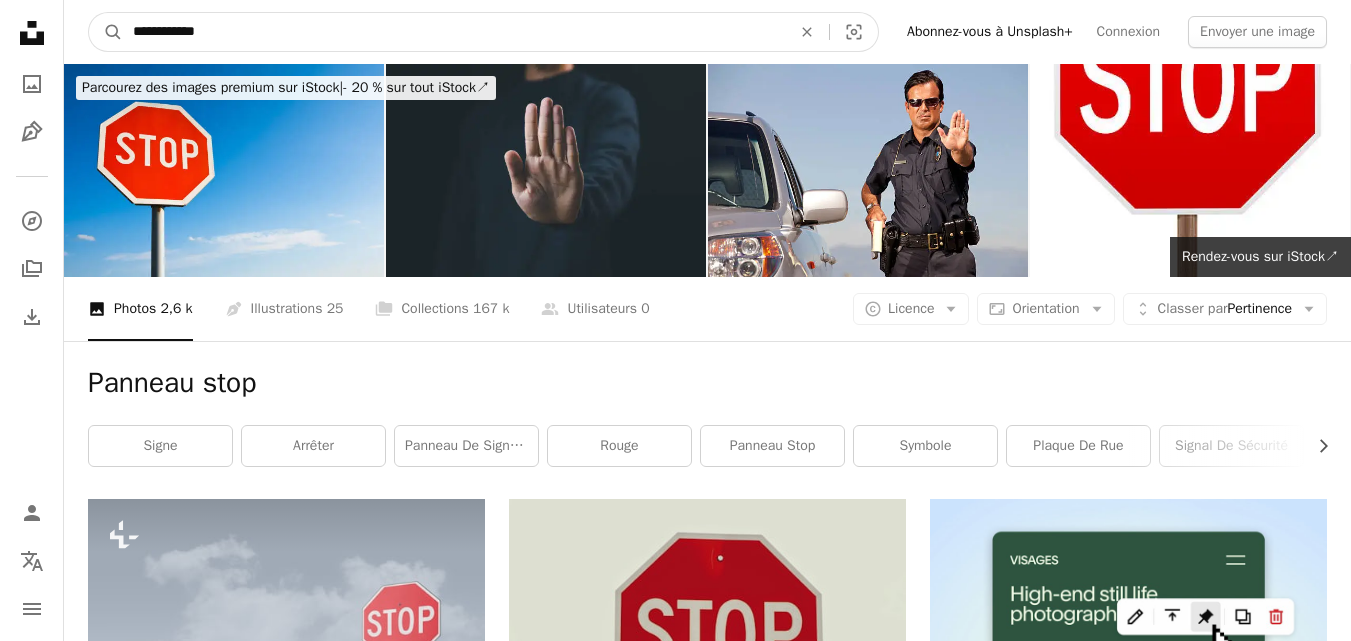 click on "**********" at bounding box center (454, 32) 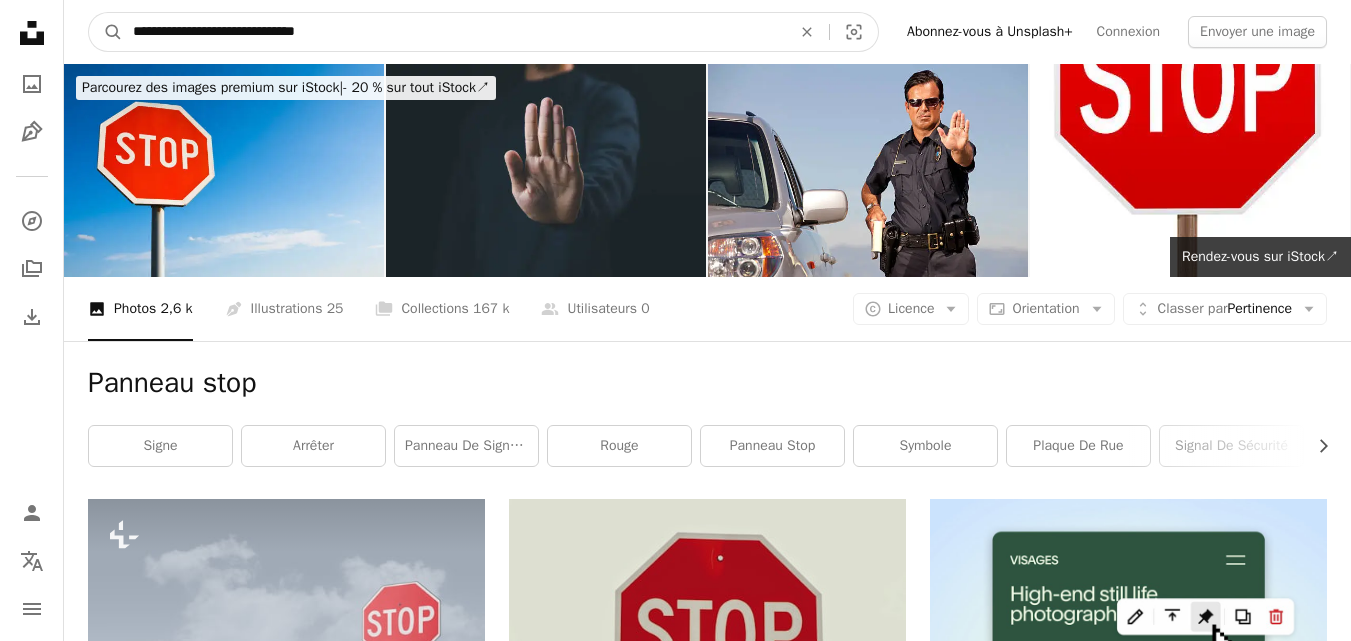 type on "**********" 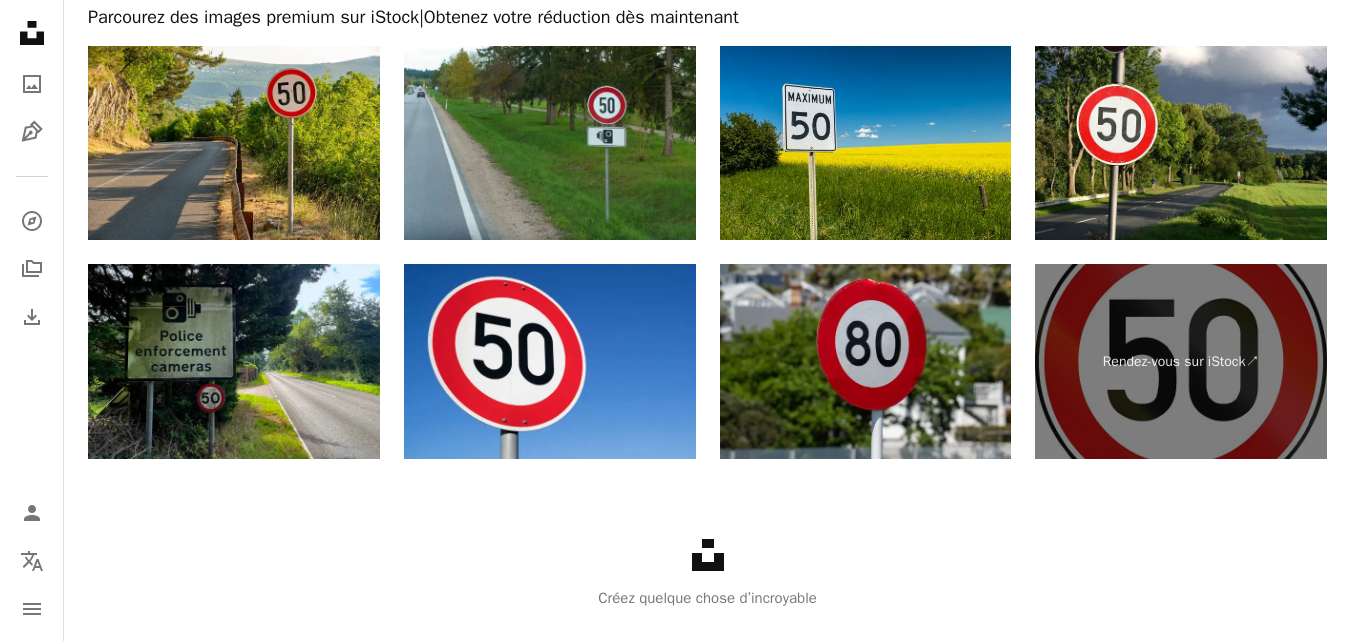scroll, scrollTop: 3734, scrollLeft: 0, axis: vertical 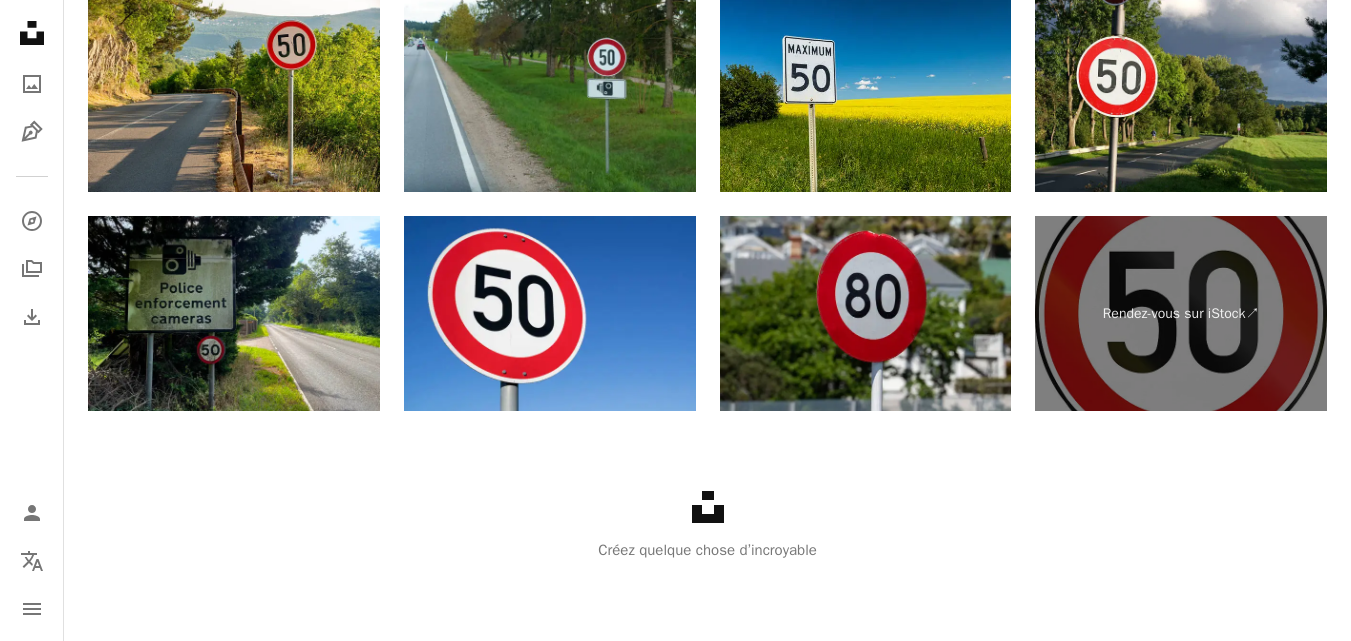 click on "Créez quelque chose d’incroyable" at bounding box center [707, 550] 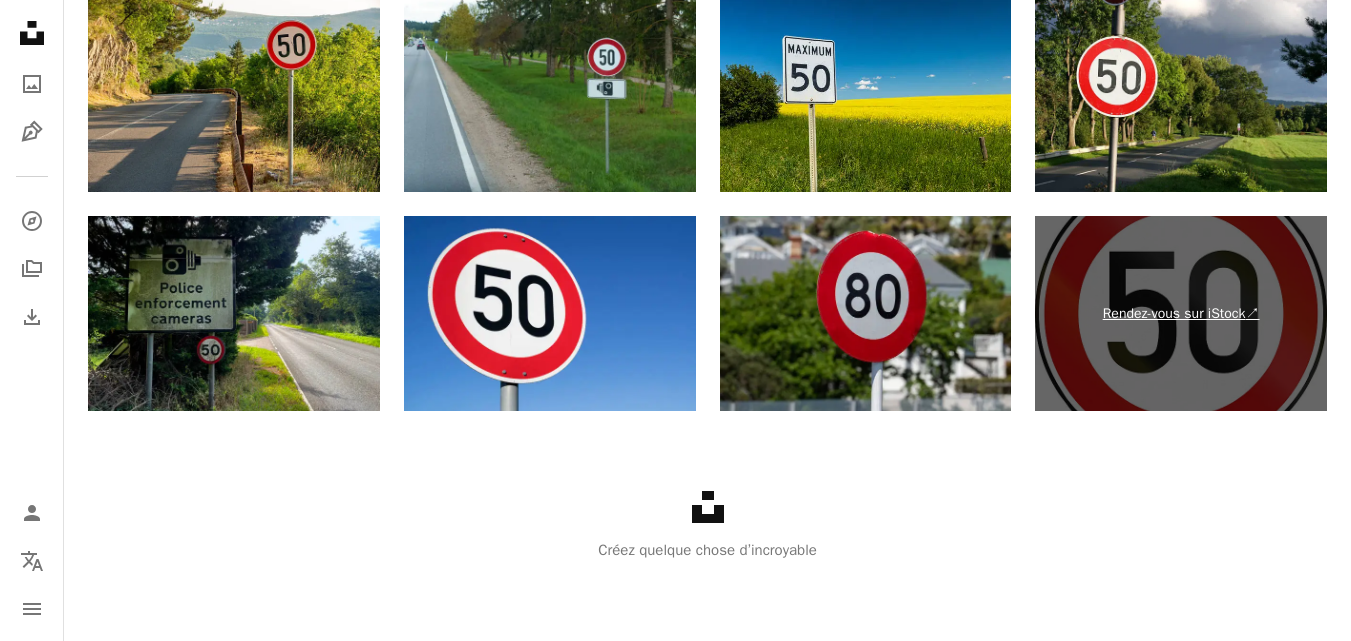 click on "Rendez-vous sur iStock  ↗" at bounding box center (1181, 313) 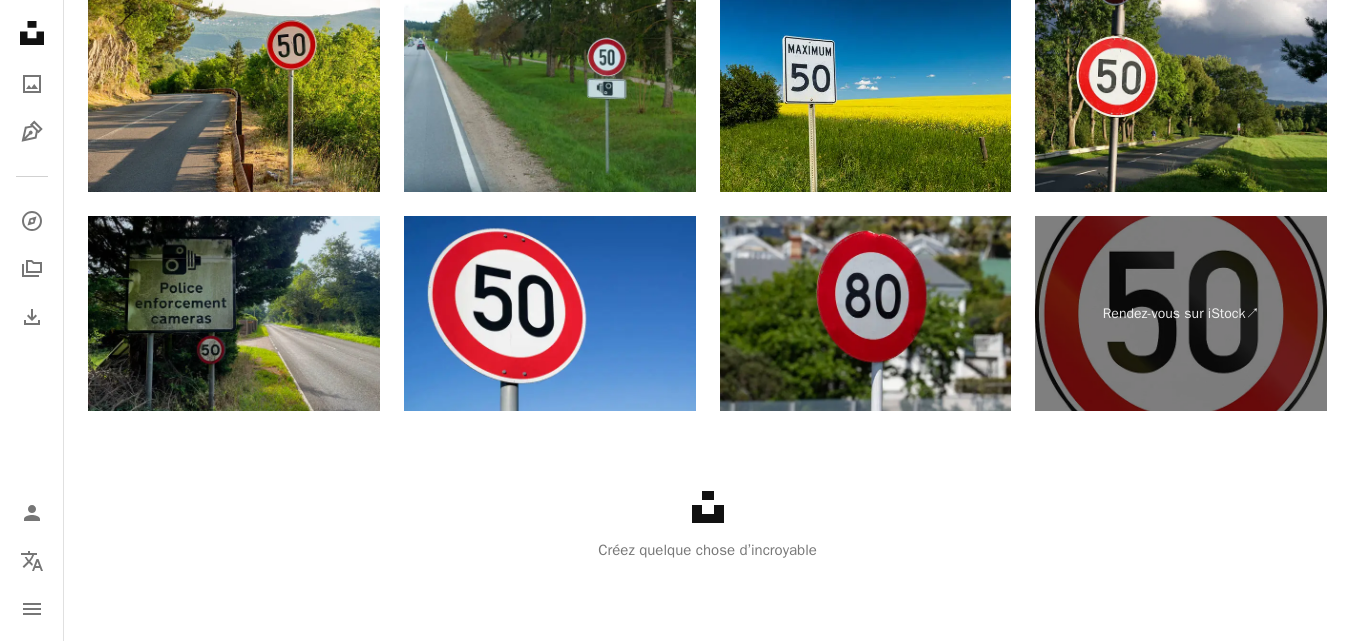 click at bounding box center (234, 313) 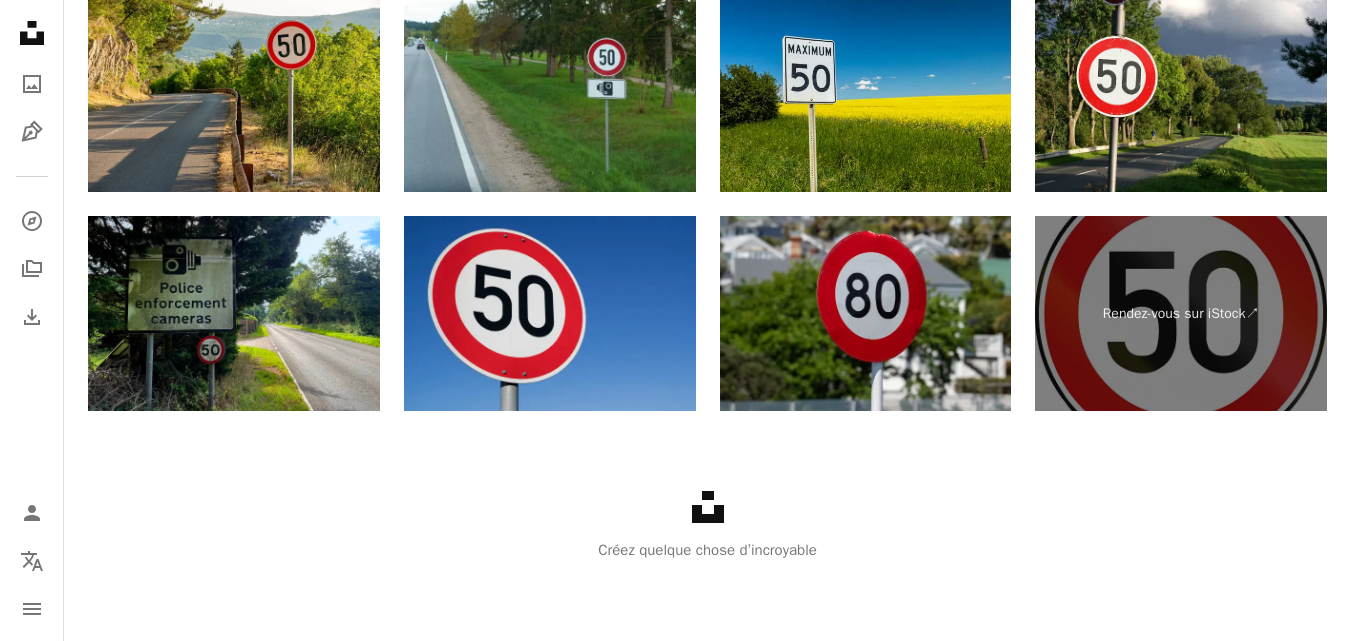 click at bounding box center [550, 313] 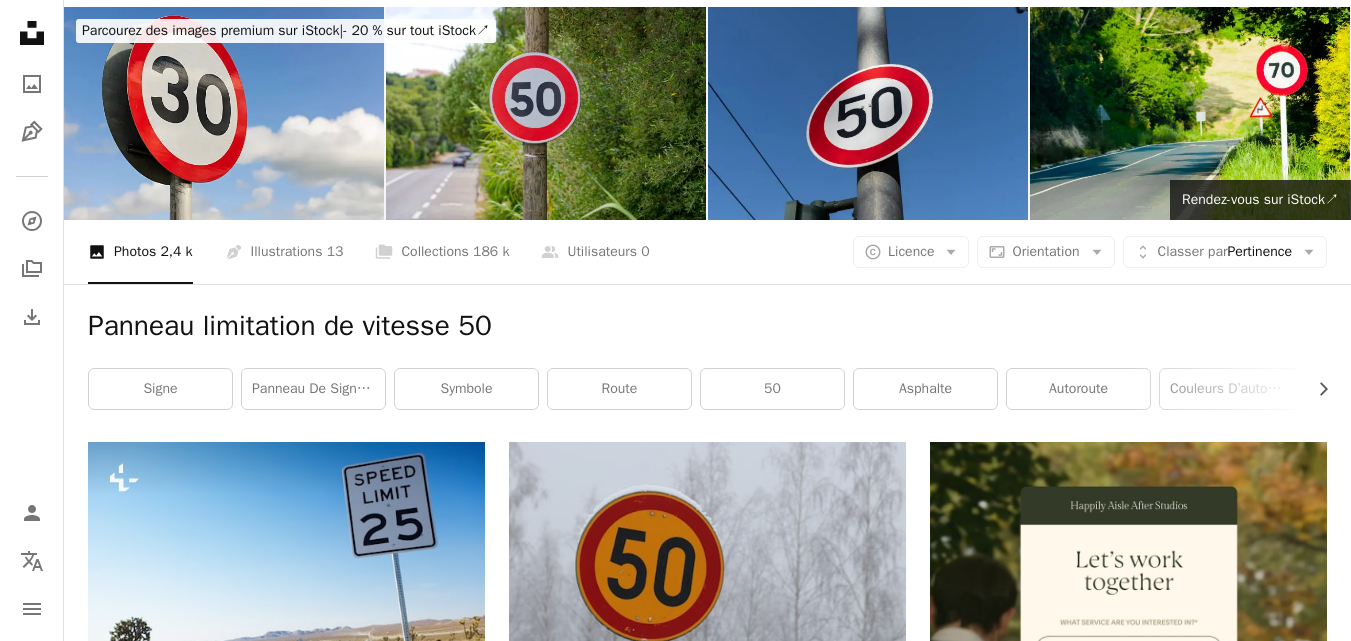 scroll, scrollTop: 0, scrollLeft: 0, axis: both 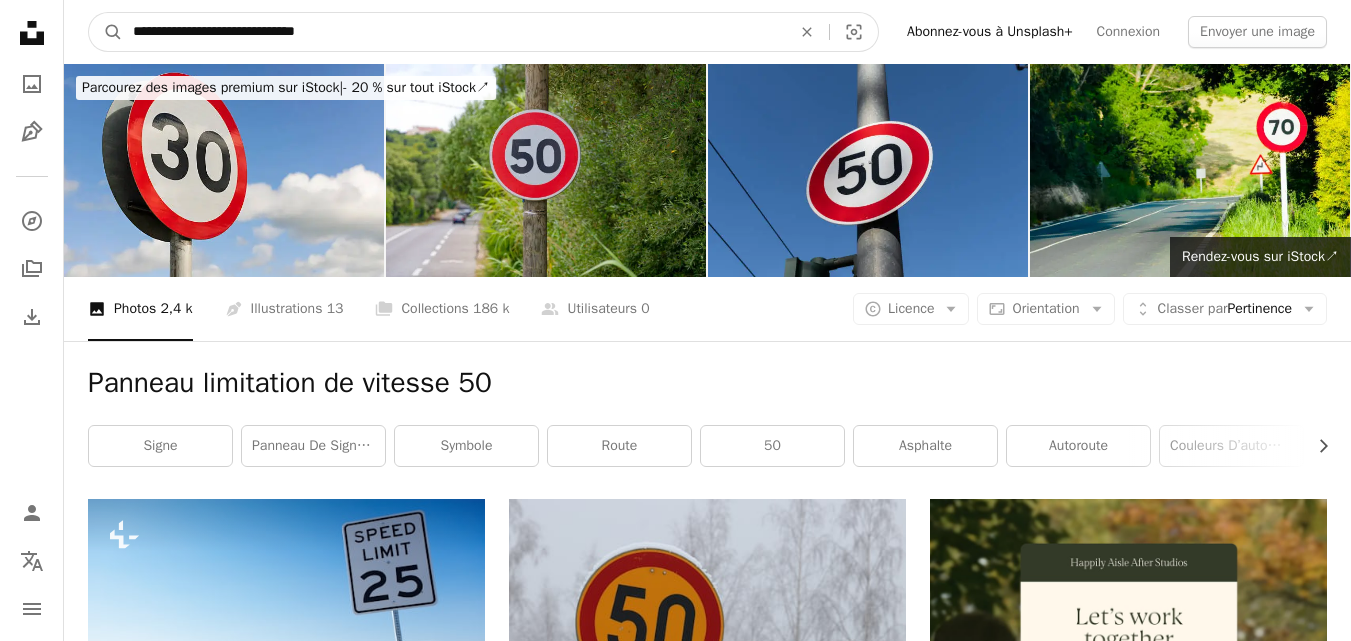 click on "**********" at bounding box center [454, 32] 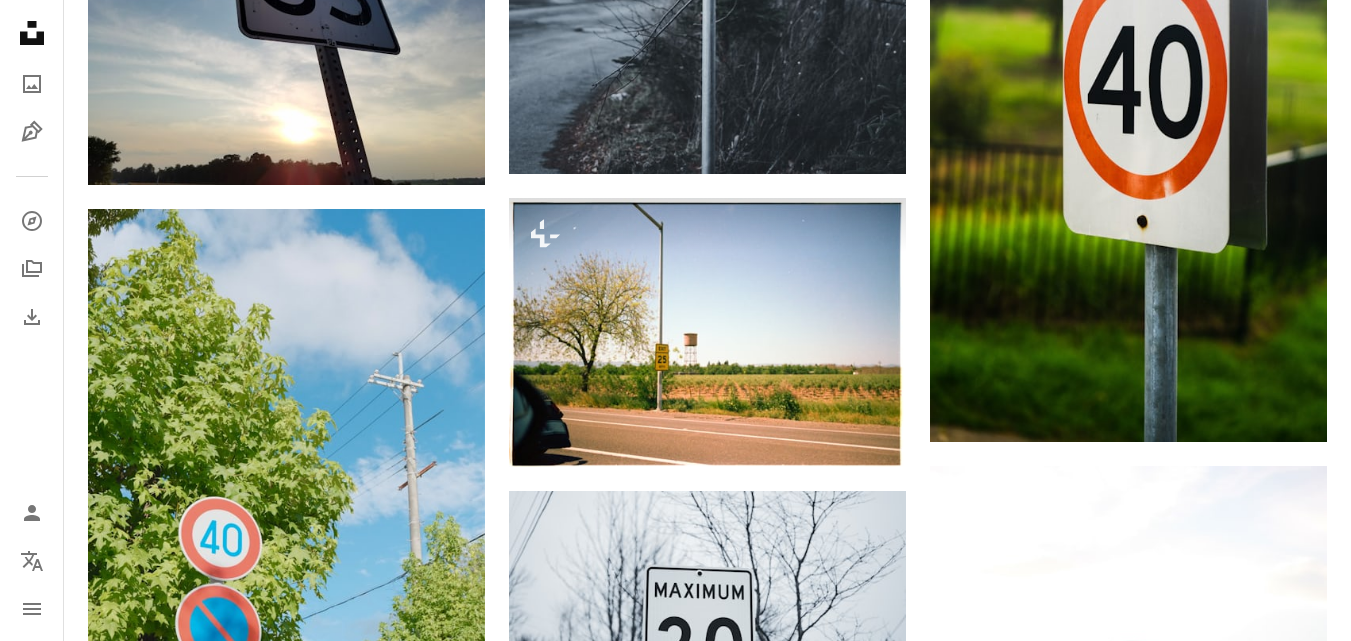 scroll, scrollTop: 1207, scrollLeft: 0, axis: vertical 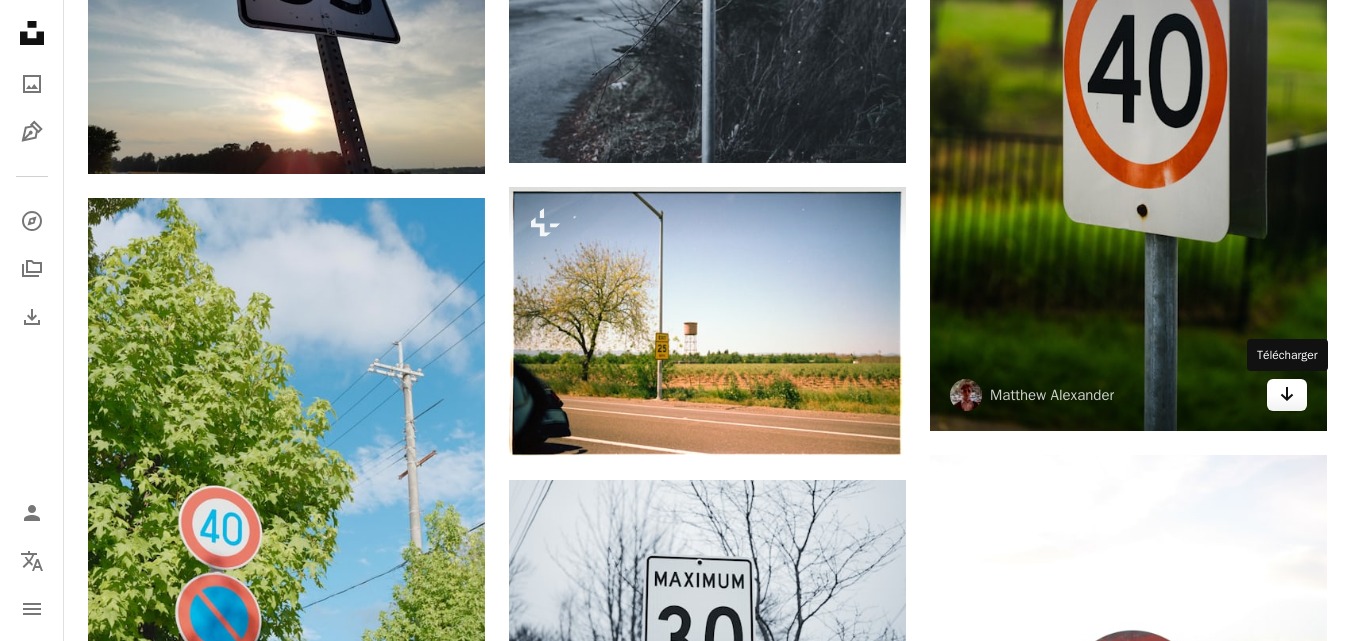 click on "Arrow pointing down" 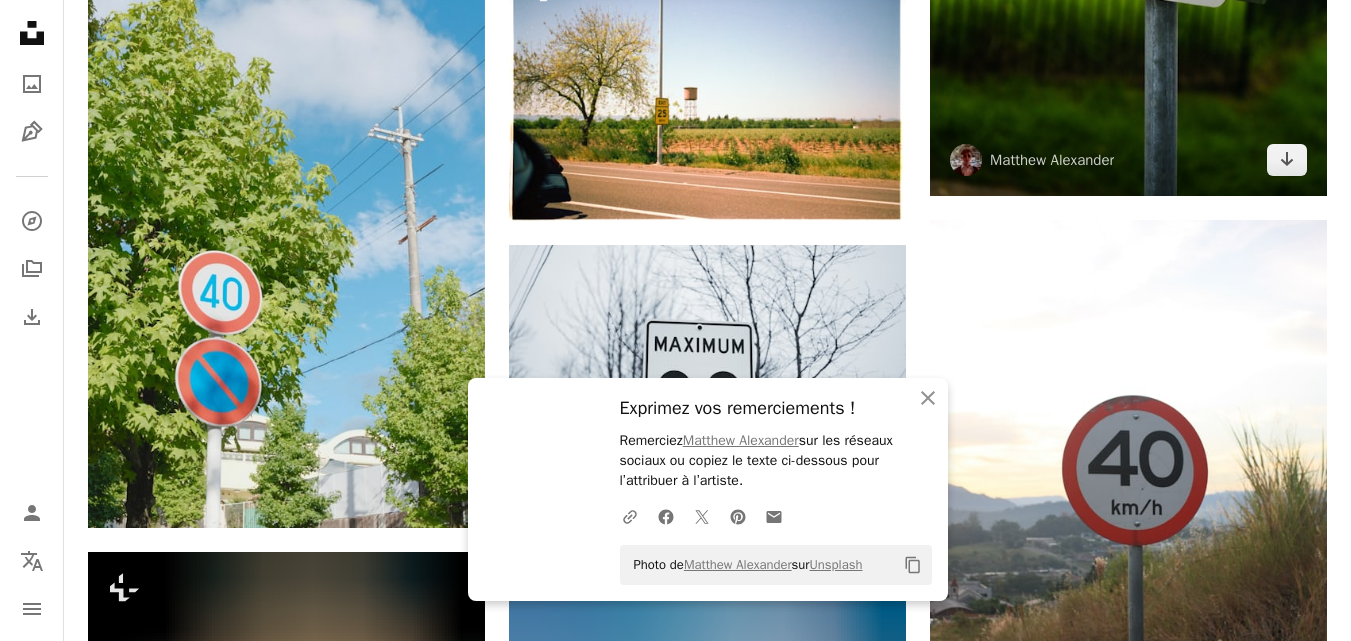 scroll, scrollTop: 1443, scrollLeft: 0, axis: vertical 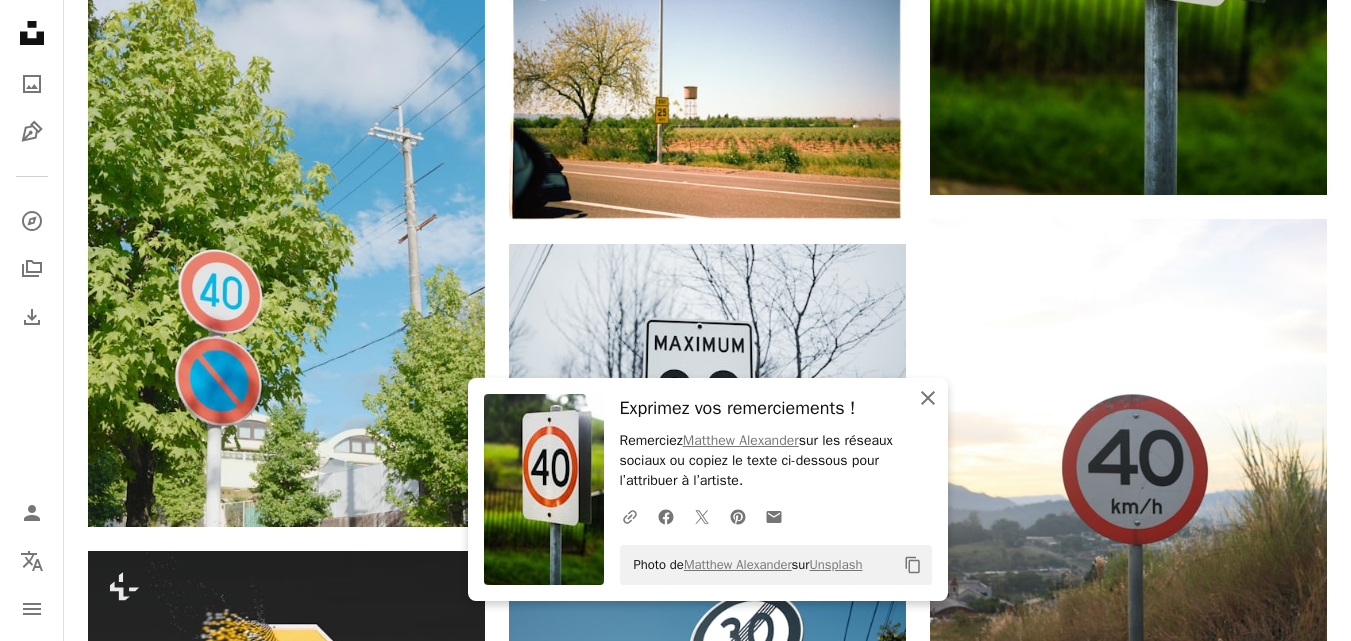 click 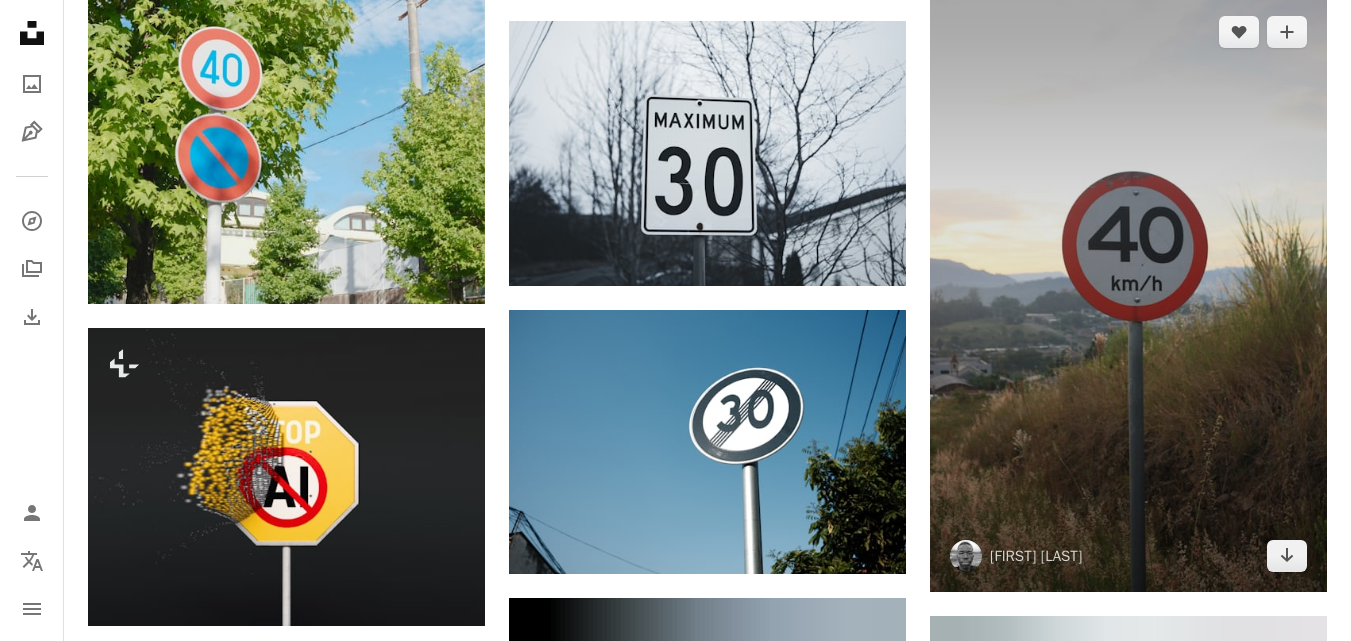 scroll, scrollTop: 1667, scrollLeft: 0, axis: vertical 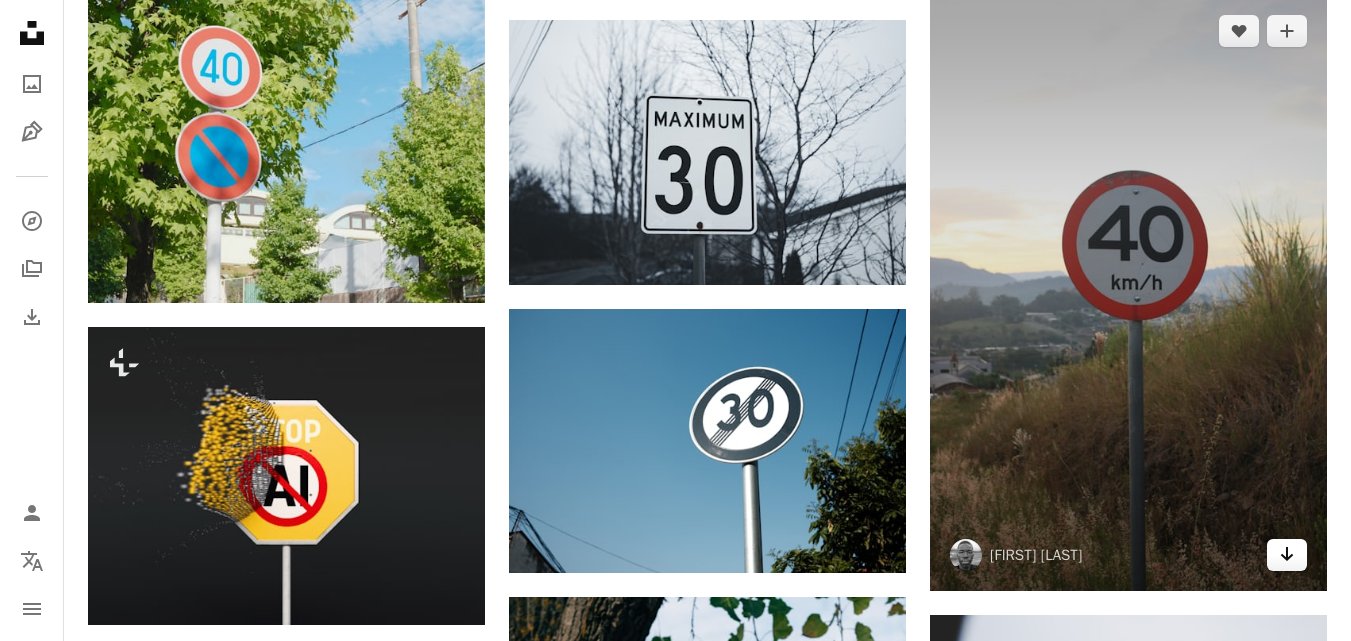 click on "Arrow pointing down" 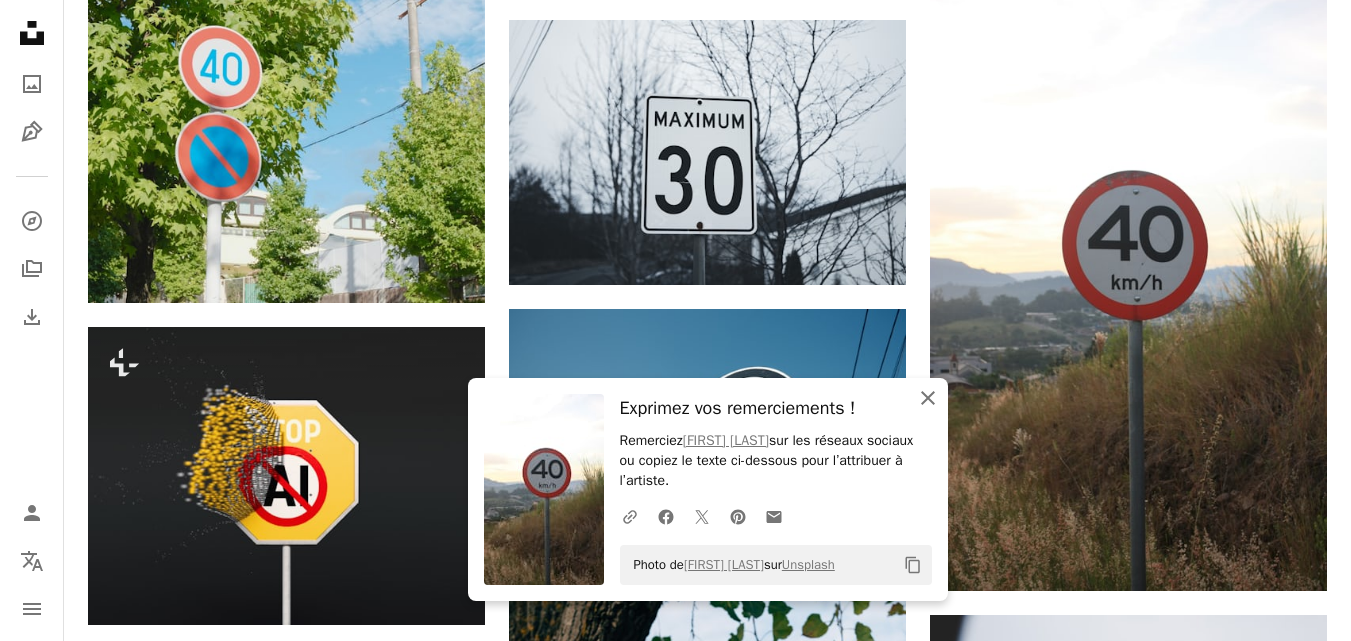 click 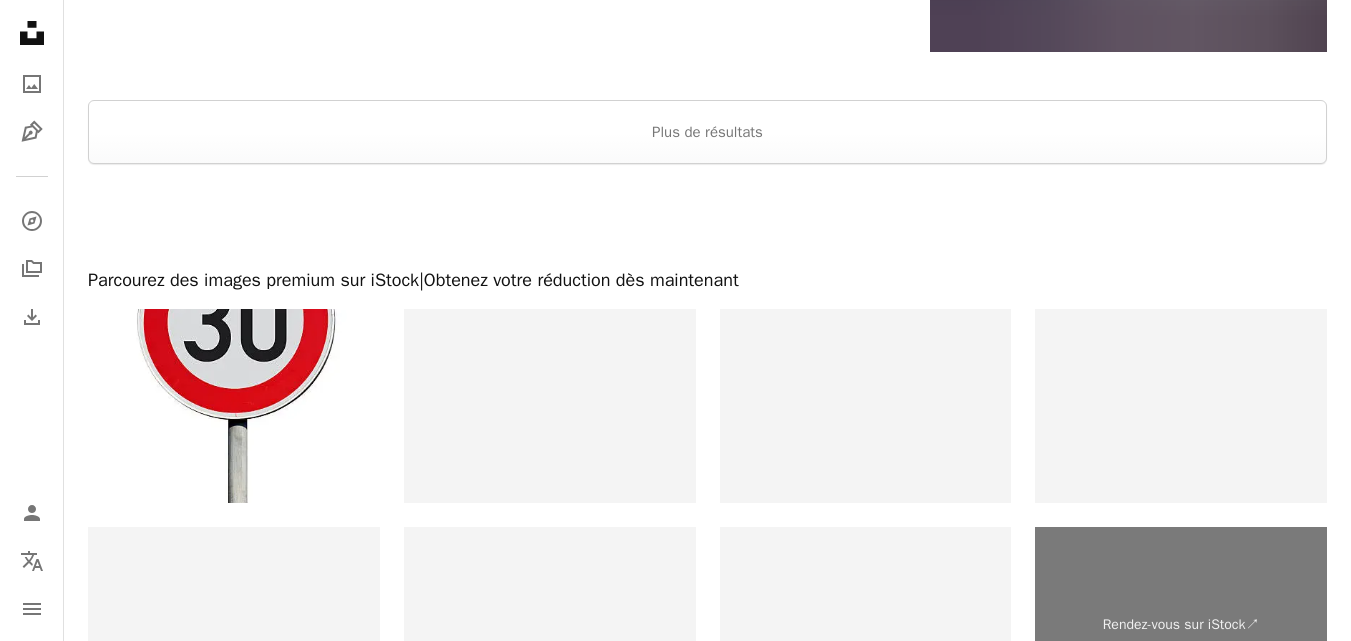 scroll, scrollTop: 3705, scrollLeft: 0, axis: vertical 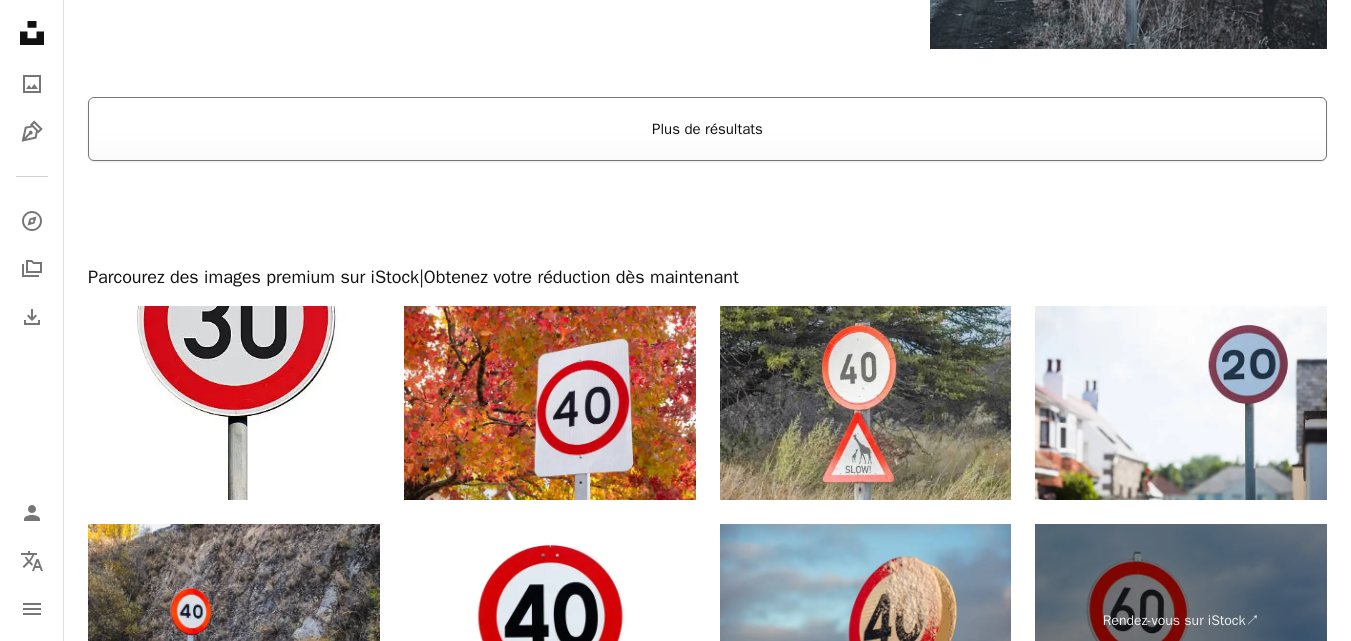 click on "Plus de résultats" at bounding box center [707, 129] 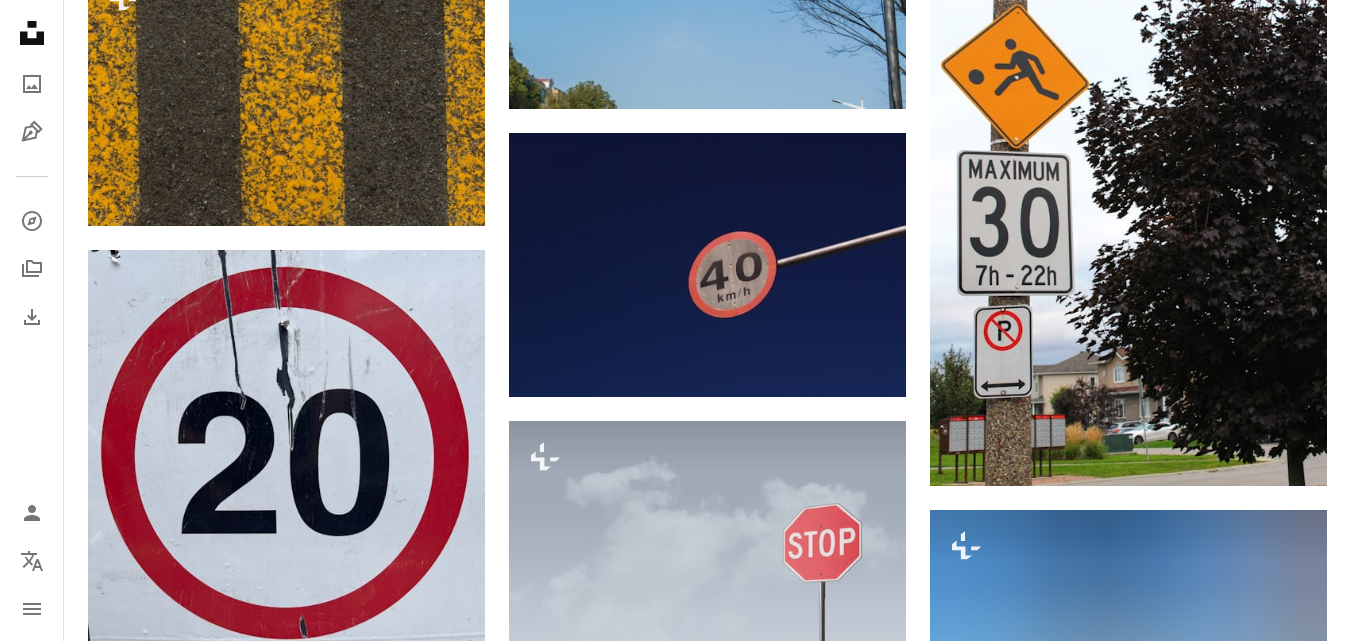 scroll, scrollTop: 6035, scrollLeft: 0, axis: vertical 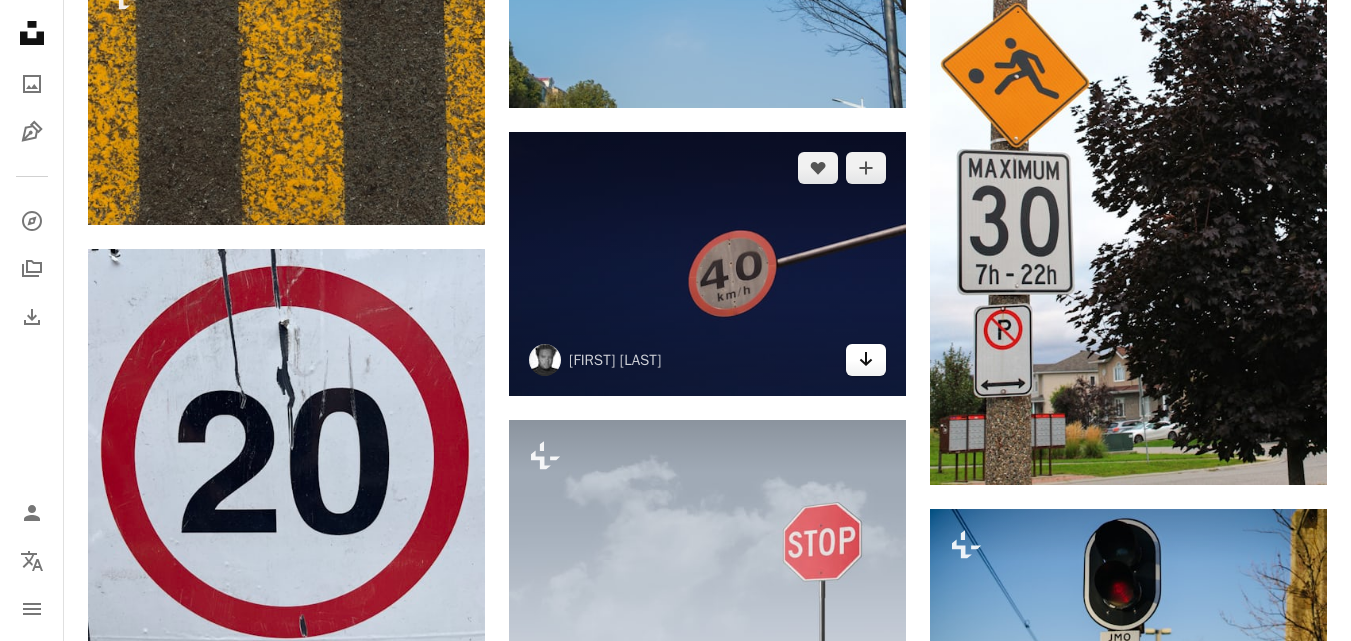 click on "Arrow pointing down" at bounding box center [866, 360] 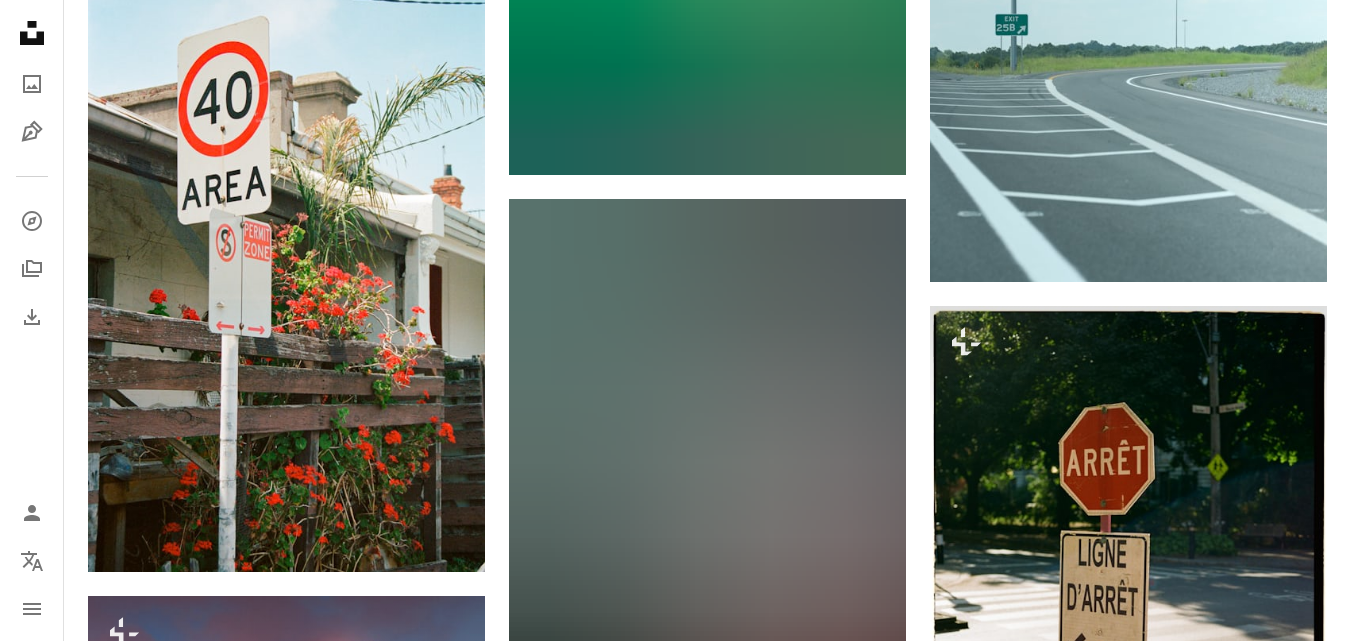 scroll, scrollTop: 12284, scrollLeft: 0, axis: vertical 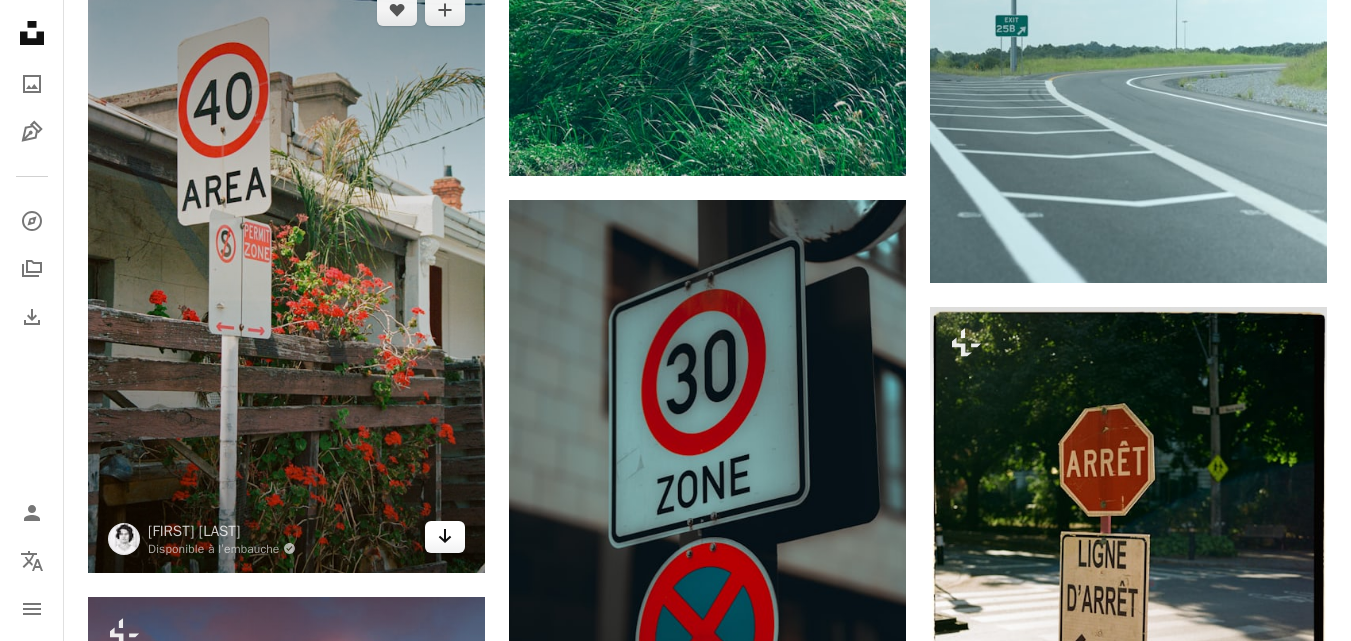 click on "Arrow pointing down" 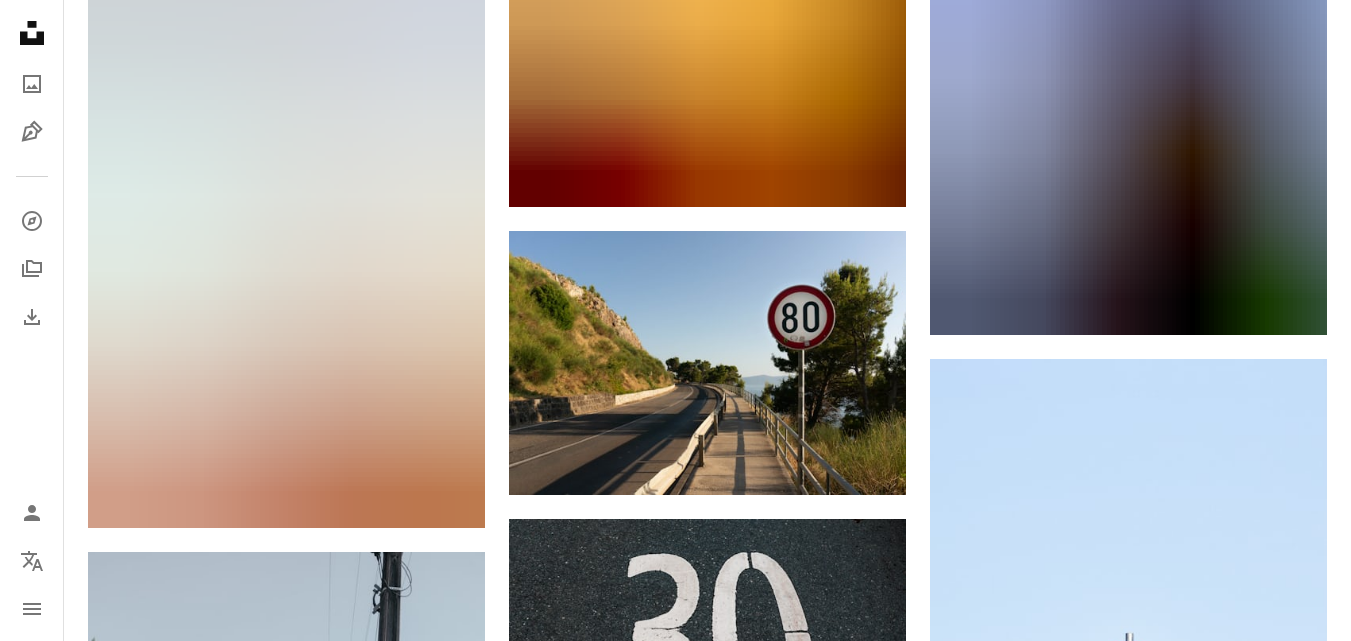 scroll, scrollTop: 15586, scrollLeft: 0, axis: vertical 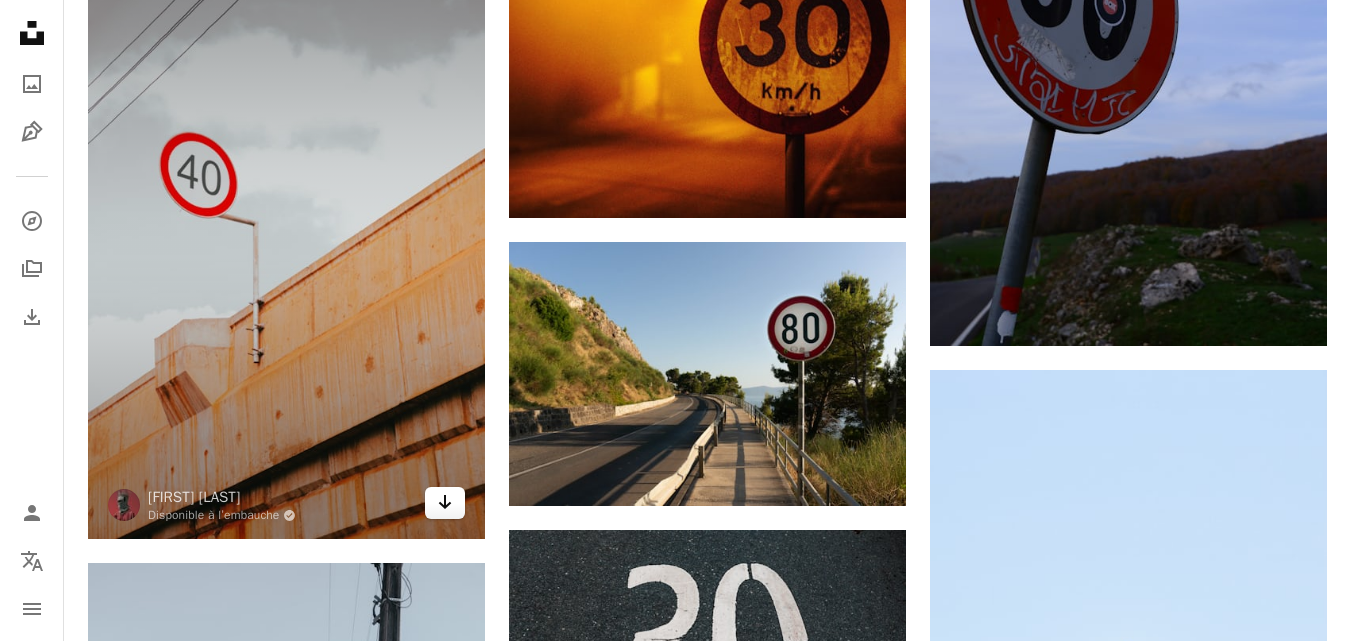 click on "Arrow pointing down" 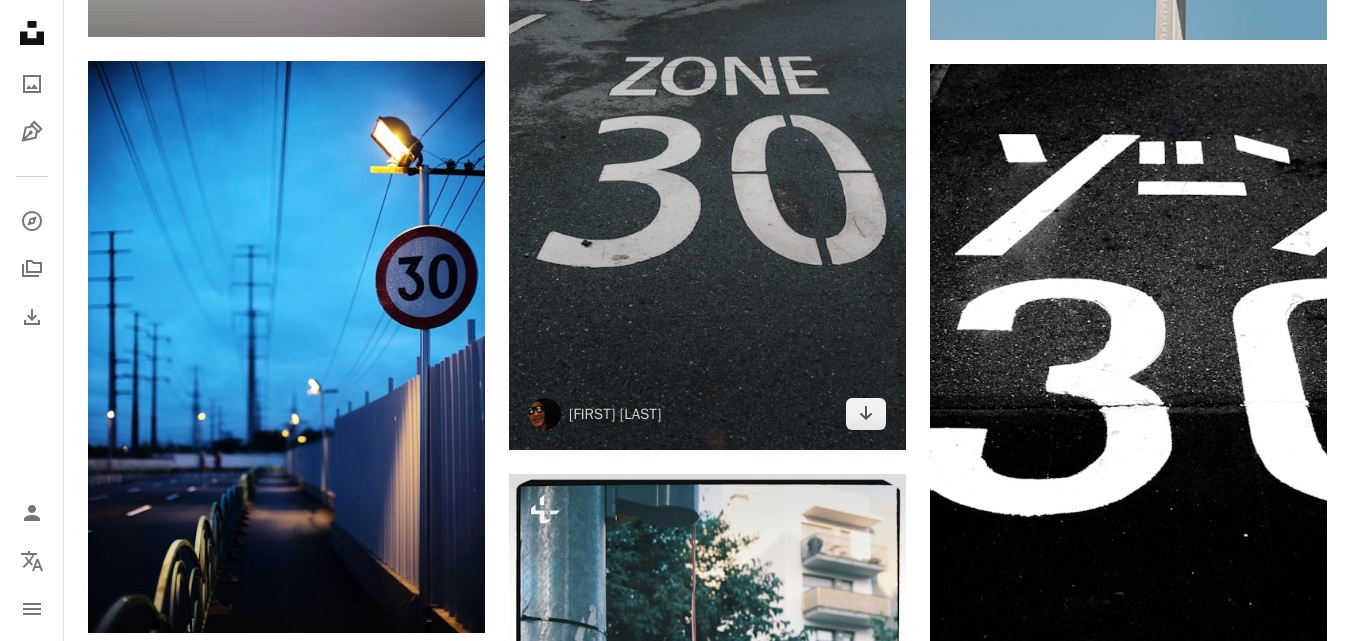 scroll, scrollTop: 38535, scrollLeft: 0, axis: vertical 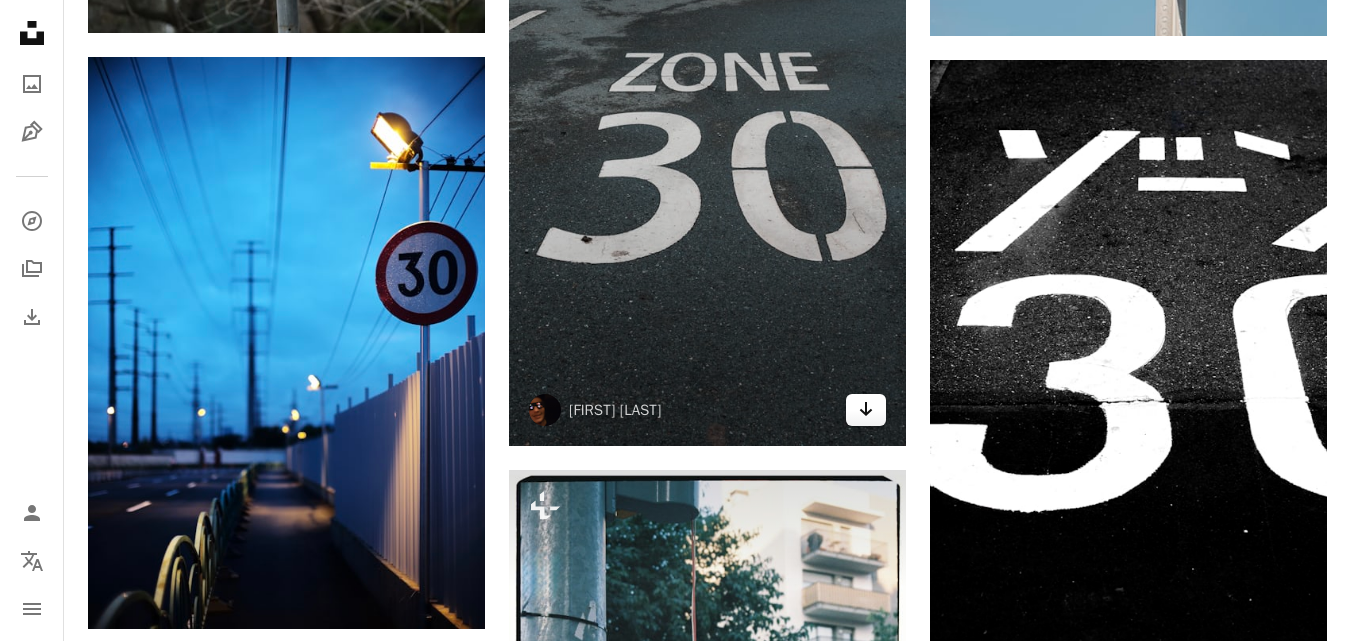 click on "Arrow pointing down" 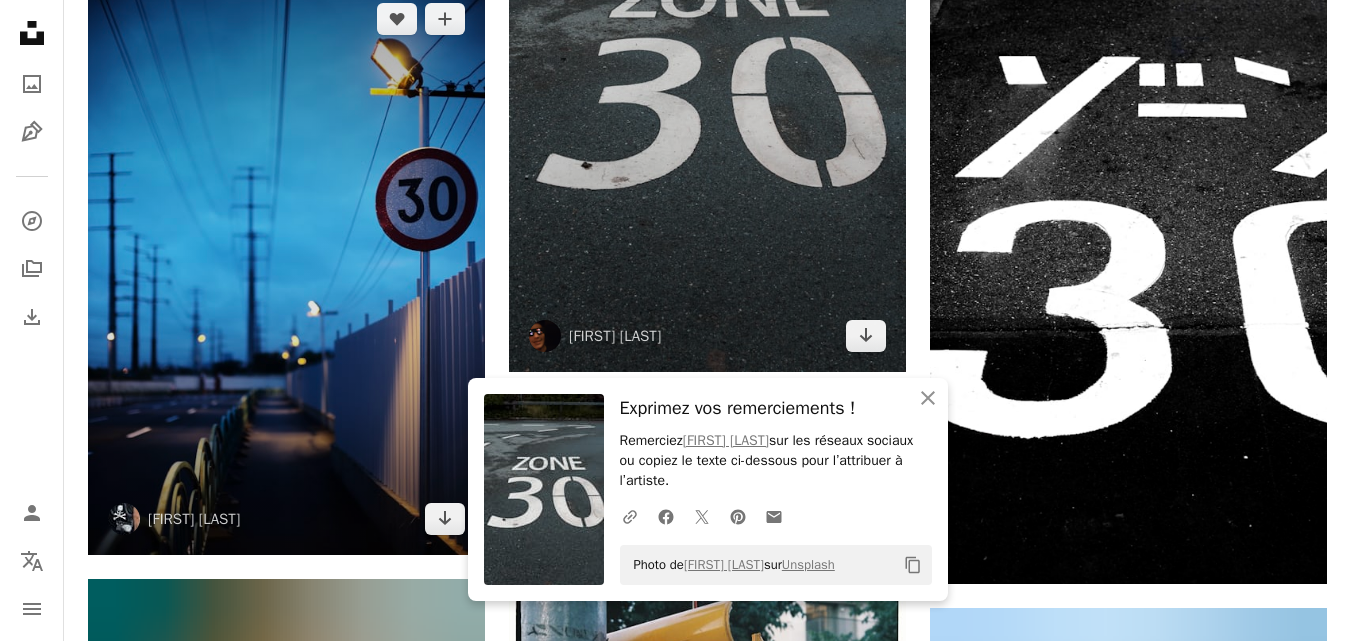 scroll, scrollTop: 38613, scrollLeft: 0, axis: vertical 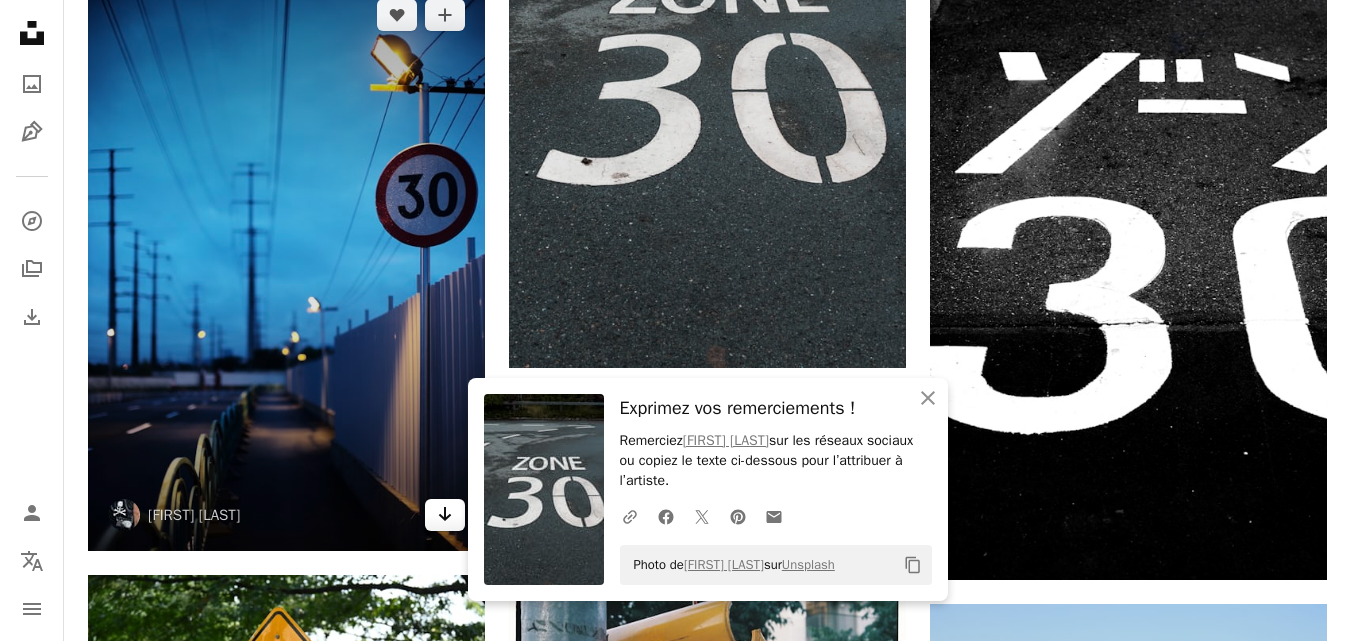 click on "Arrow pointing down" 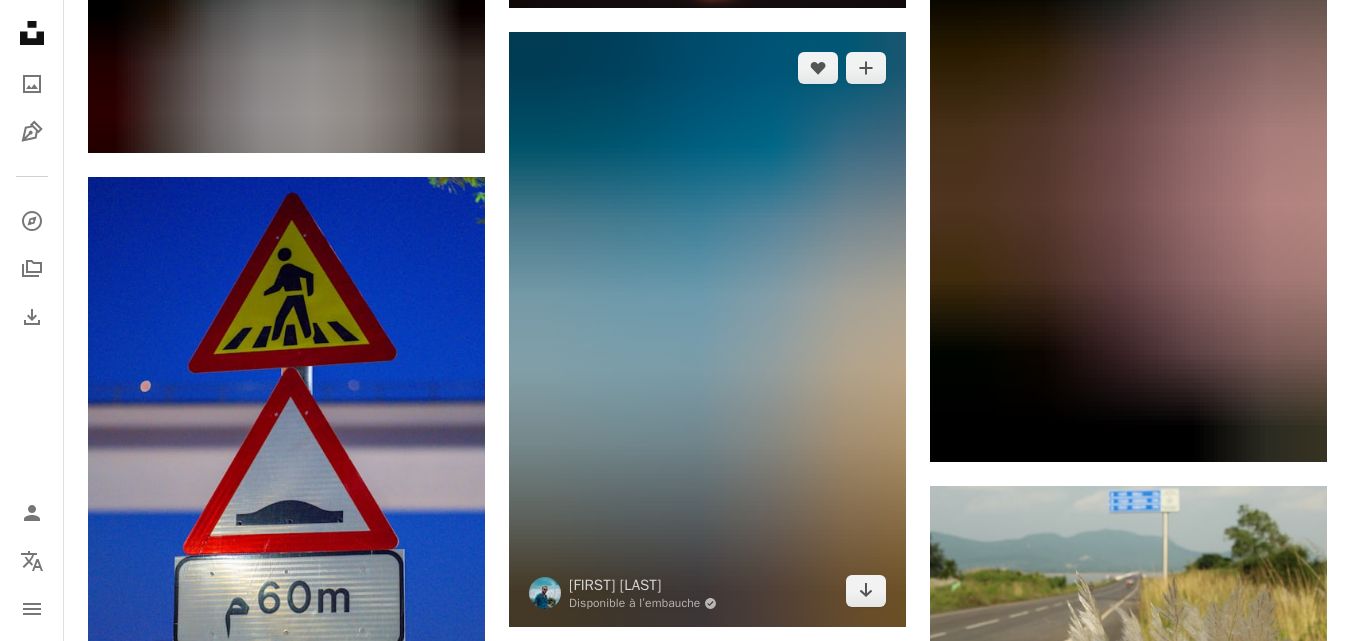 scroll, scrollTop: 39878, scrollLeft: 0, axis: vertical 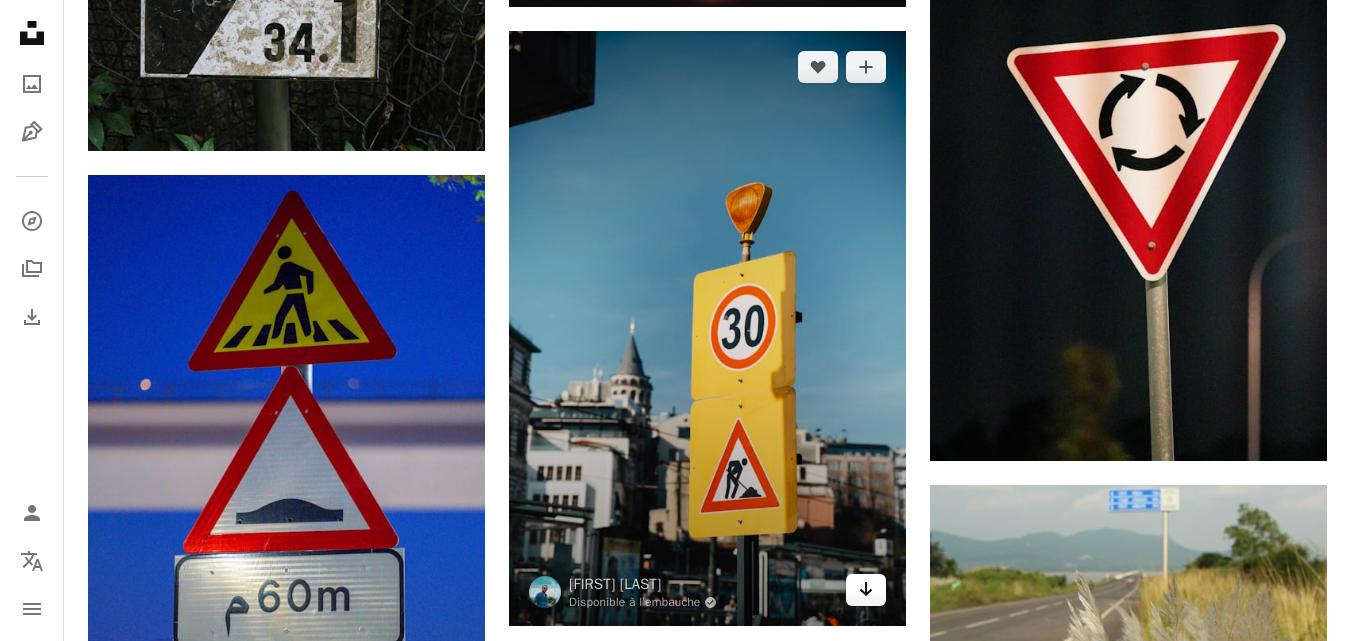 click 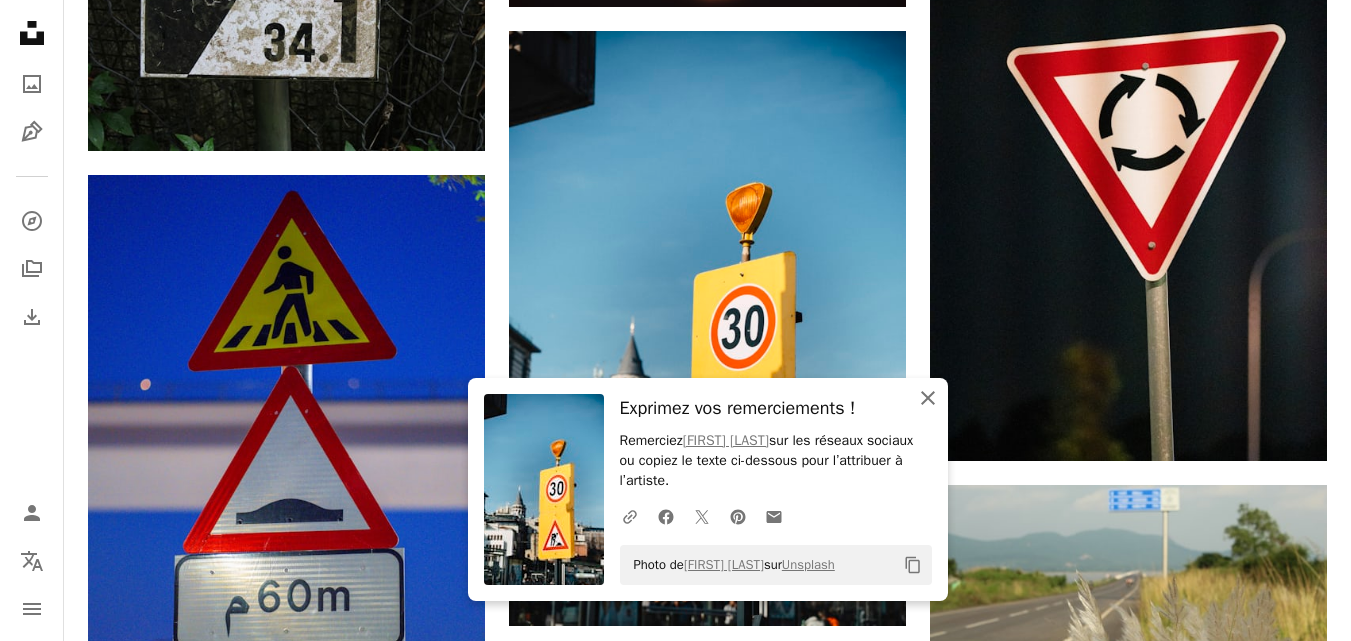 click on "An X shape" 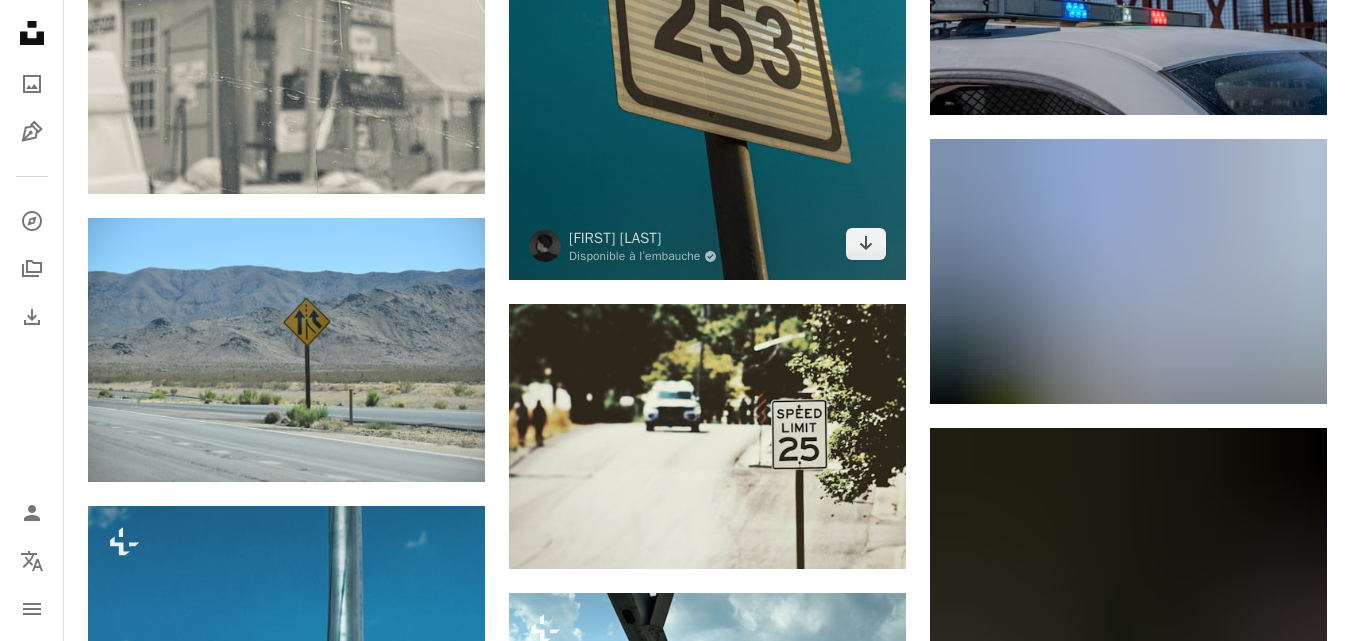 scroll, scrollTop: 46877, scrollLeft: 0, axis: vertical 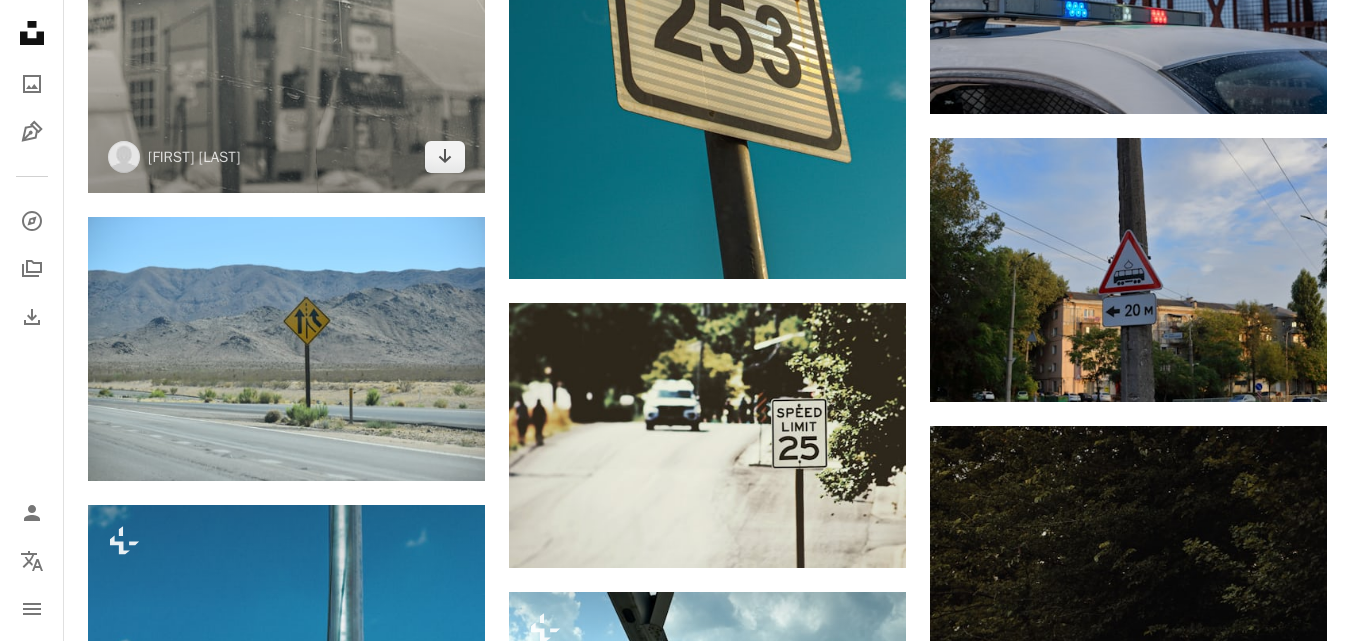 click at bounding box center [286, -72] 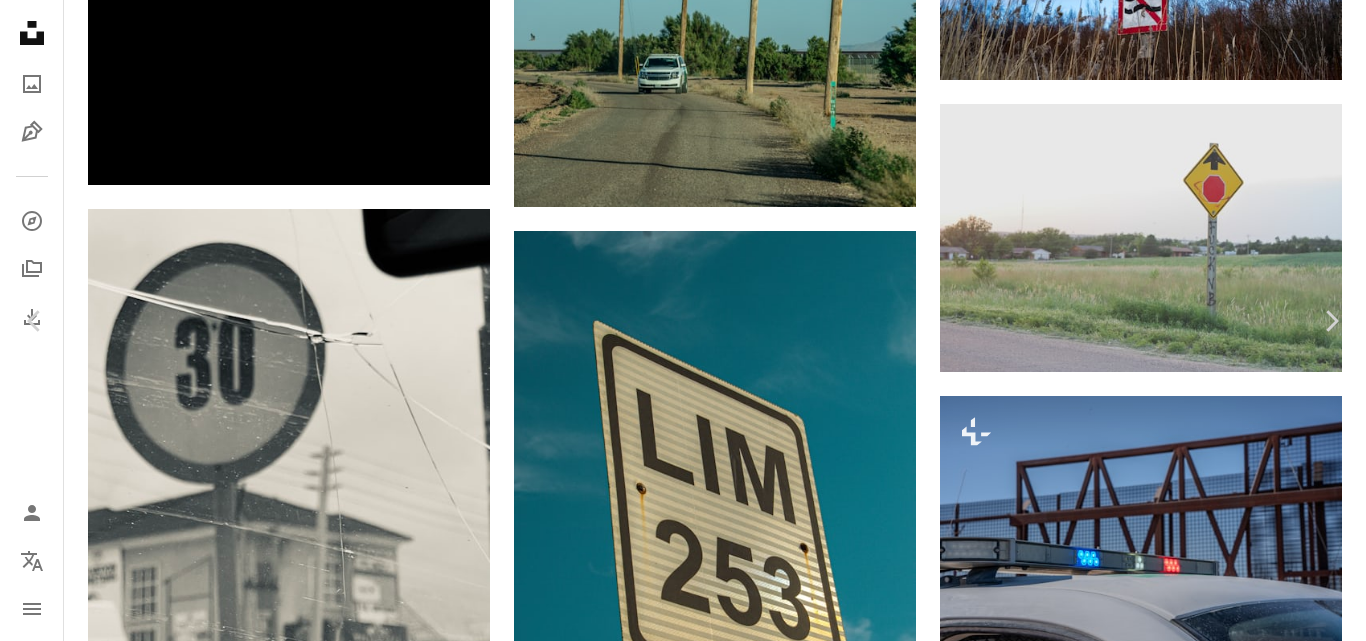 click on "An X shape Chevron left Chevron right [FIRST] [LAST] [USERNAME] A heart A plus sign Télécharger gratuitement Chevron down Zoom in Vues 2 260 Téléchargements 9 A forward-right arrow Partager Info icon Infos More Actions Calendar outlined Publiée le  18 septembre 2022 Safety Utilisation gratuite sous la  Licence Unsplash Afrique Art de rue voiture véhicule transport dehors signe voiture symbole Photos banque d’images gratuites Parcourez des images premium sur iStock  |  - 20 % avec le code UNSPLASH20 Rendez-vous sur iStock  ↗ Images associées A heart A plus sign [FIRST] [LAST] Arrow pointing down Plus sign for Unsplash+ A heart A plus sign [FIRST] [LAST] Pour  Unsplash+ A lock Télécharger Plus sign for Unsplash+ A heart A plus sign [FIRST] [LAST] Pour  Unsplash+ A lock Télécharger A heart A plus sign [FIRST] [LAST] Disponible à l’embauche A checkmark inside of a circle Arrow pointing down A heart A plus sign [FIRST] [LAST] Disponible à l’embauche A checkmark inside of a circle Arrow pointing down" at bounding box center [683, 3762] 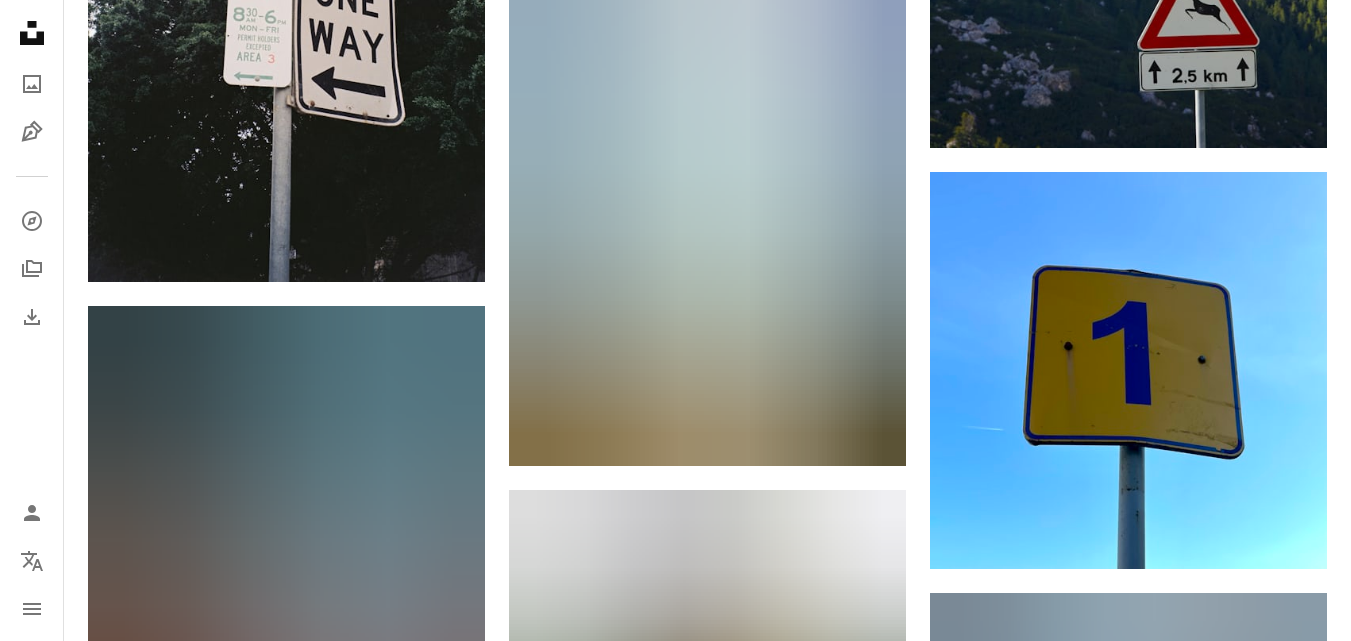 scroll, scrollTop: 51379, scrollLeft: 0, axis: vertical 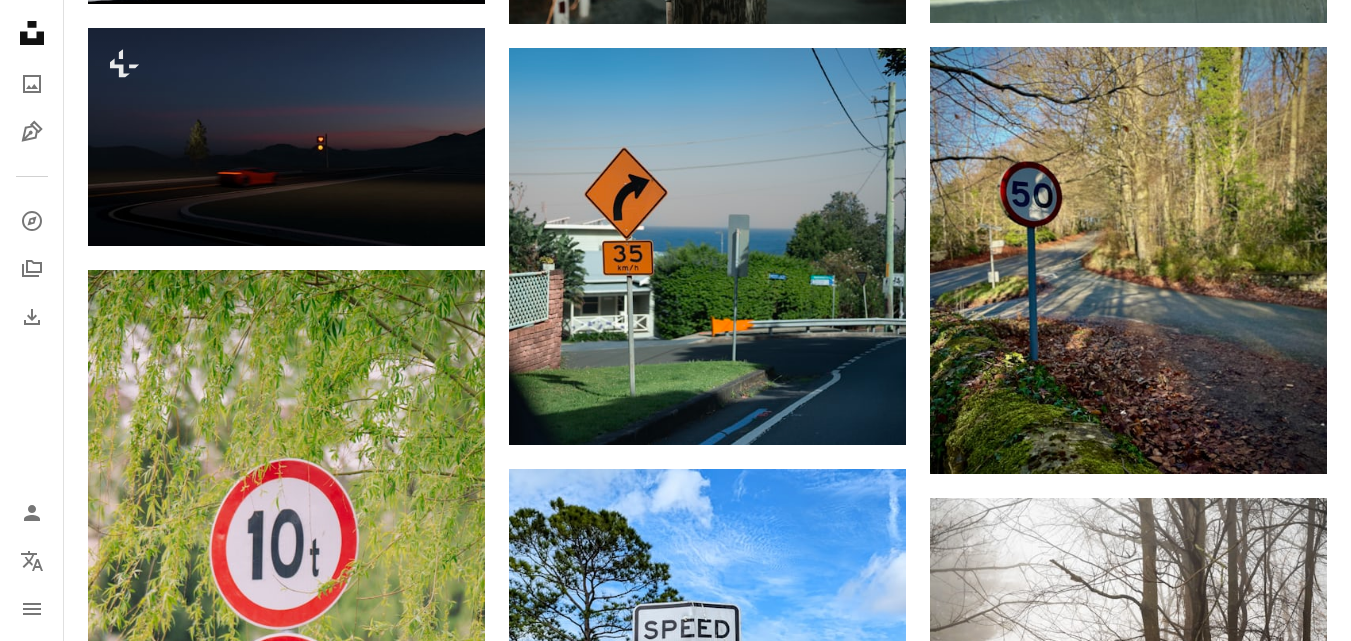 click at bounding box center (286, -848) 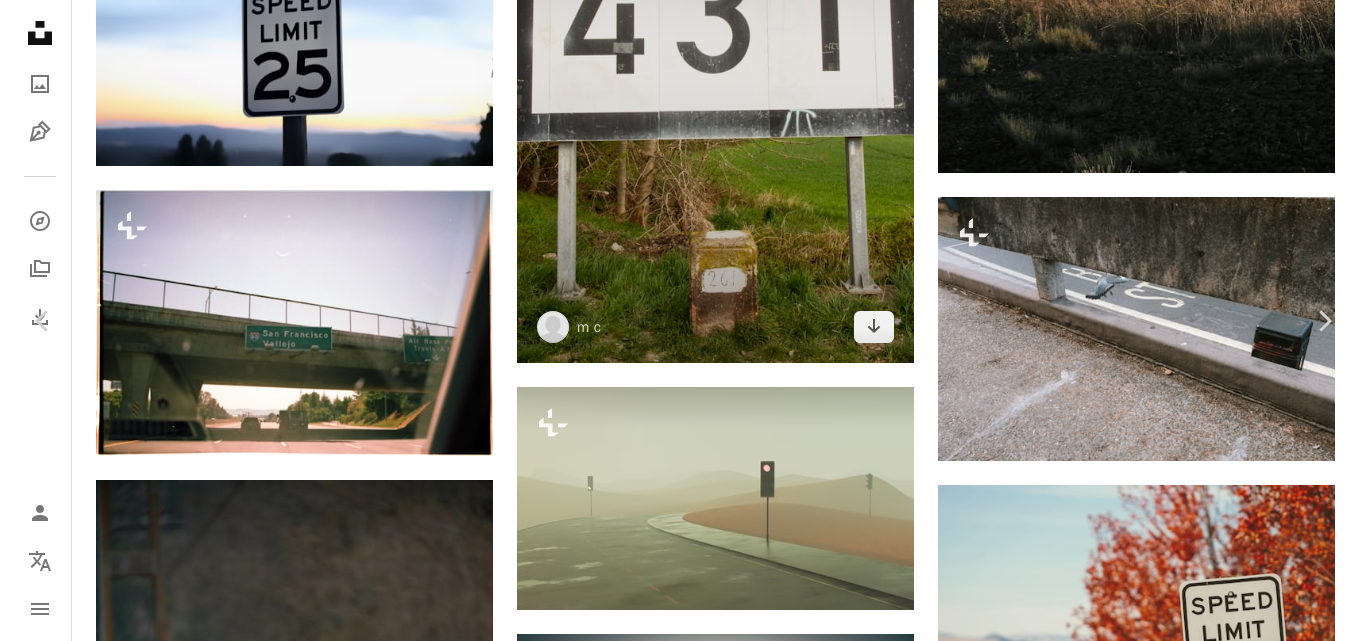 scroll, scrollTop: 24305, scrollLeft: 0, axis: vertical 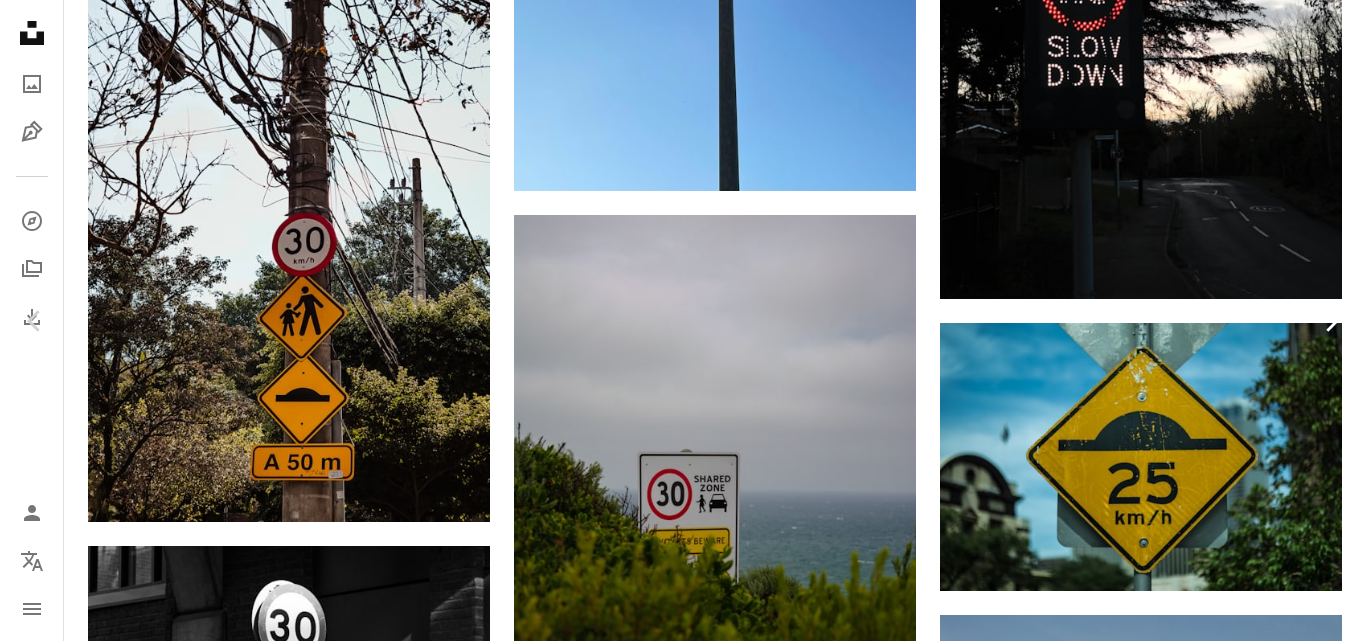 click on "Chevron right" at bounding box center [1331, 321] 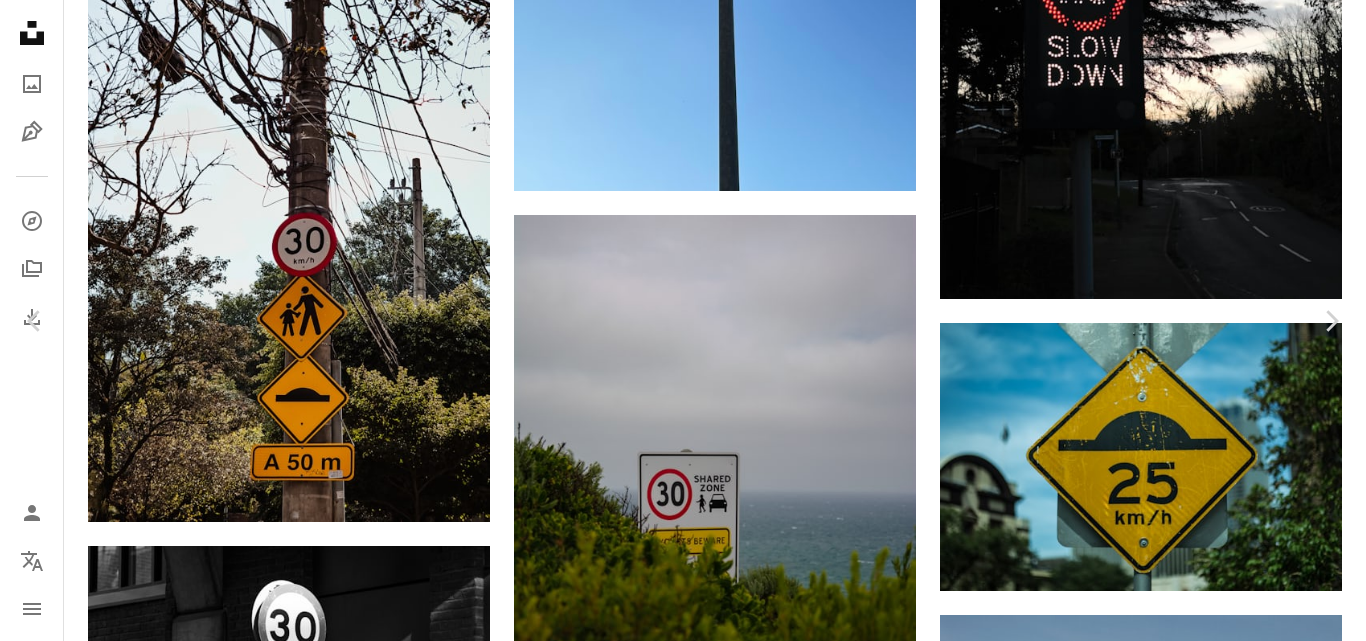click on "Zoom in" at bounding box center [675, 32179] 